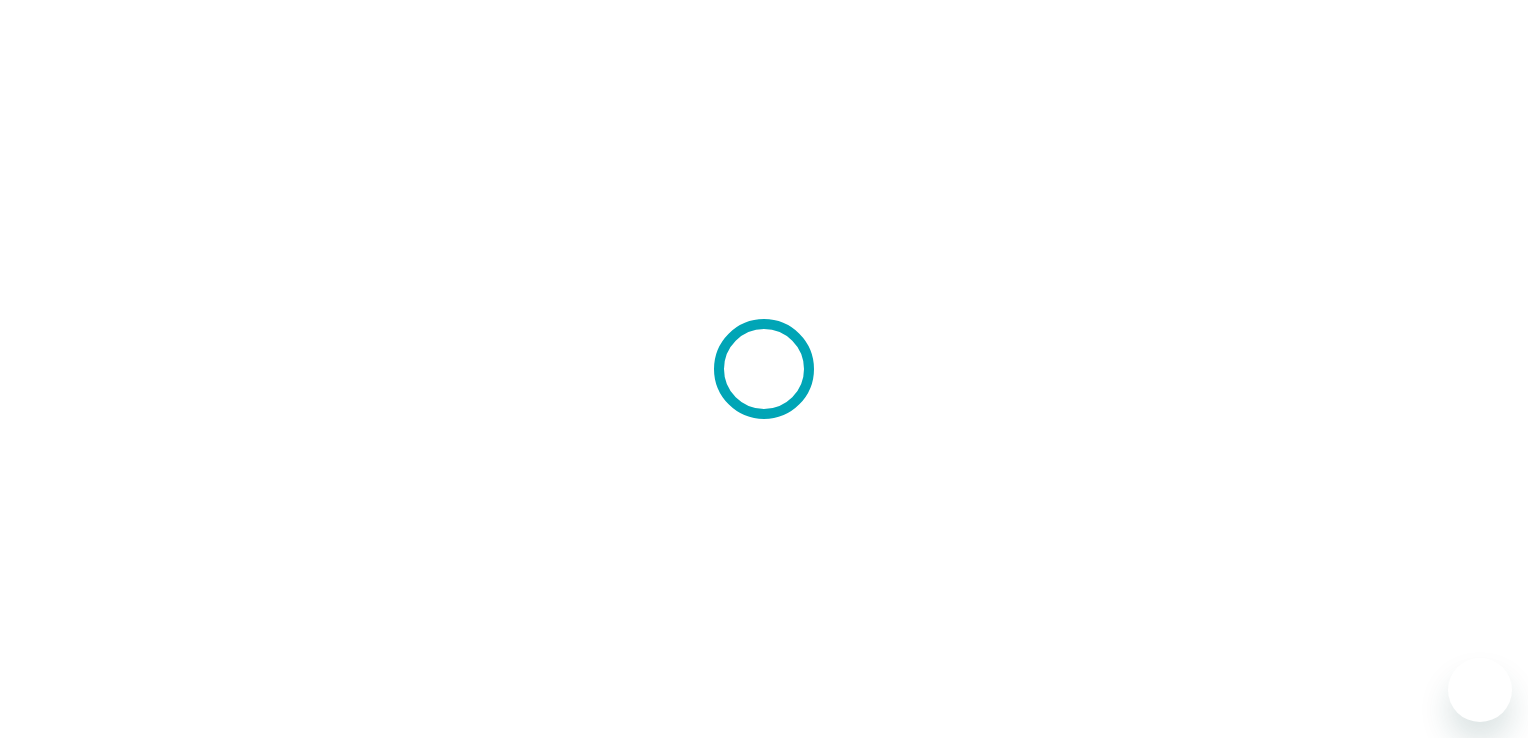 scroll, scrollTop: 0, scrollLeft: 0, axis: both 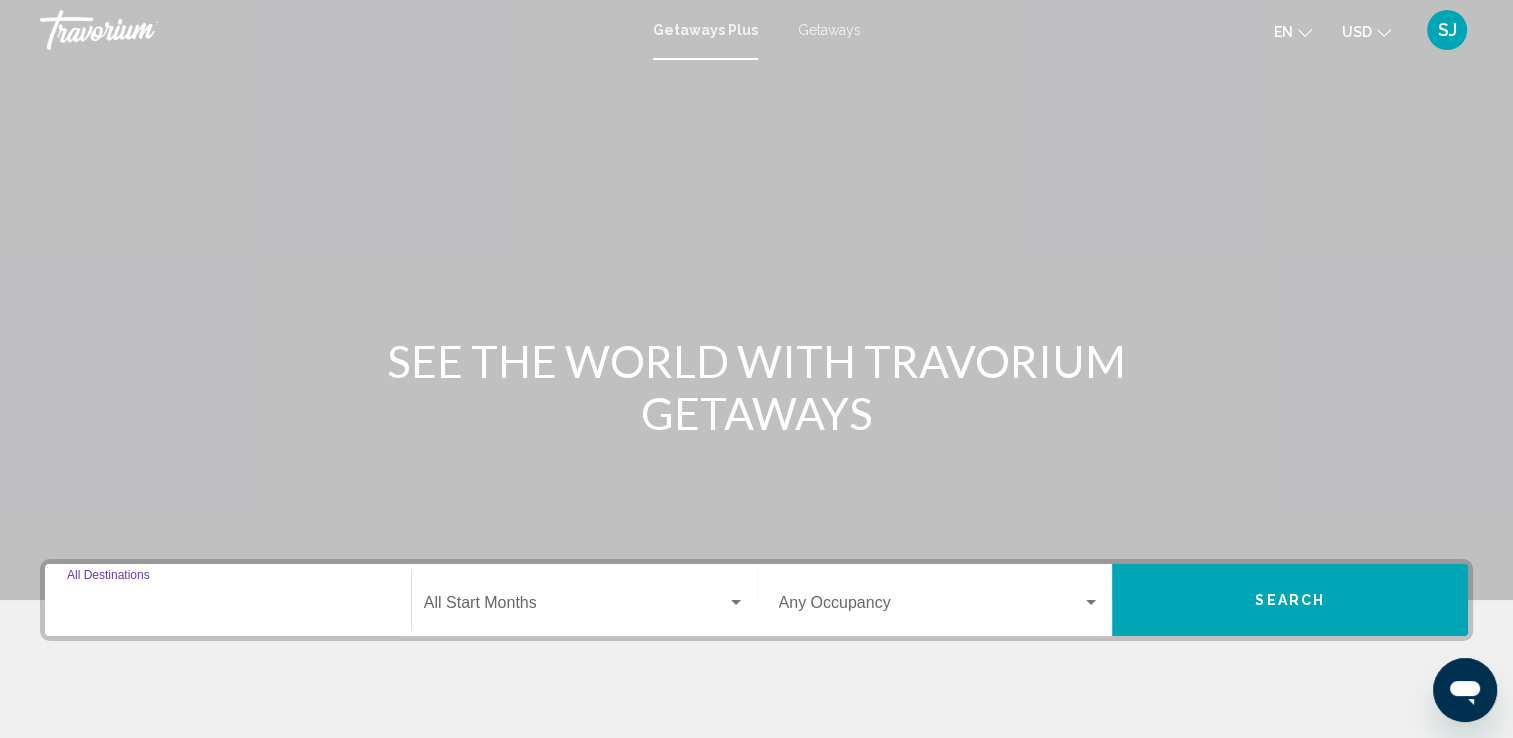 click on "Destination All Destinations" at bounding box center (228, 607) 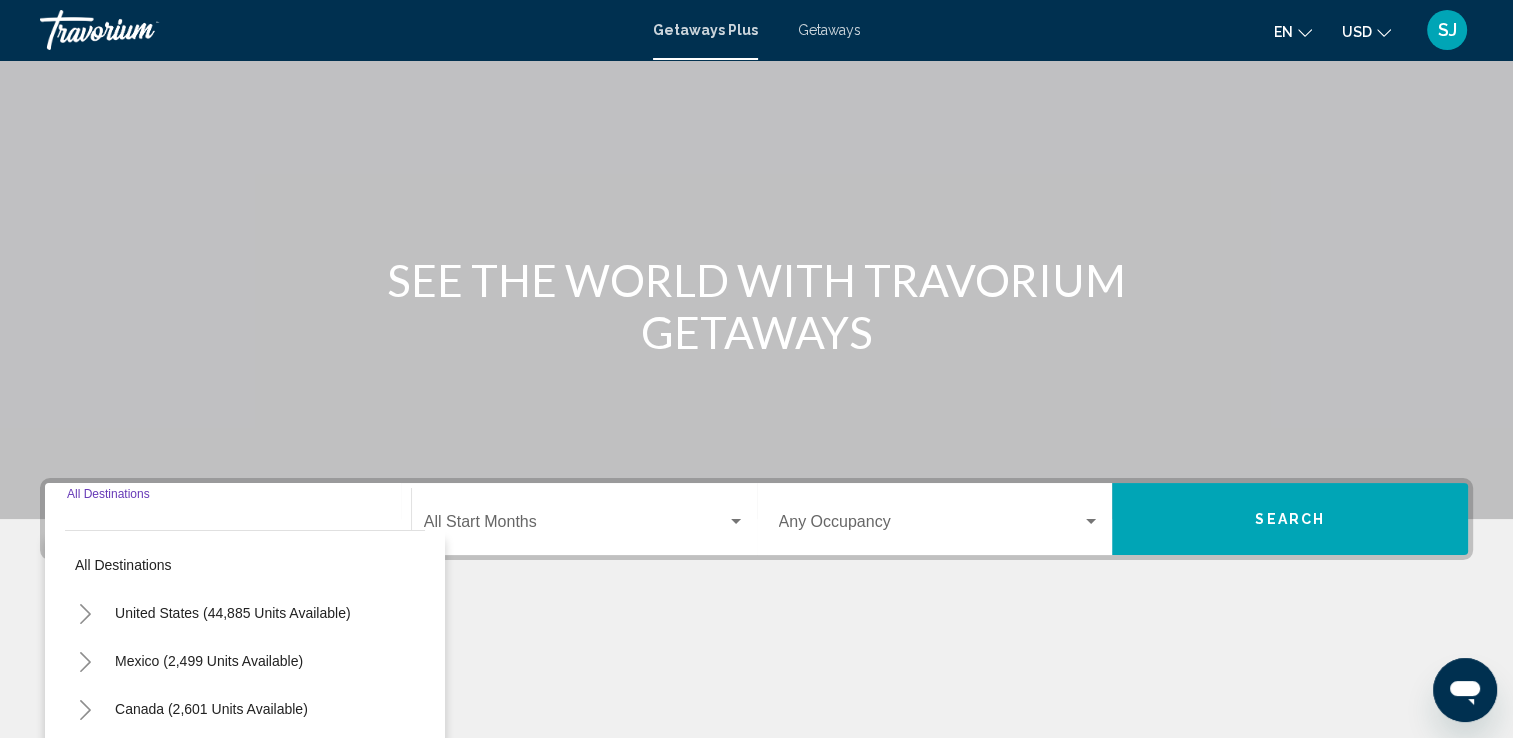 scroll, scrollTop: 347, scrollLeft: 0, axis: vertical 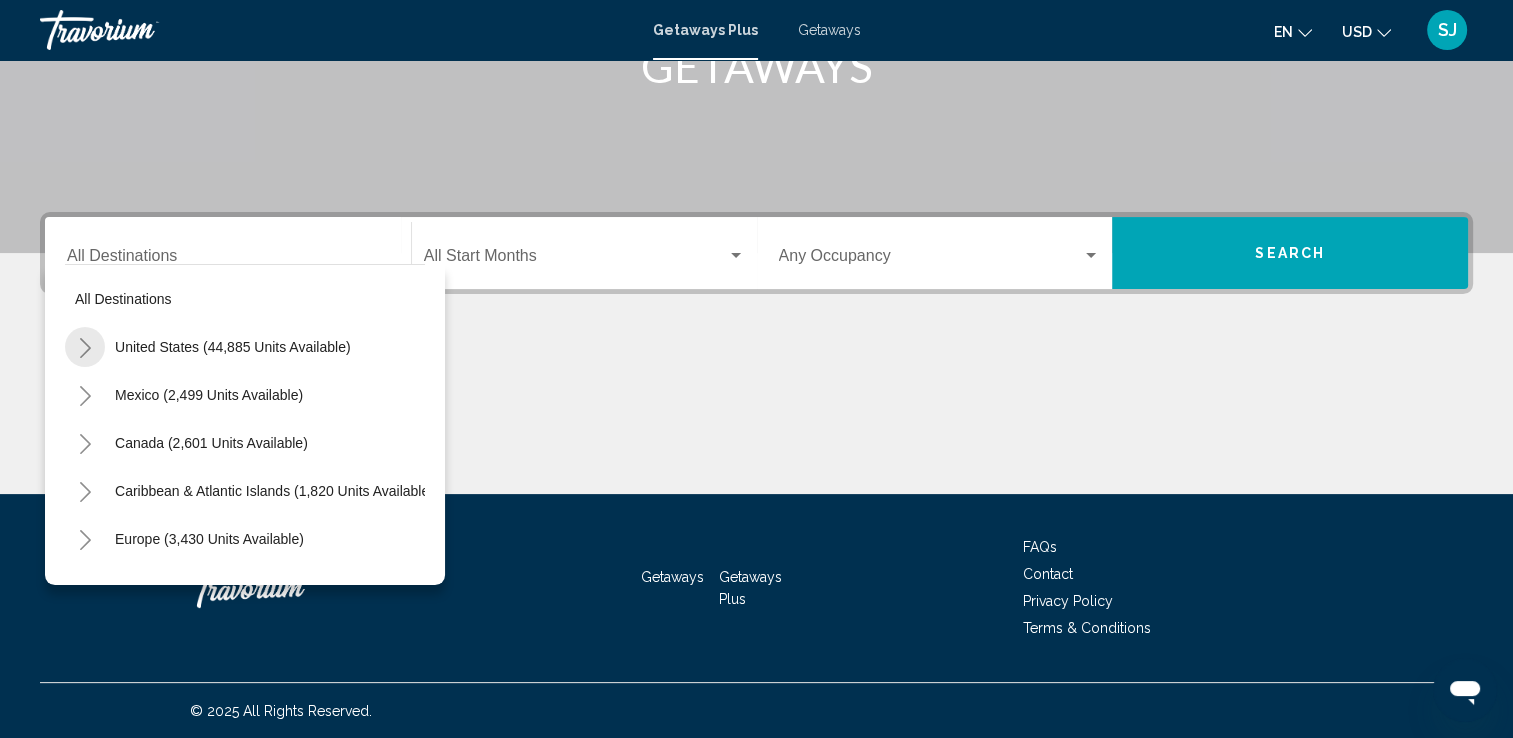 click 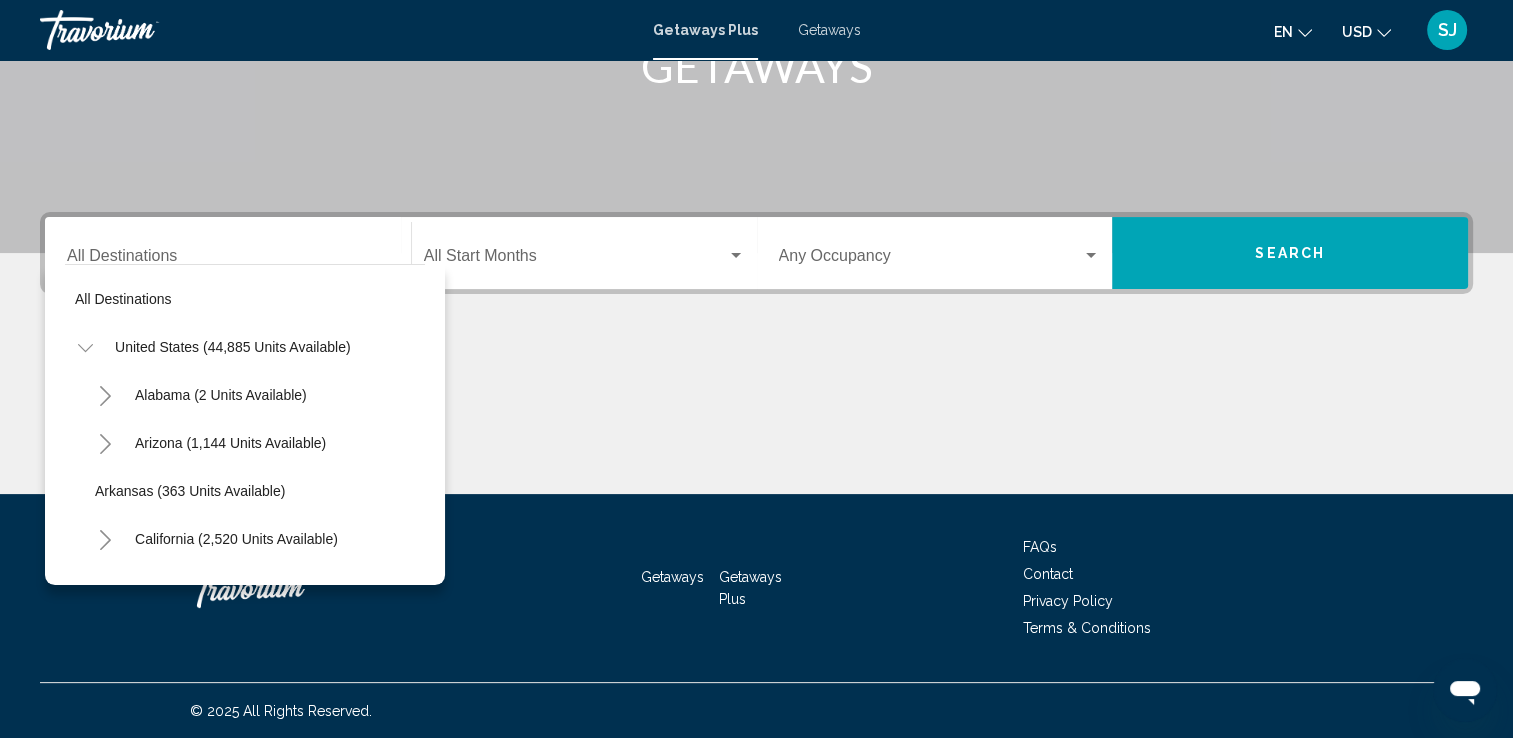 scroll, scrollTop: 100, scrollLeft: 0, axis: vertical 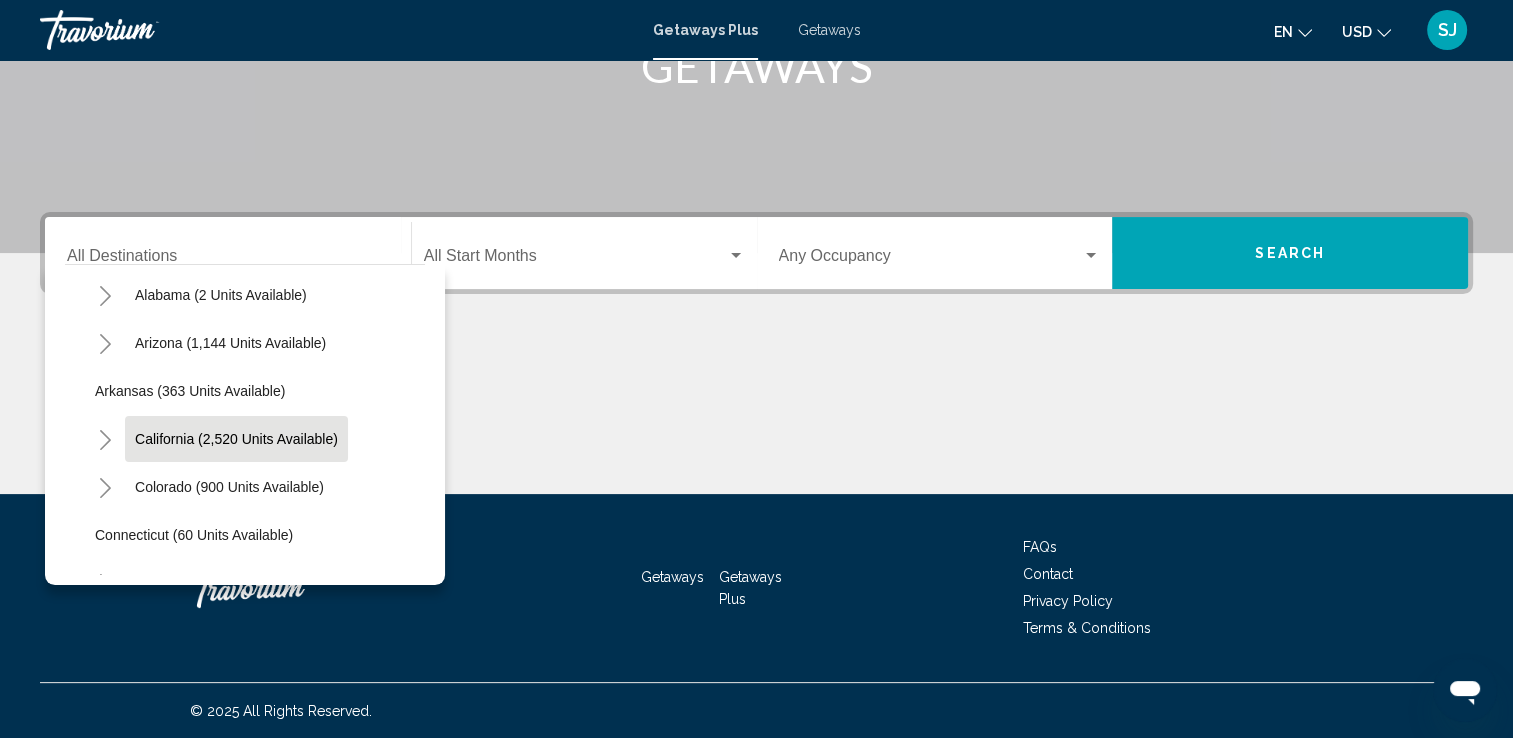 click on "California (2,520 units available)" 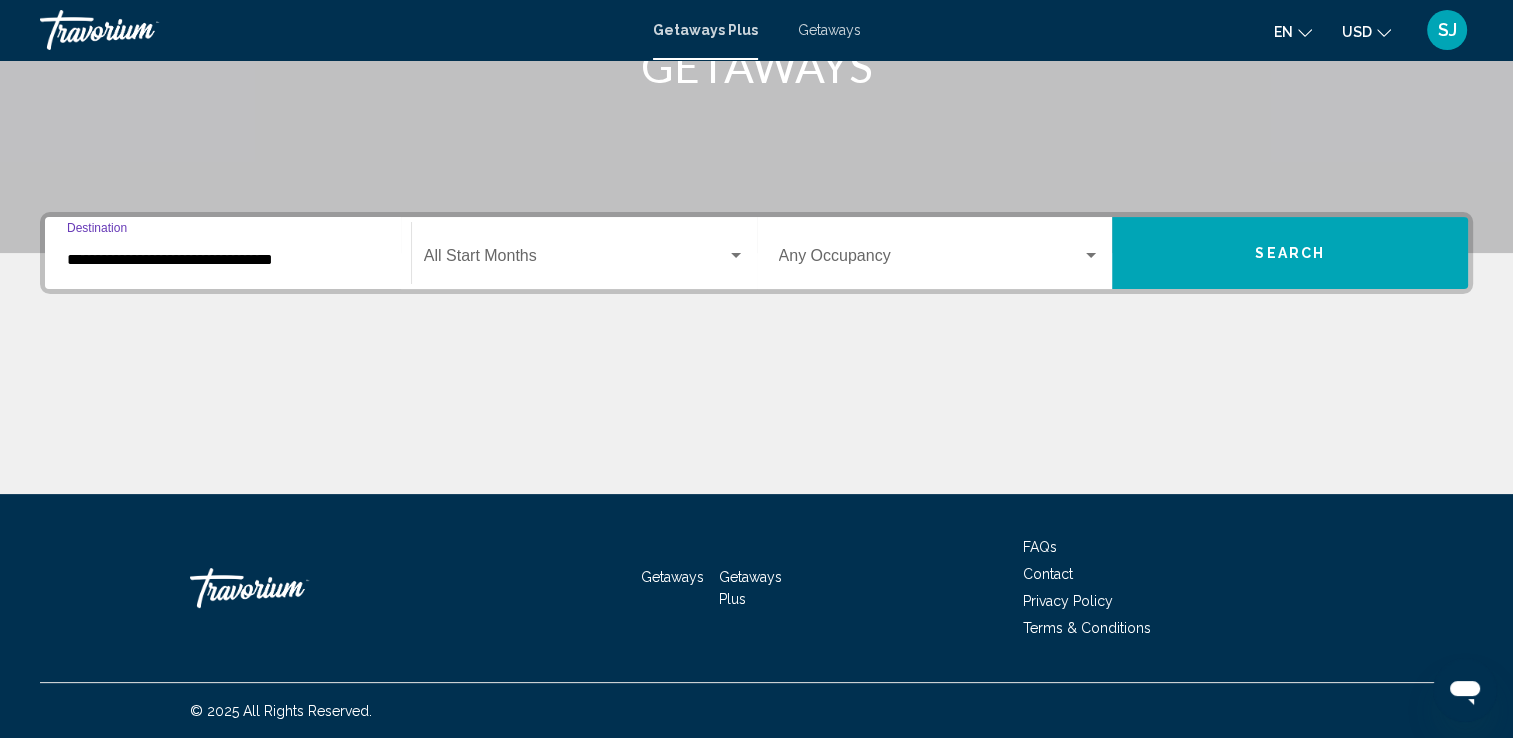 click on "**********" at bounding box center (228, 260) 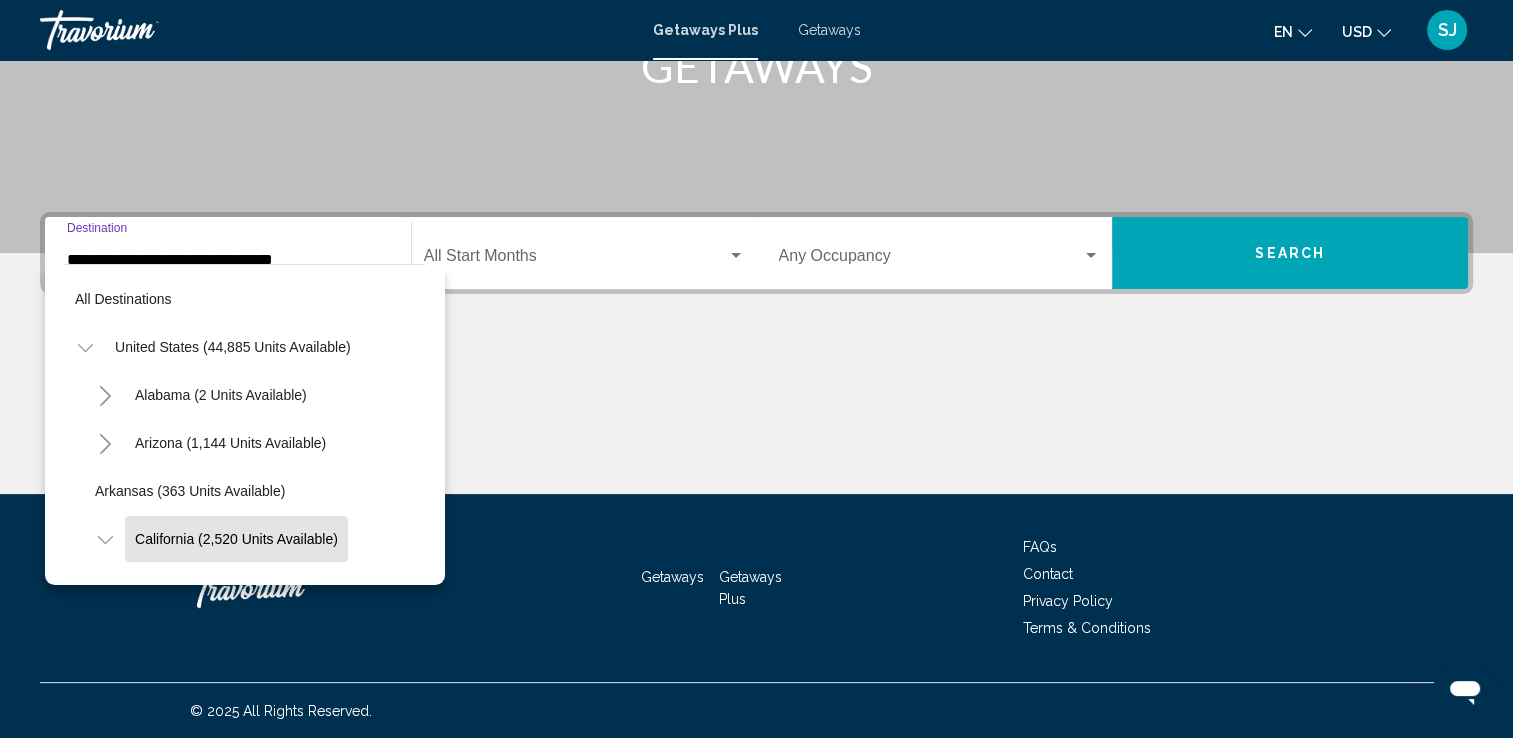 scroll, scrollTop: 126, scrollLeft: 0, axis: vertical 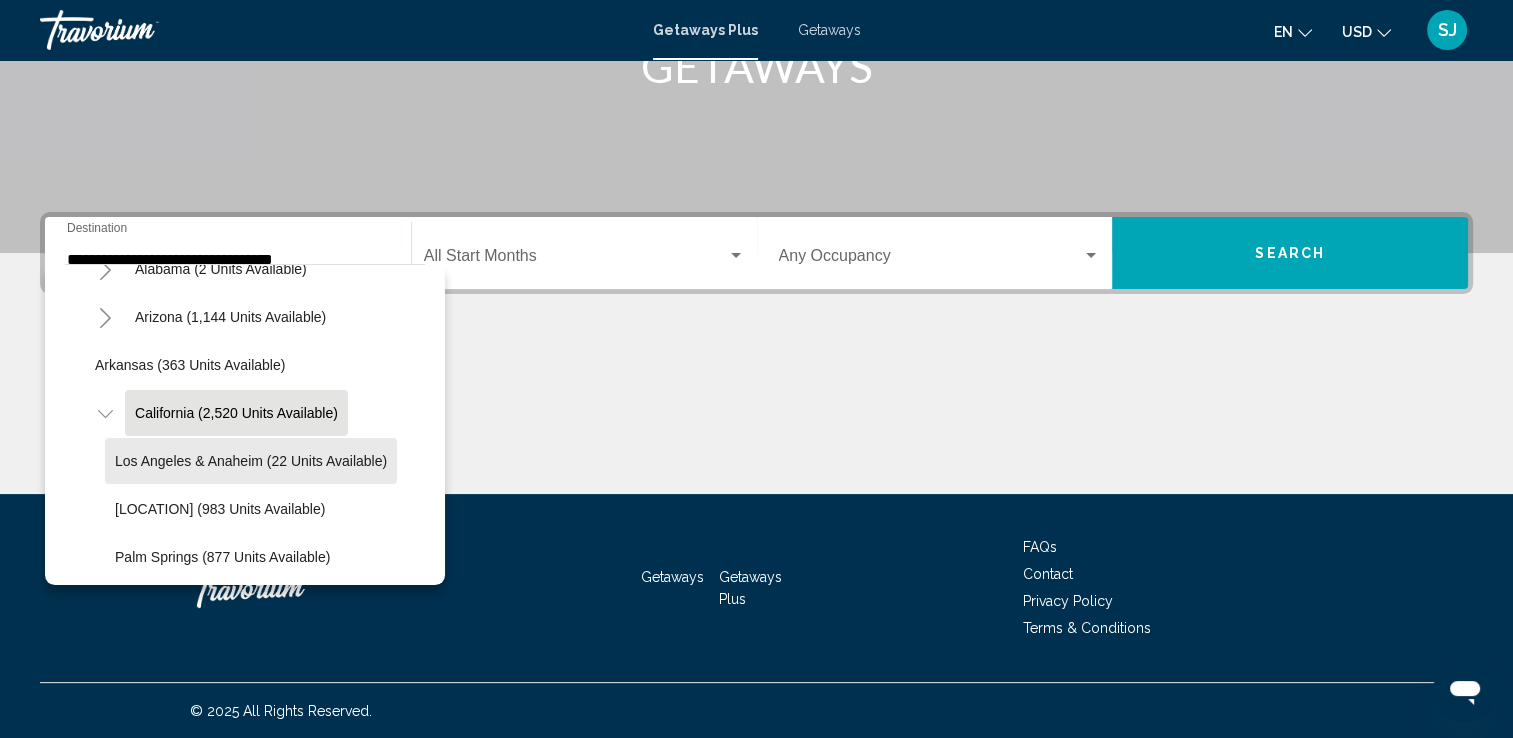click on "Los Angeles & Anaheim (22 units available)" 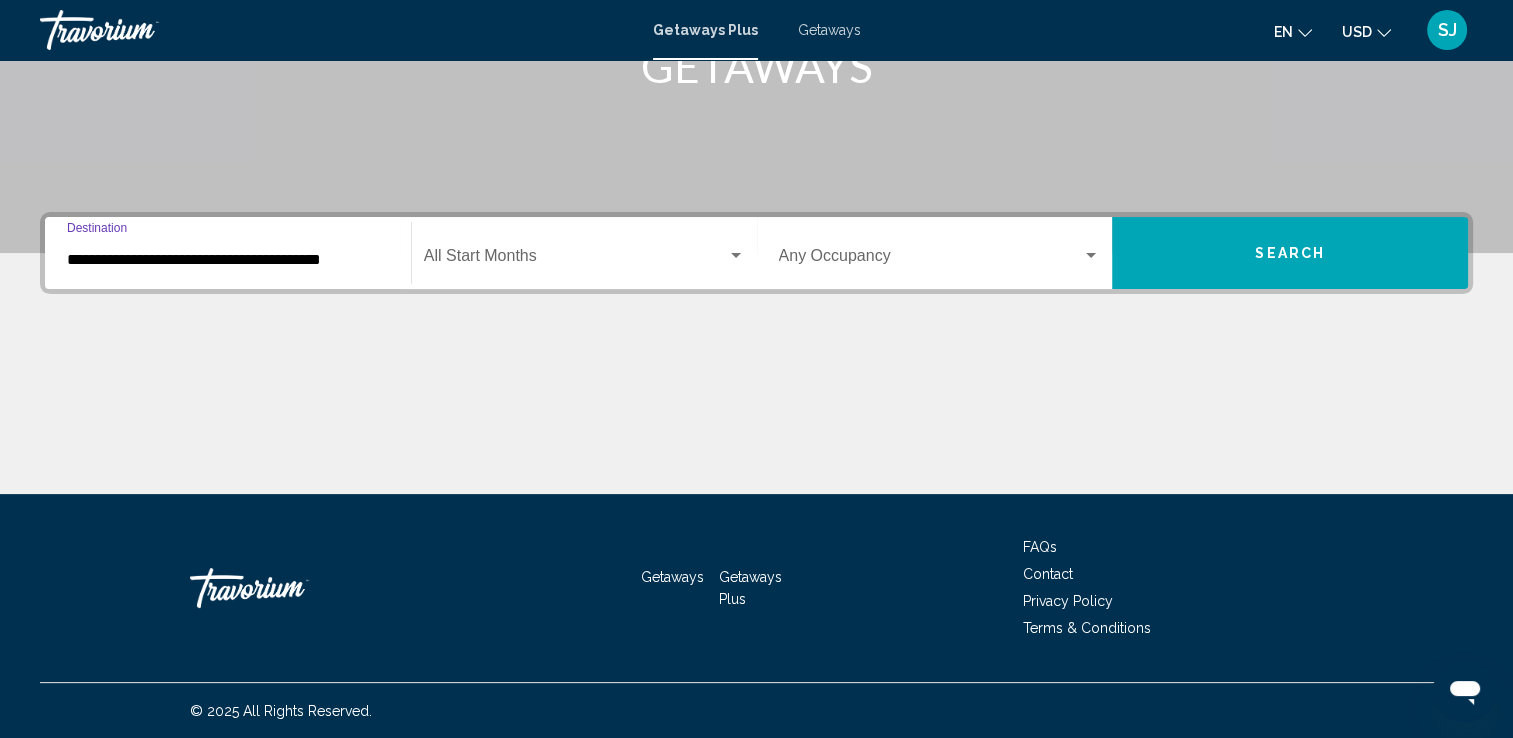 click on "Start Month All Start Months" 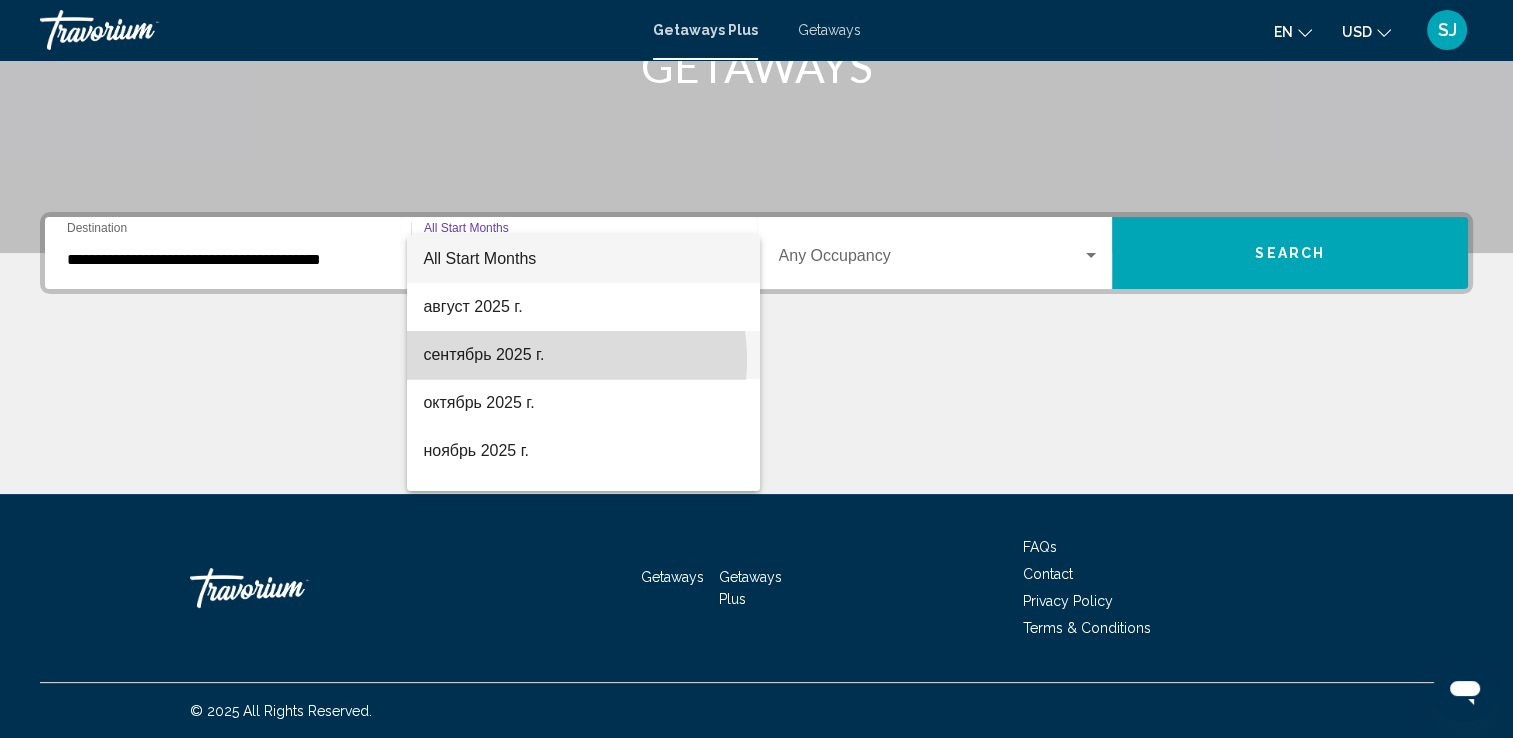 click on "сентябрь 2025 г." at bounding box center [583, 355] 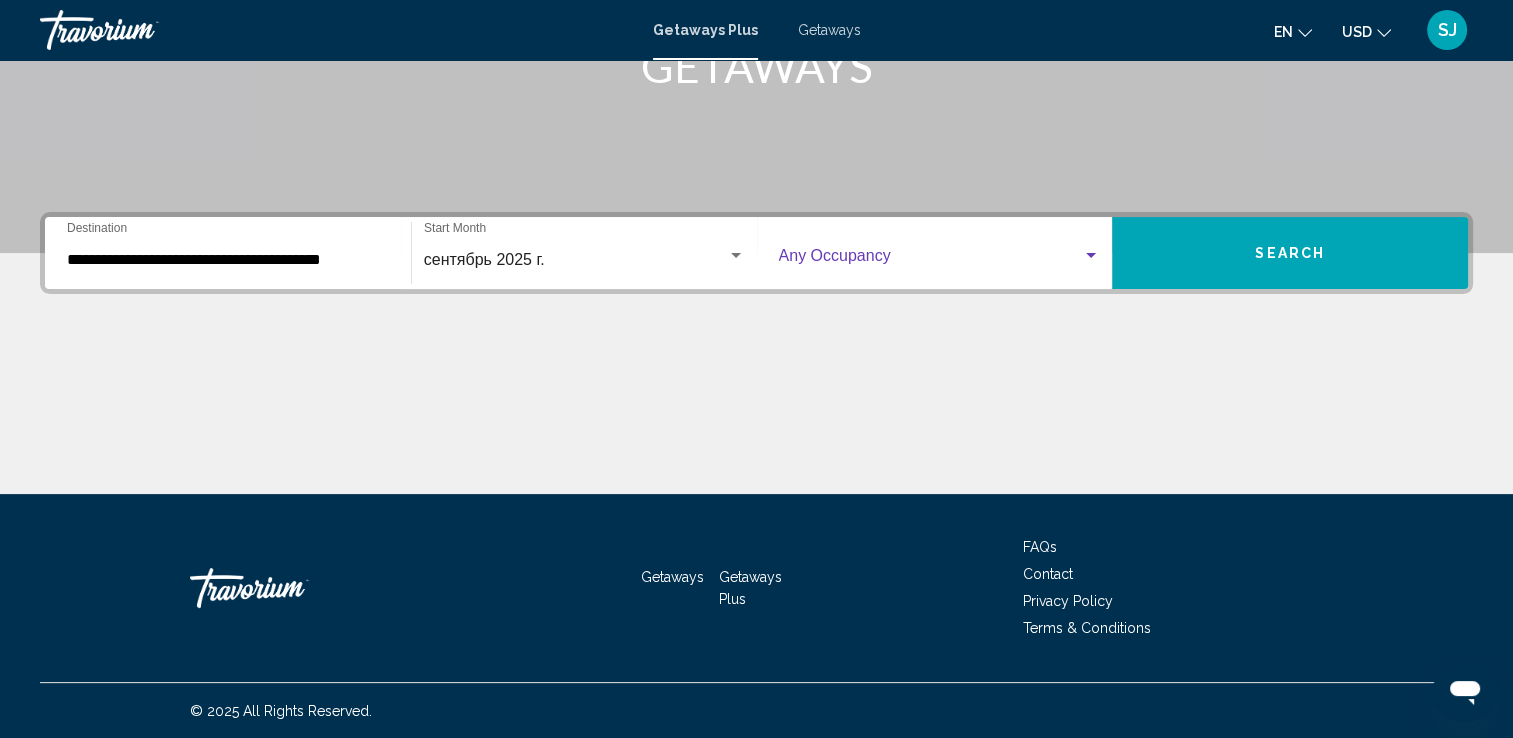 click at bounding box center (931, 260) 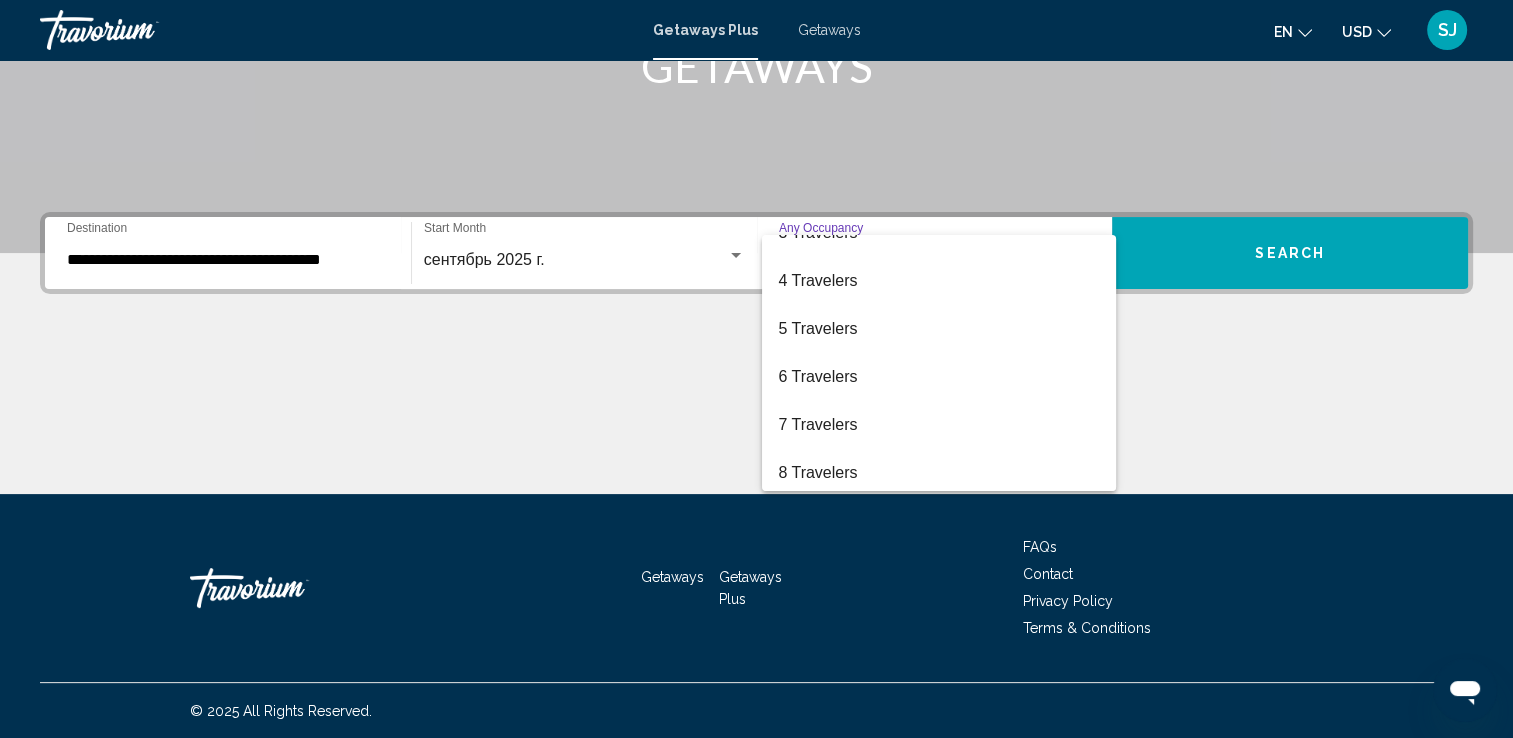 scroll, scrollTop: 224, scrollLeft: 0, axis: vertical 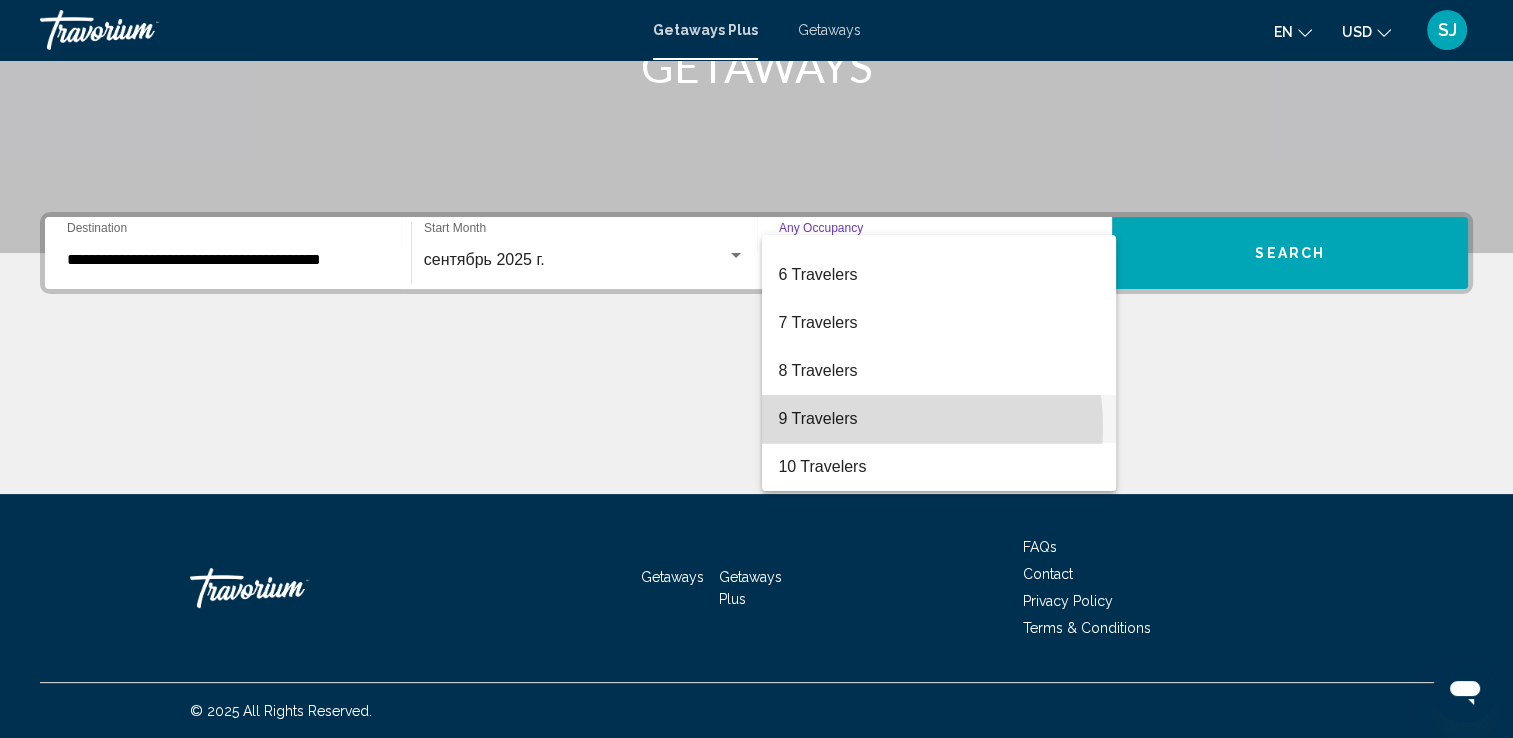 click on "9 Travelers" at bounding box center (939, 419) 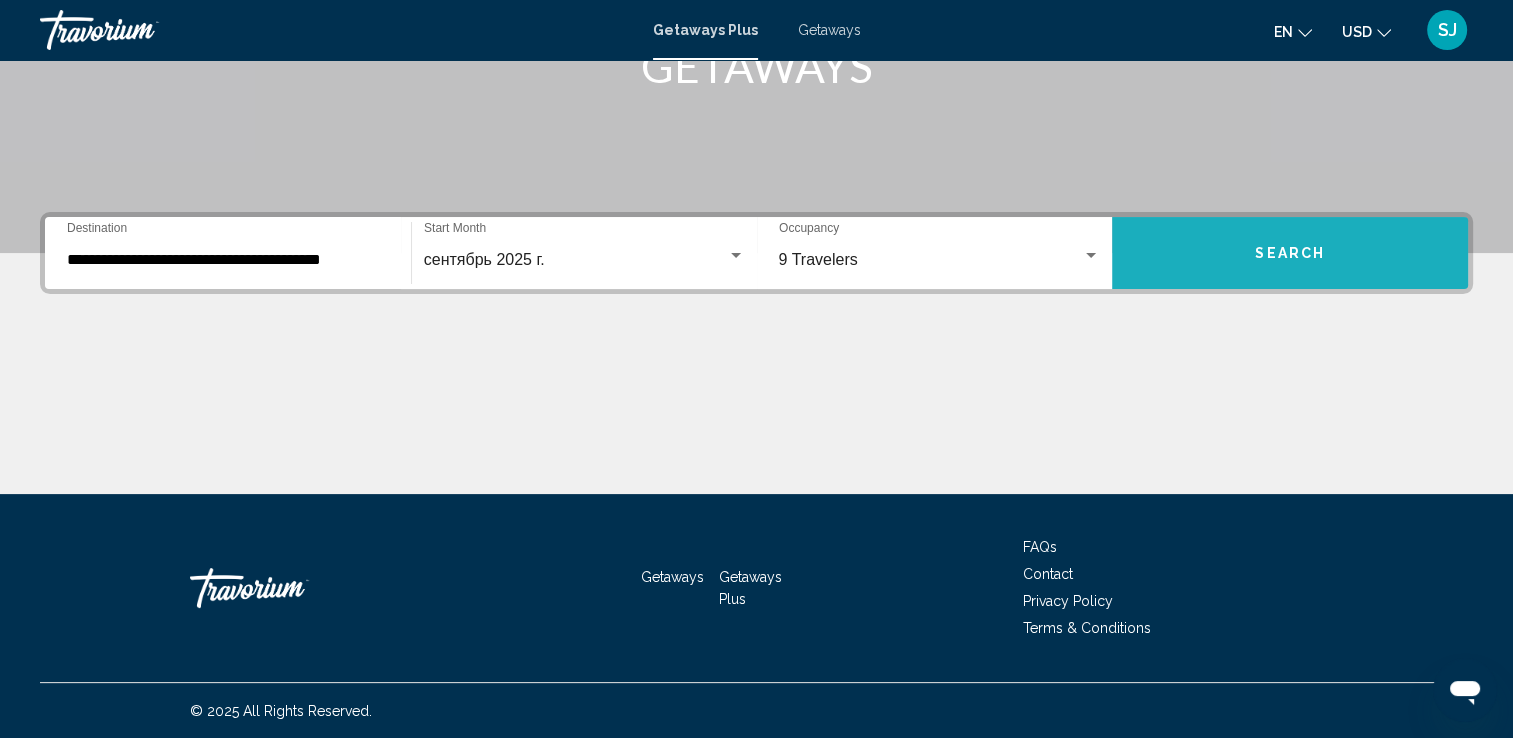 click on "Search" at bounding box center [1290, 253] 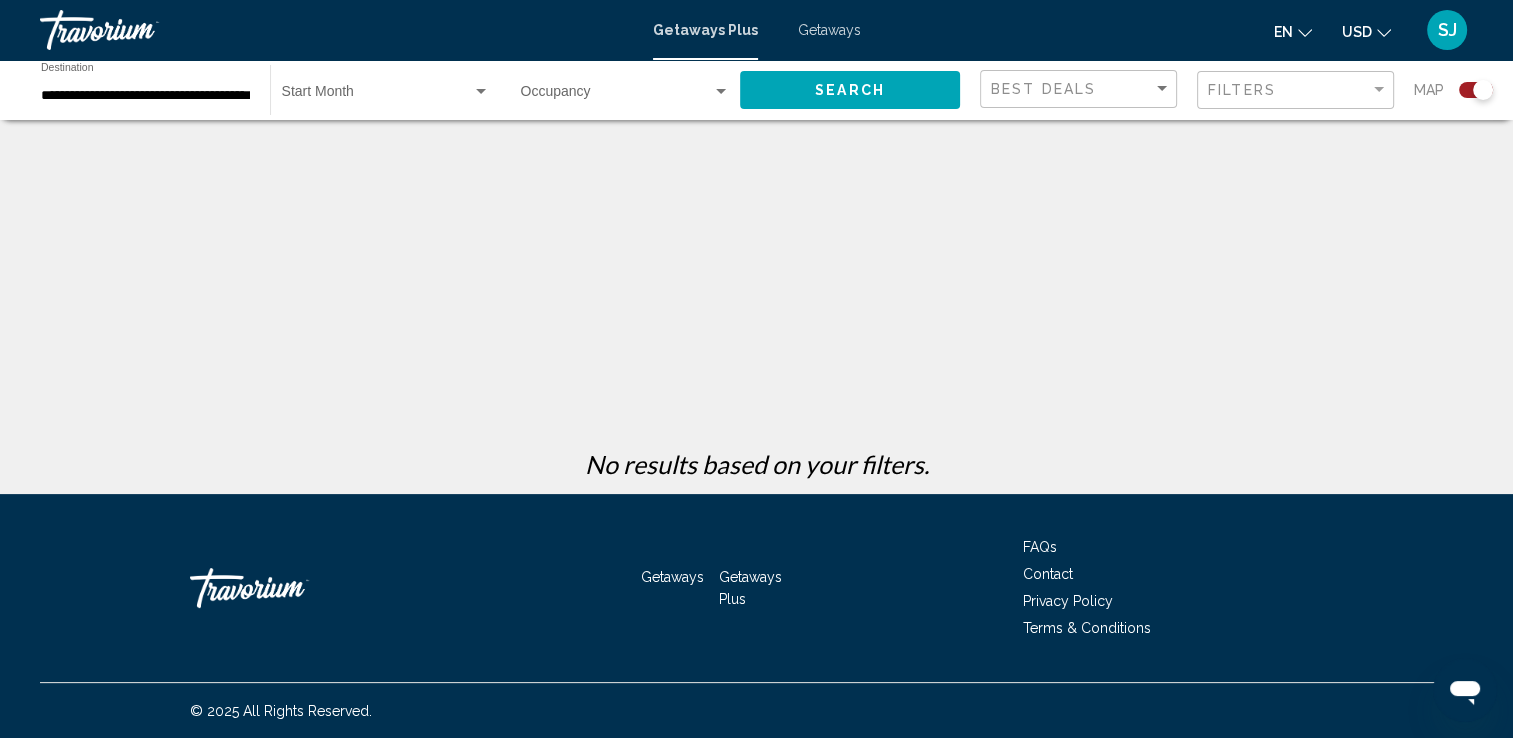 scroll, scrollTop: 0, scrollLeft: 0, axis: both 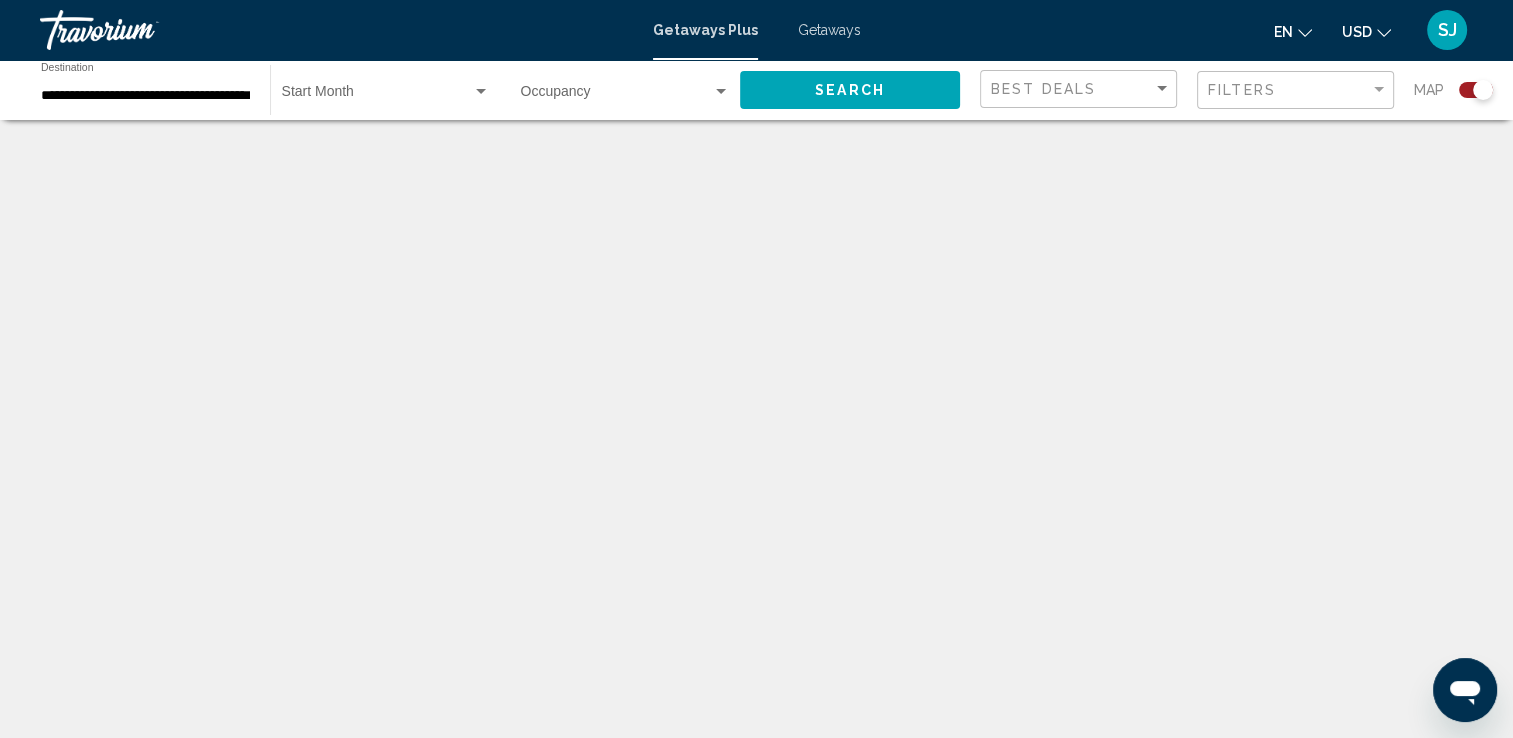click on "Occupancy Any Occupancy" 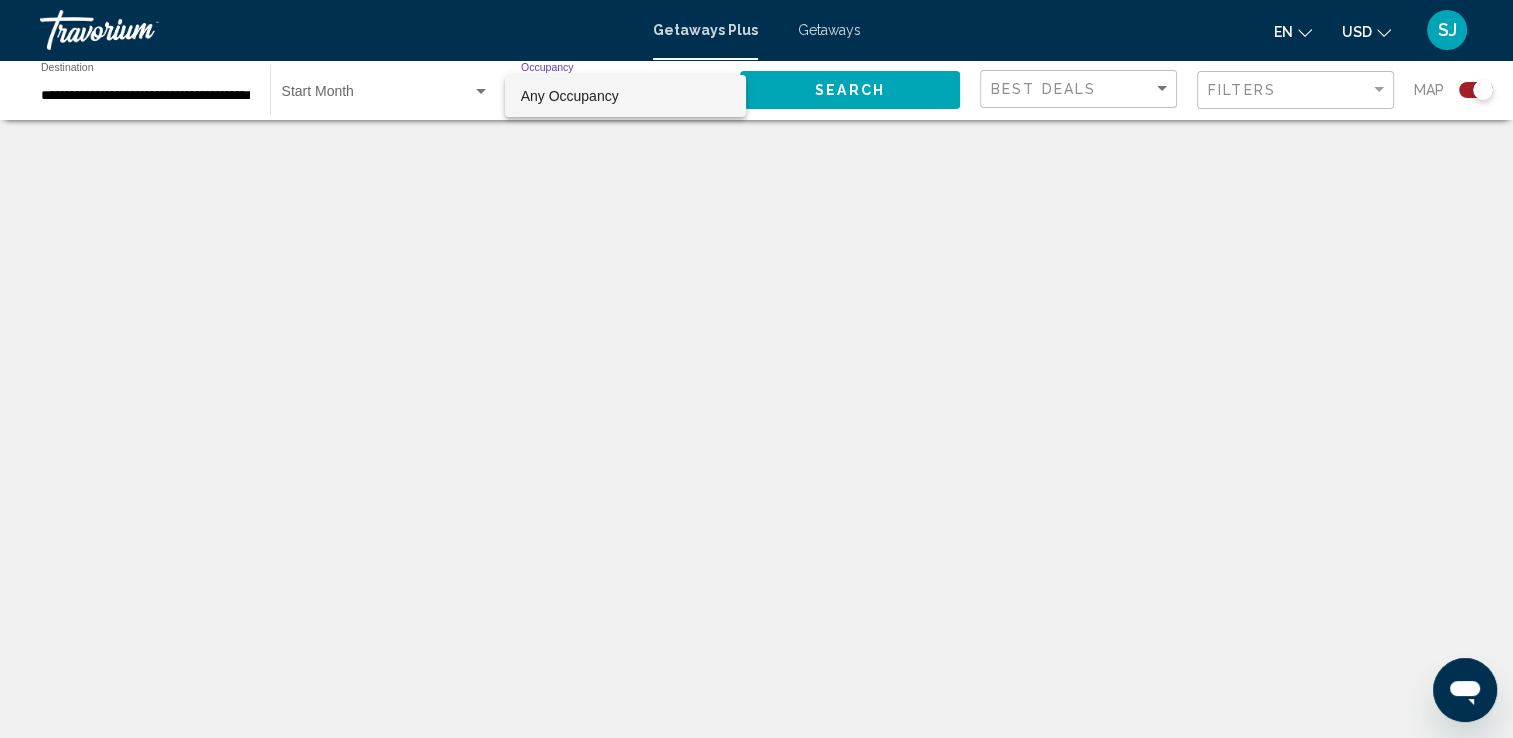 click at bounding box center (756, 369) 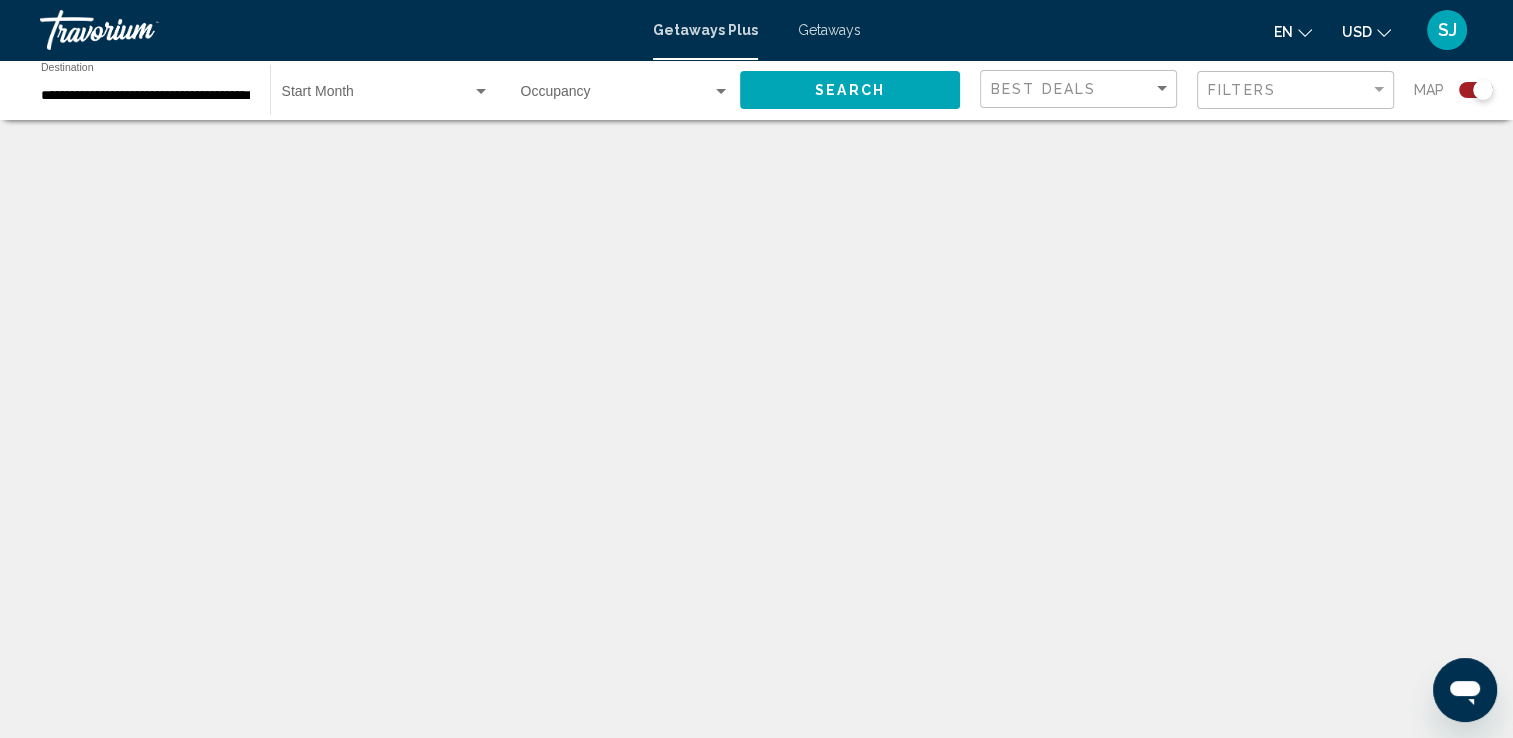 click on "Occupancy Any Occupancy" 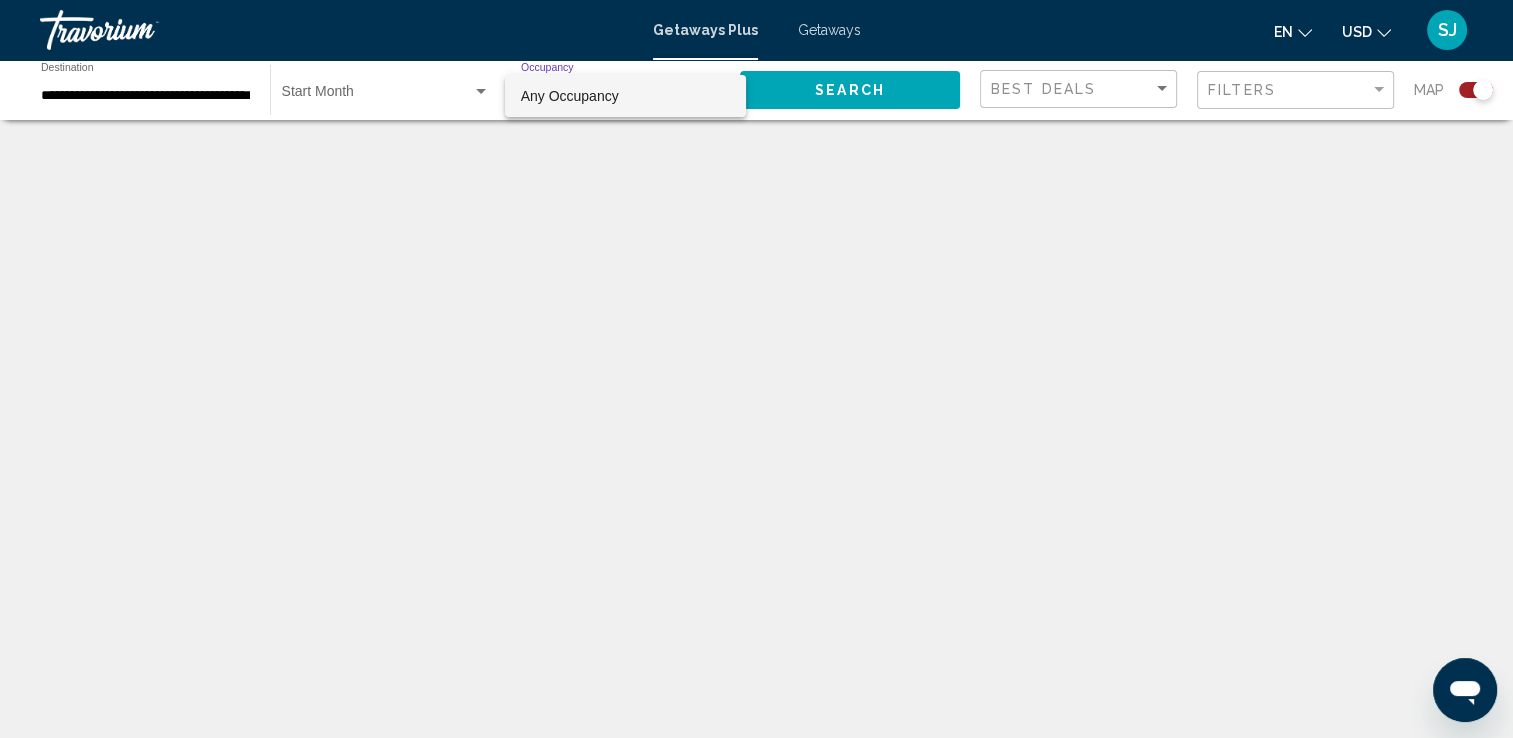 click on "Any Occupancy" at bounding box center (625, 96) 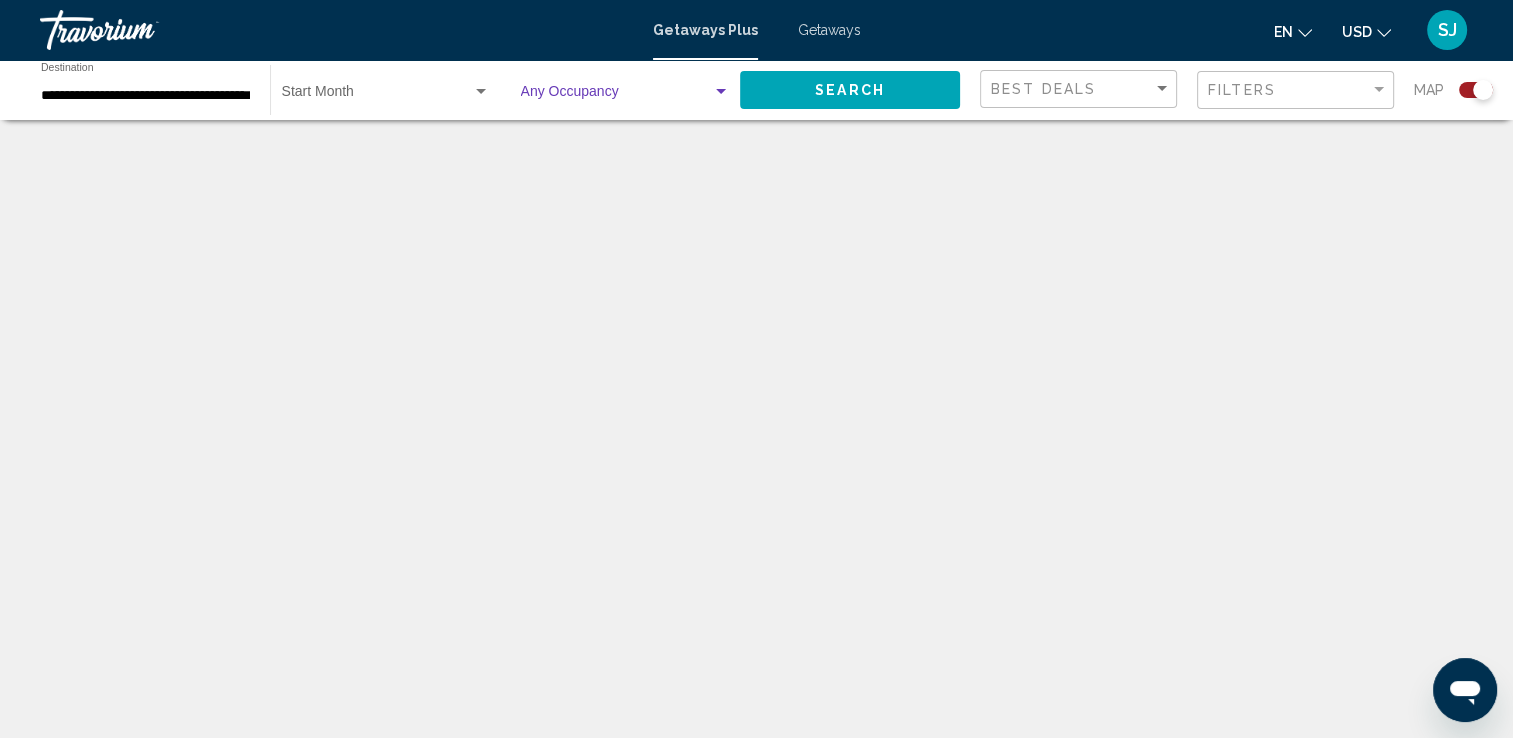 click at bounding box center [616, 96] 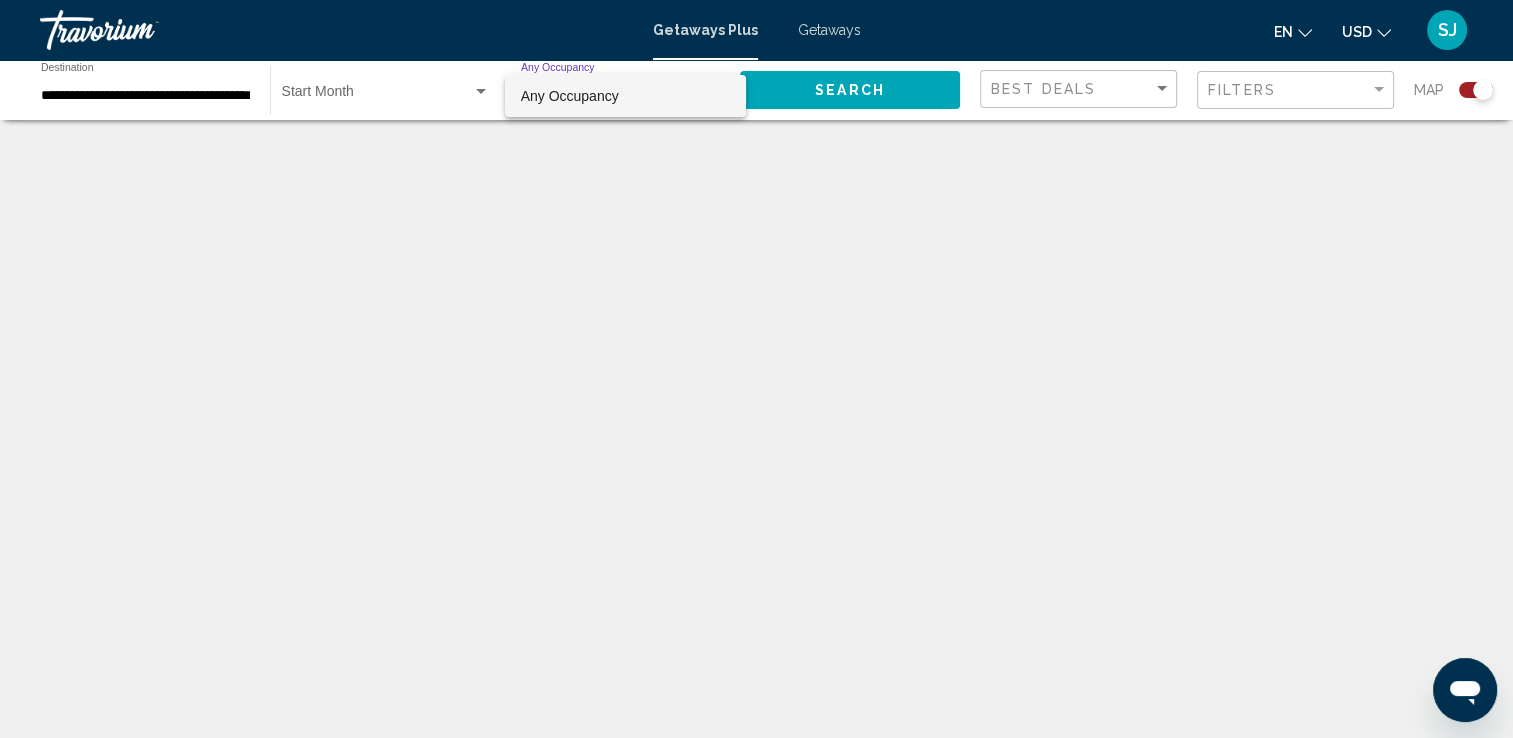 click at bounding box center [756, 369] 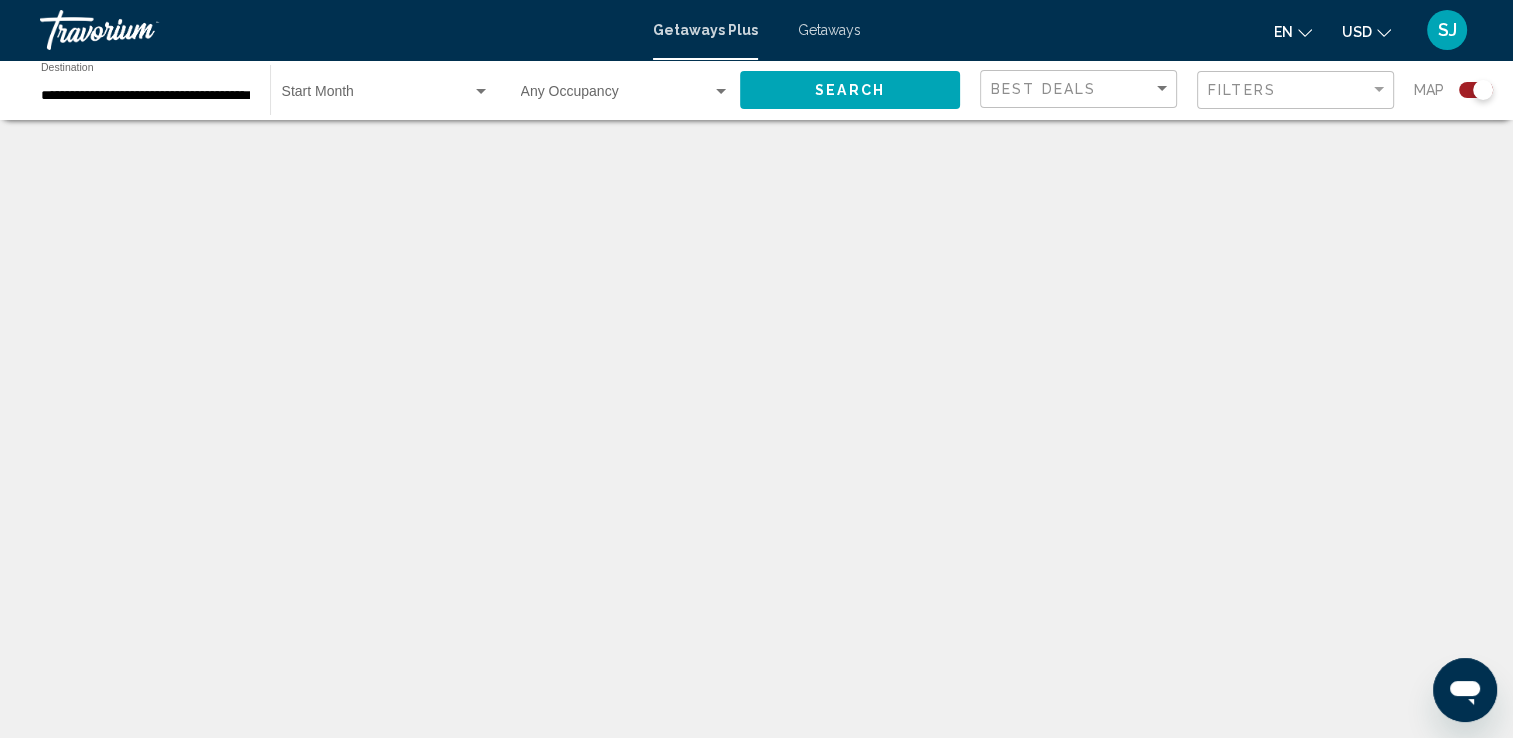 click on "Search" 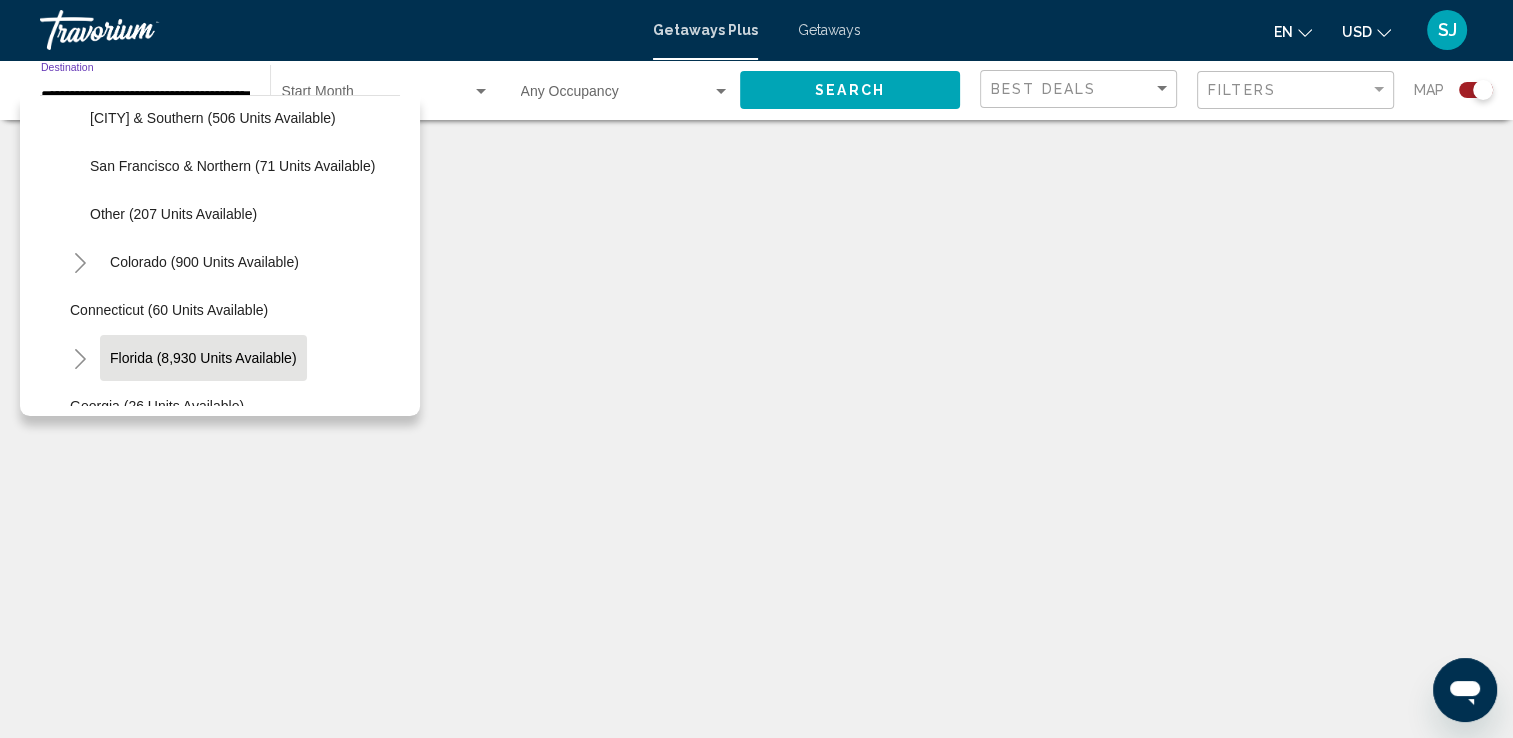 scroll, scrollTop: 474, scrollLeft: 0, axis: vertical 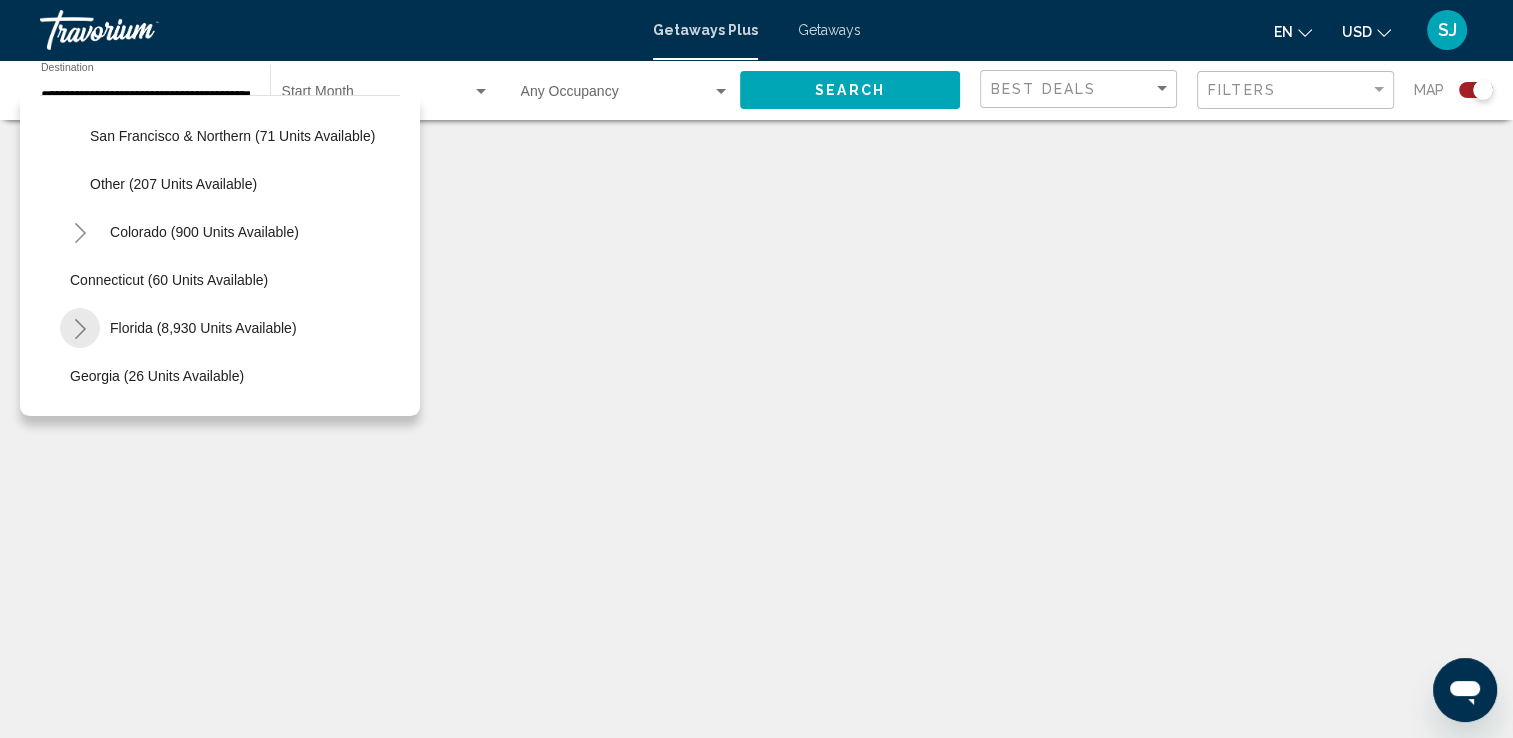 click 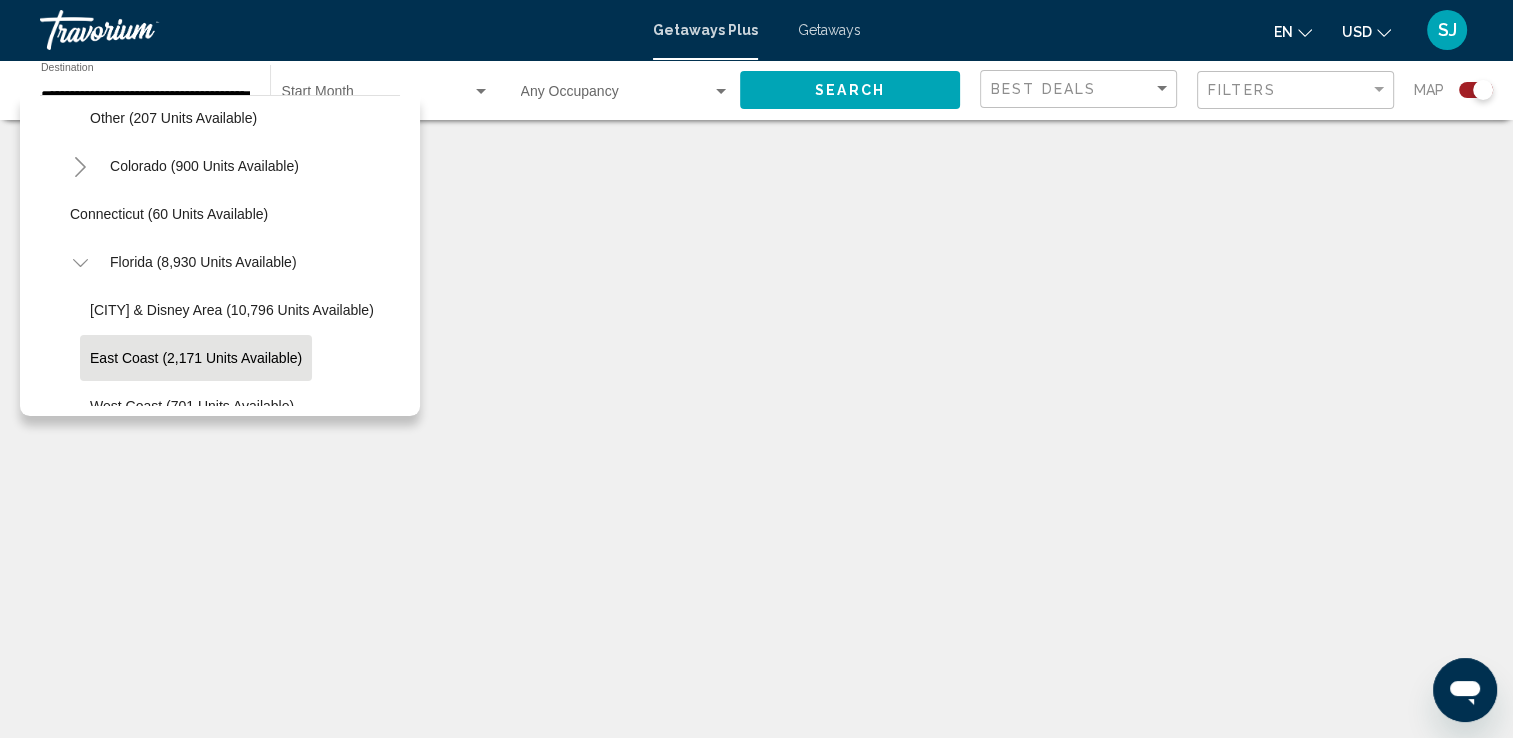 scroll, scrollTop: 574, scrollLeft: 0, axis: vertical 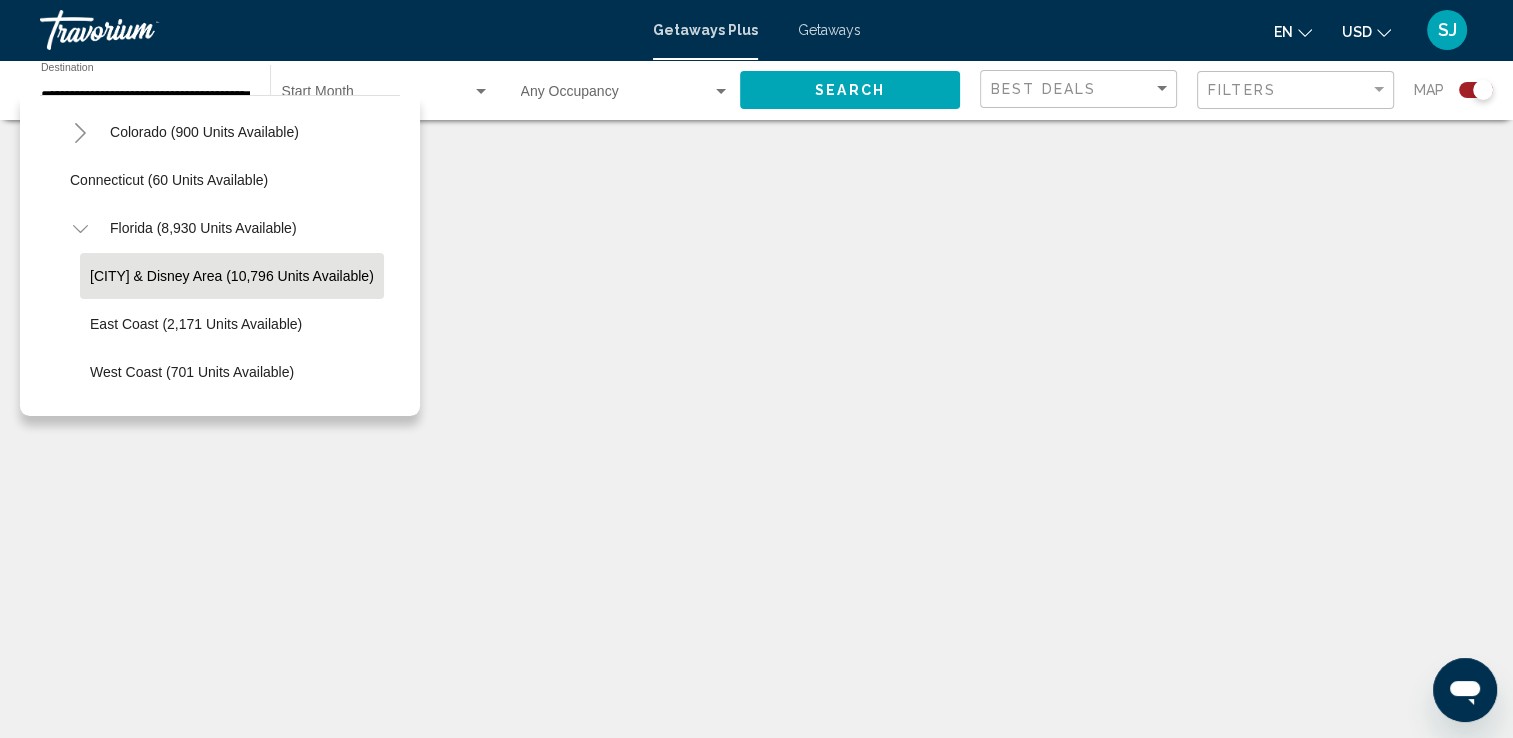 click on "[CITY] & Disney Area ([NUMBER] units available)" 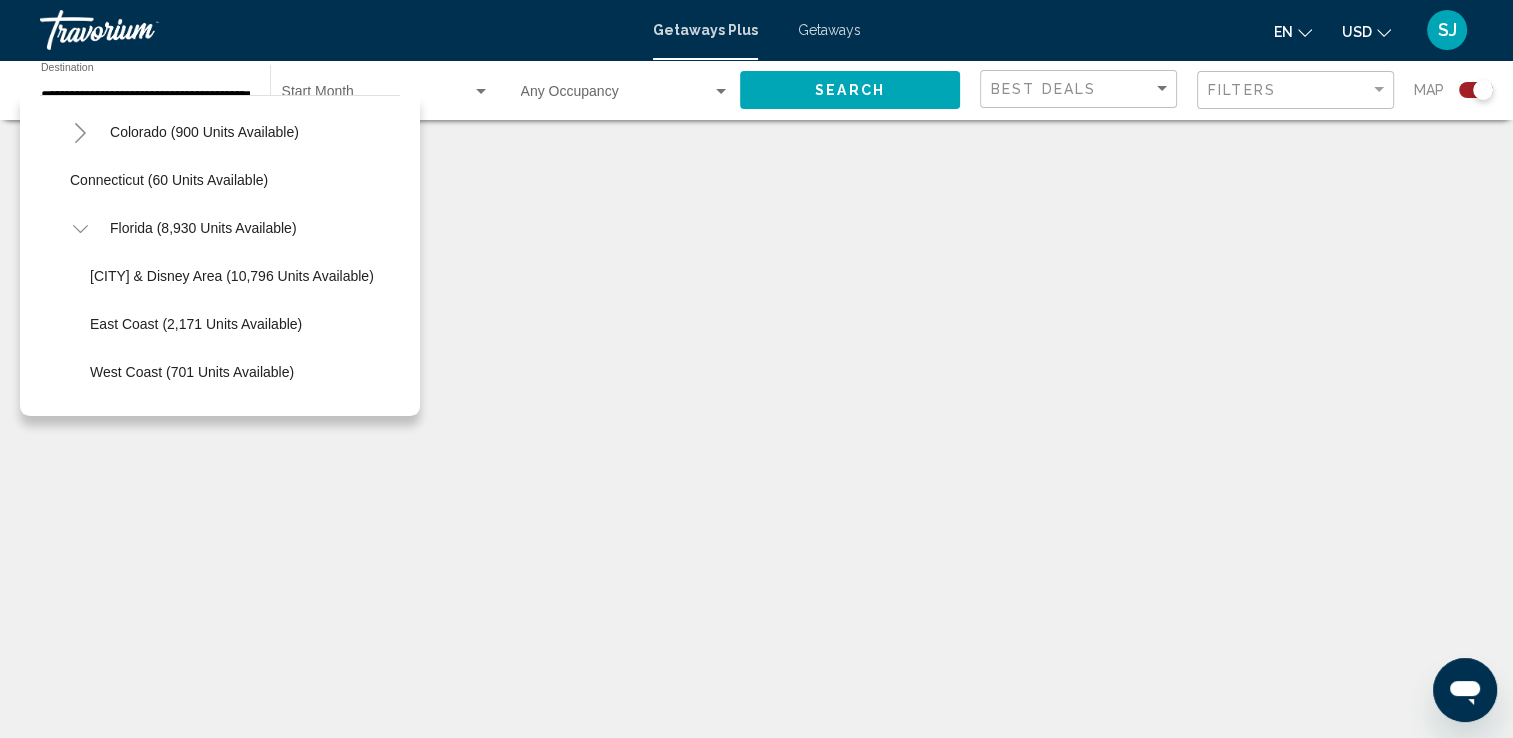 type on "**********" 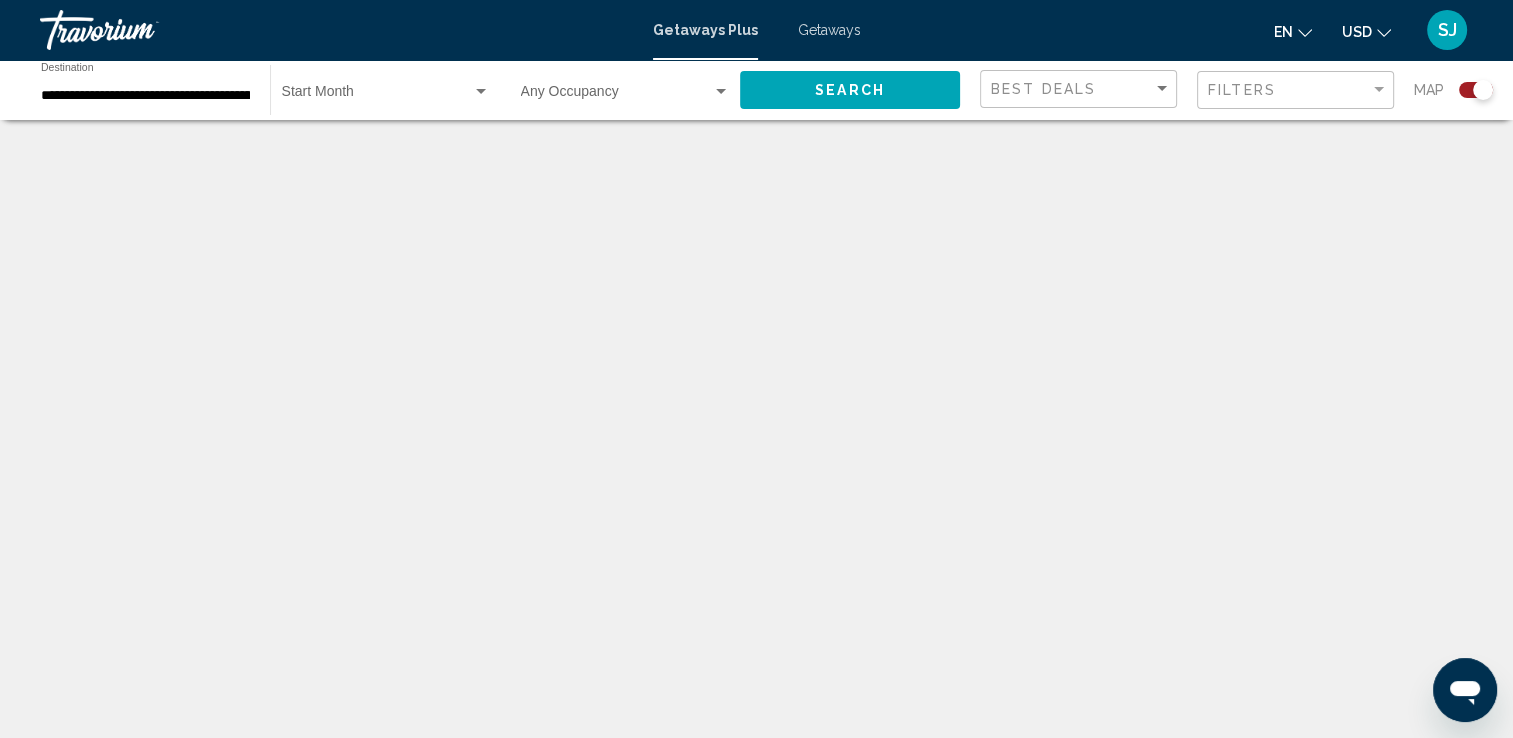 click on "Start Month All Start Months" 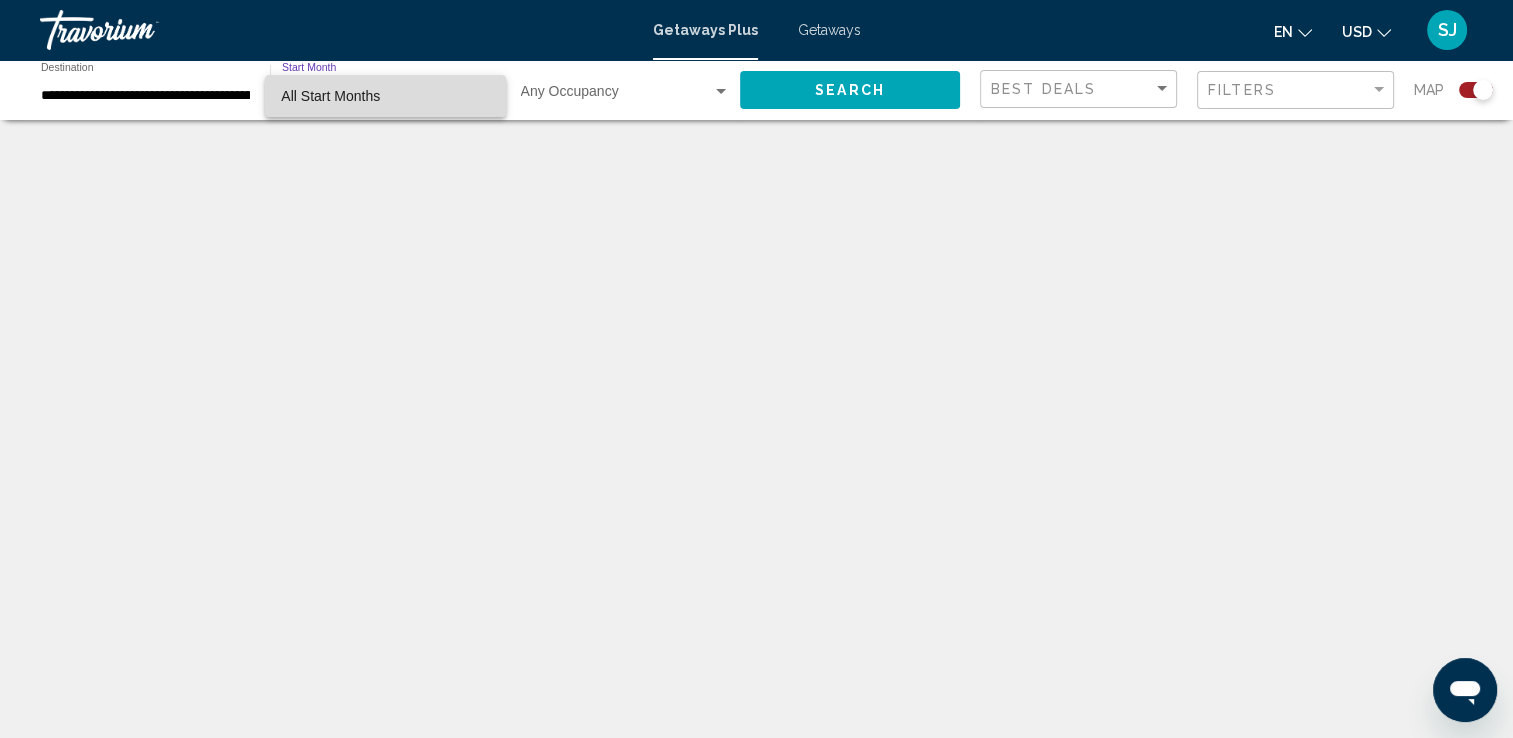 click on "All Start Months" at bounding box center (385, 96) 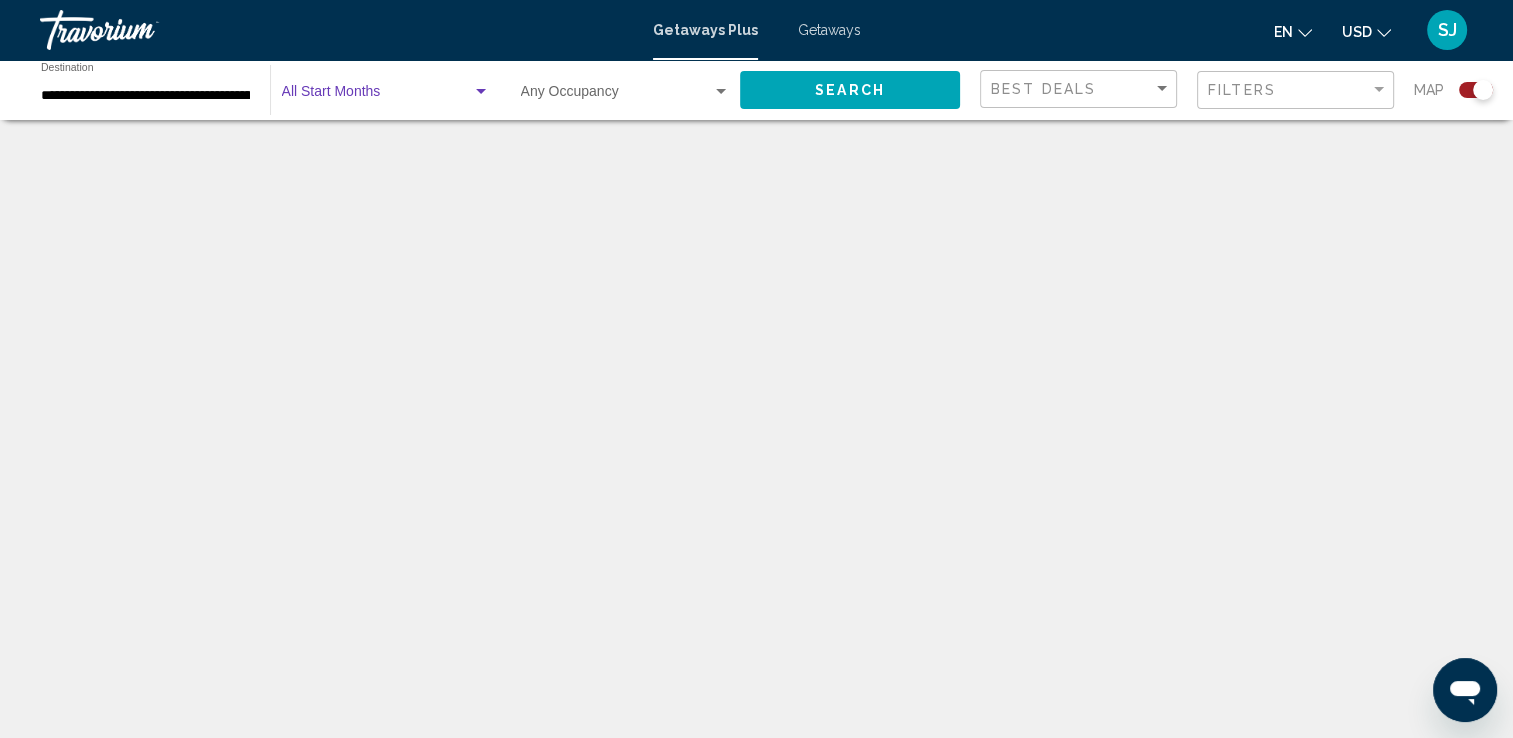 click at bounding box center [481, 91] 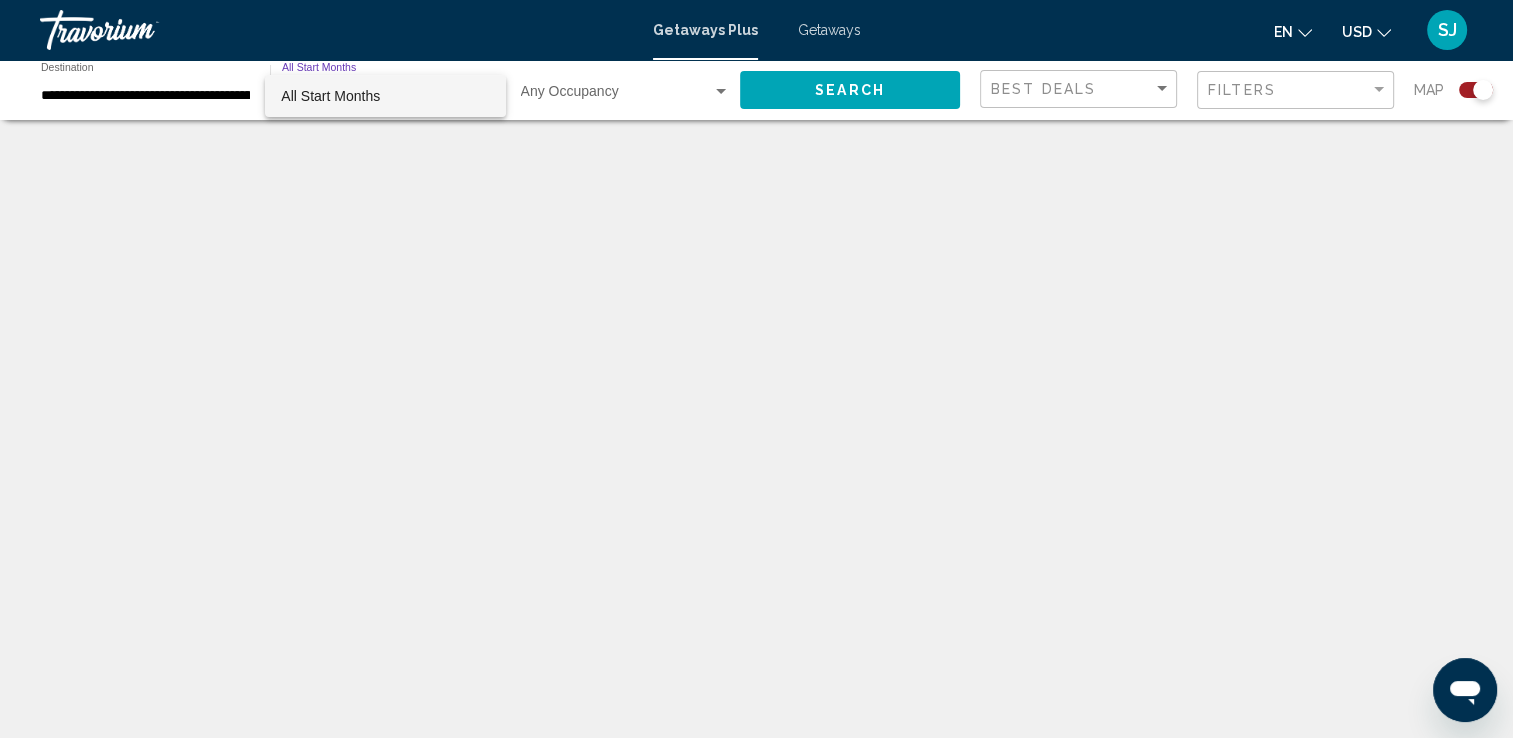 drag, startPoint x: 589, startPoint y: 91, endPoint x: 636, endPoint y: 104, distance: 48.76474 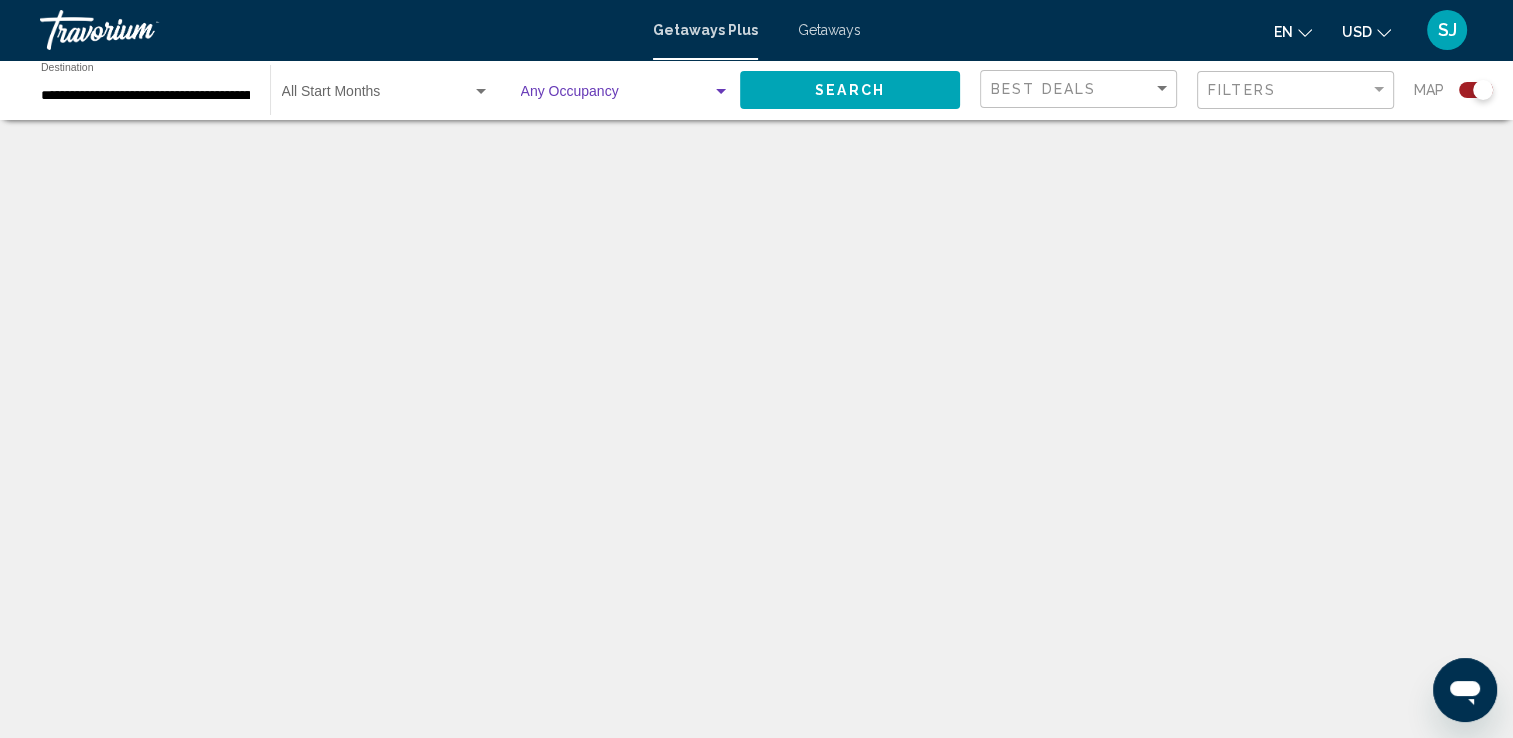 click at bounding box center [721, 92] 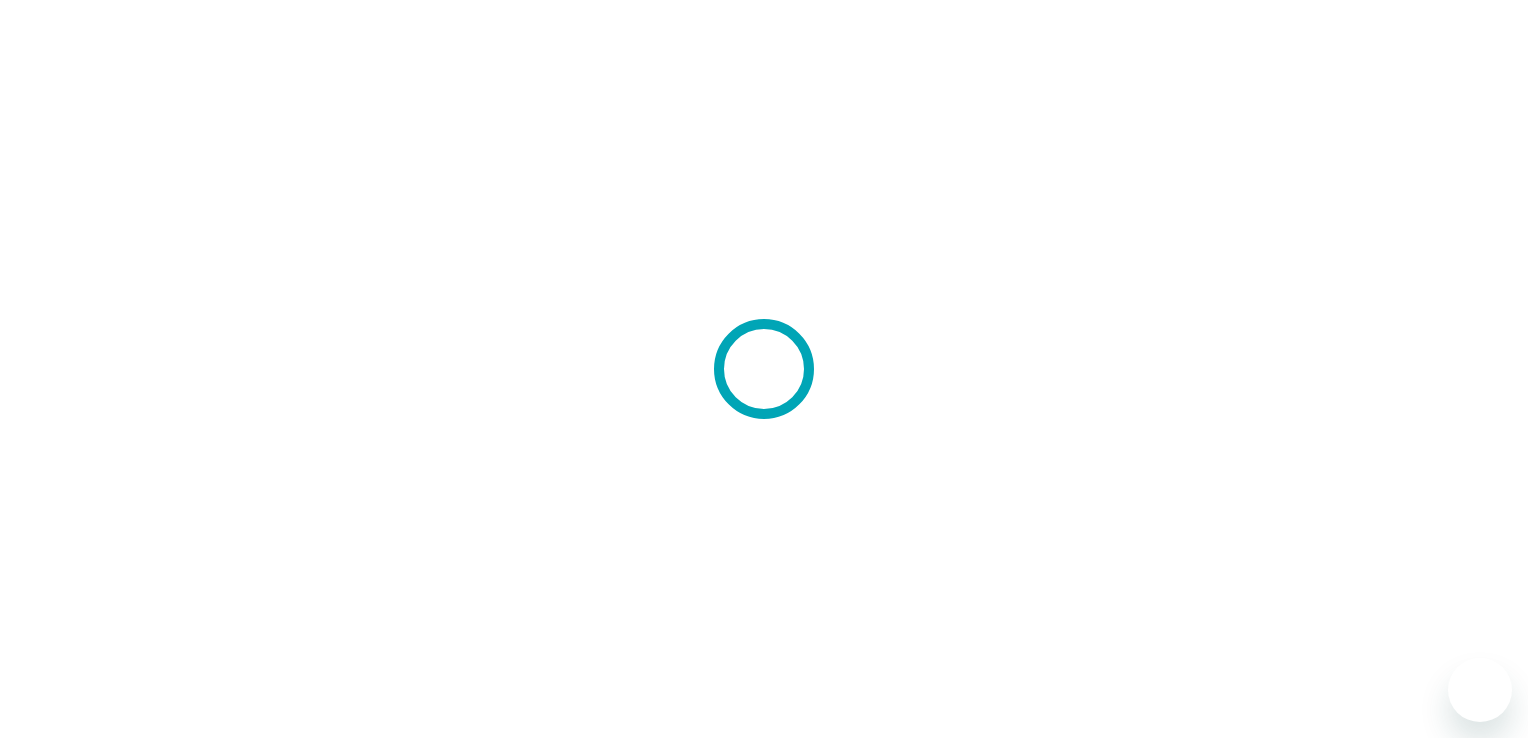 scroll, scrollTop: 0, scrollLeft: 0, axis: both 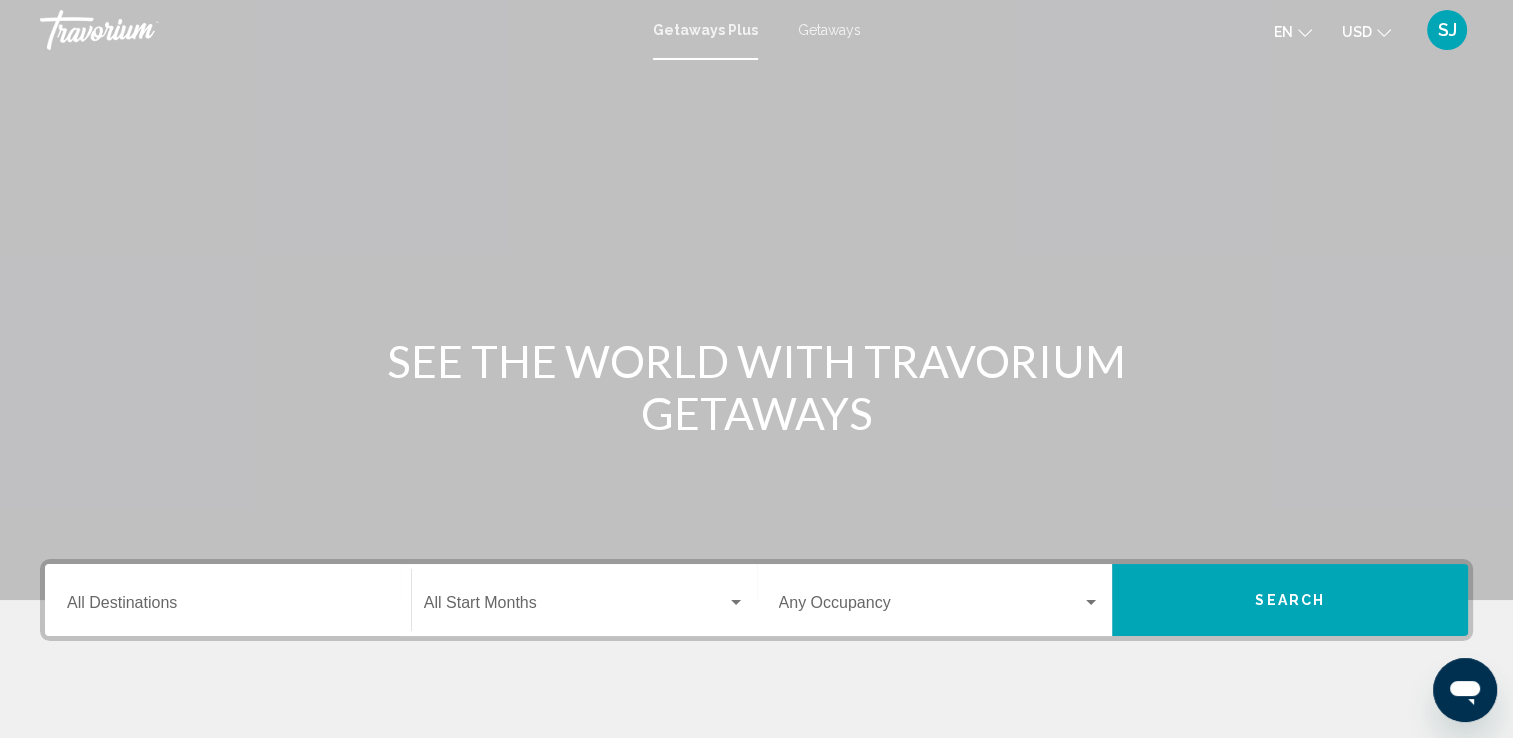 click on "Destination All Destinations" at bounding box center [228, 600] 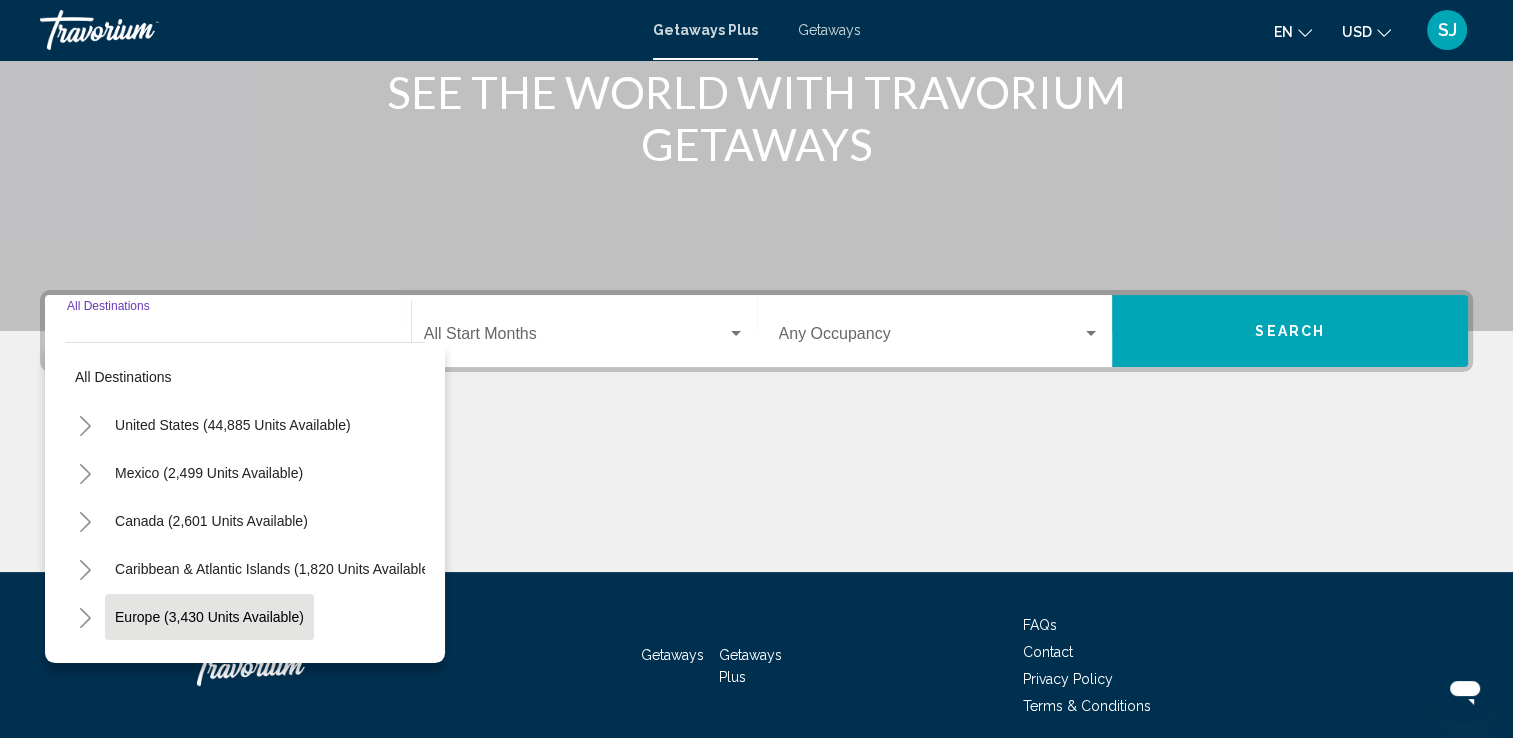 scroll, scrollTop: 347, scrollLeft: 0, axis: vertical 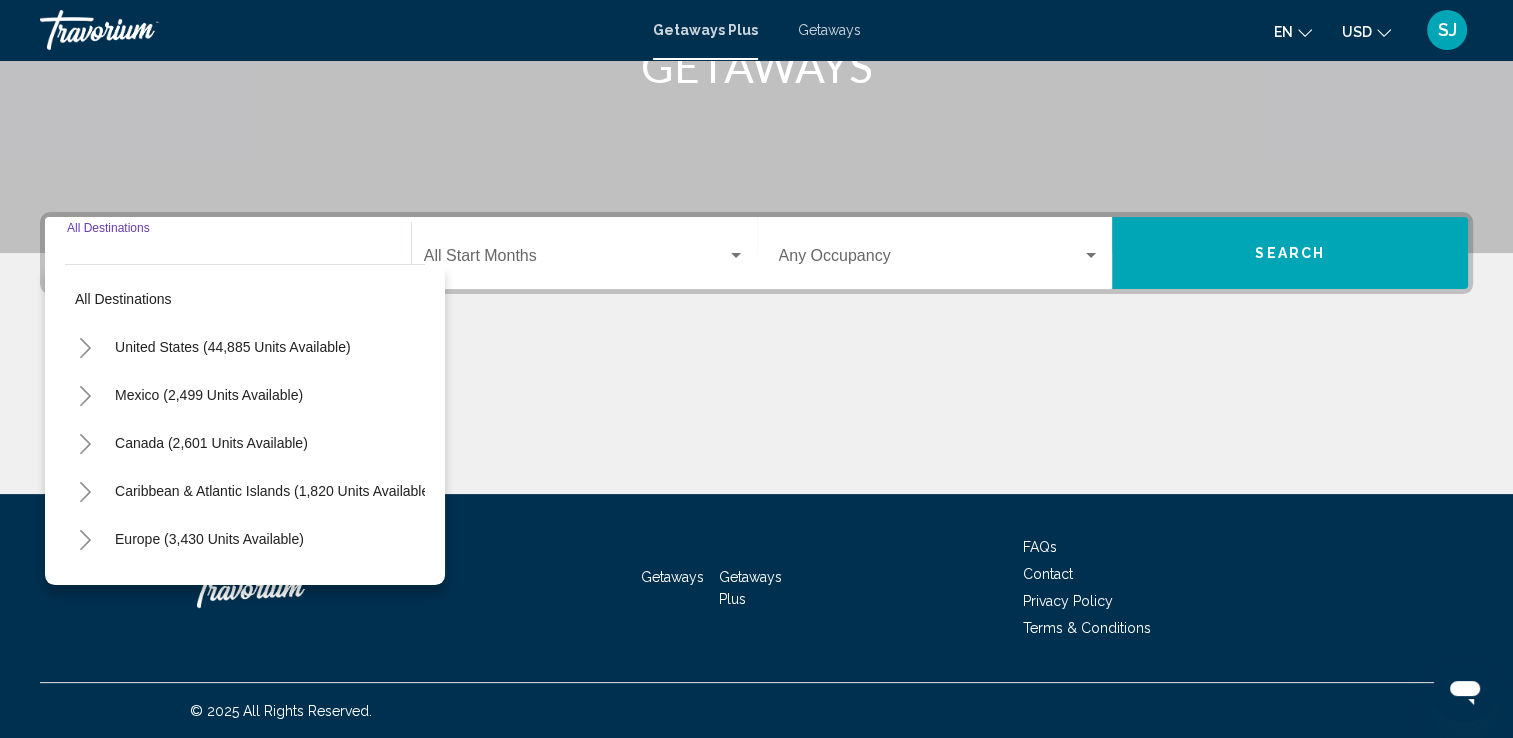click 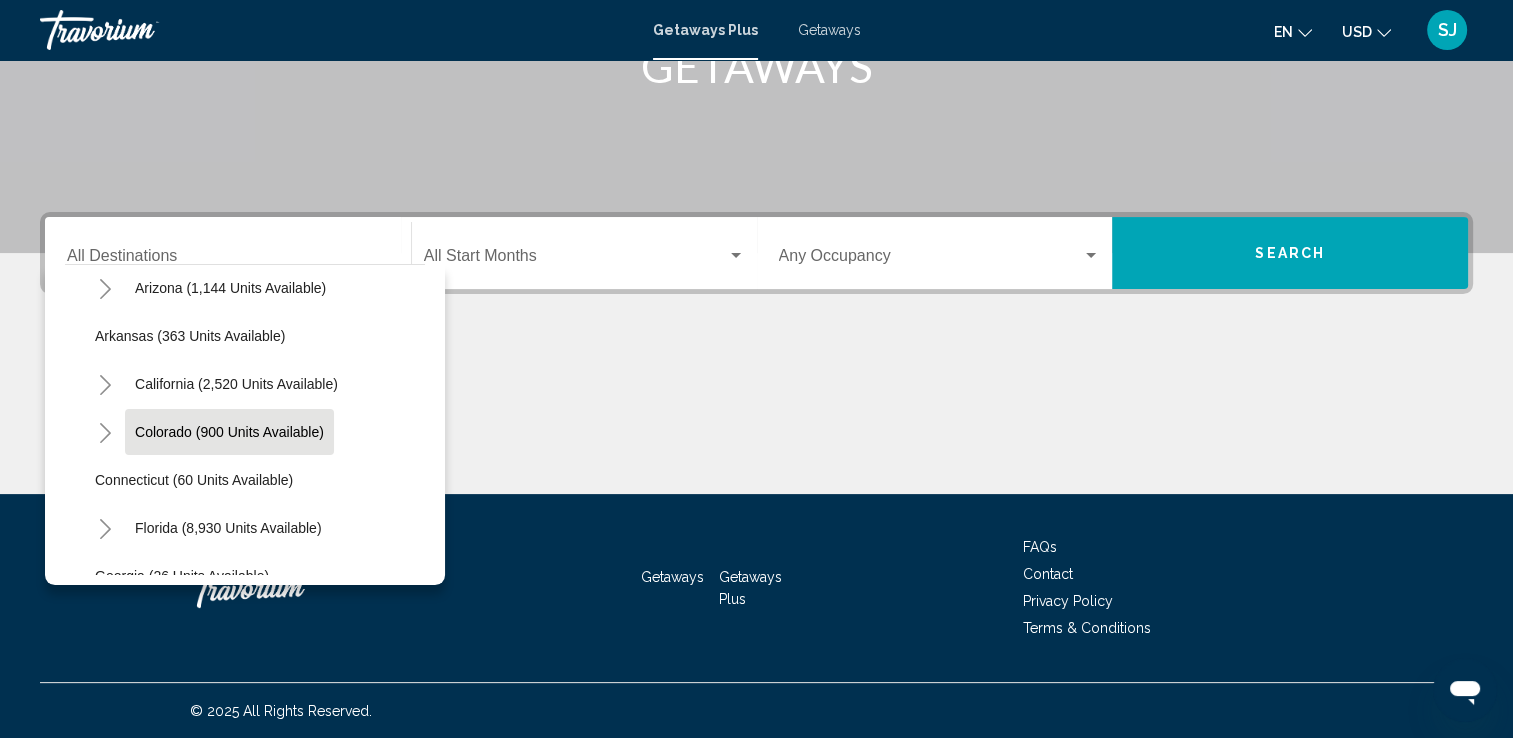 scroll, scrollTop: 200, scrollLeft: 0, axis: vertical 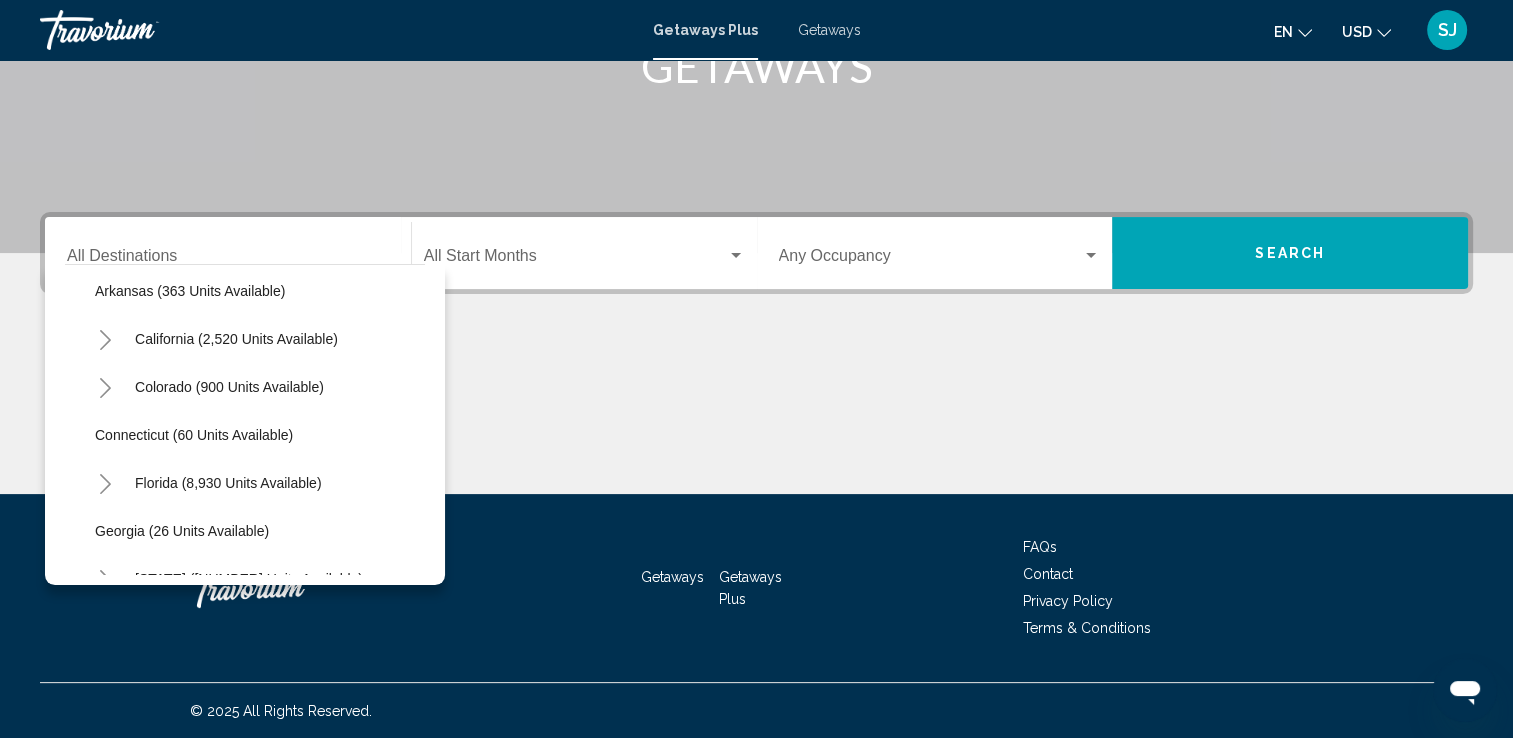 click 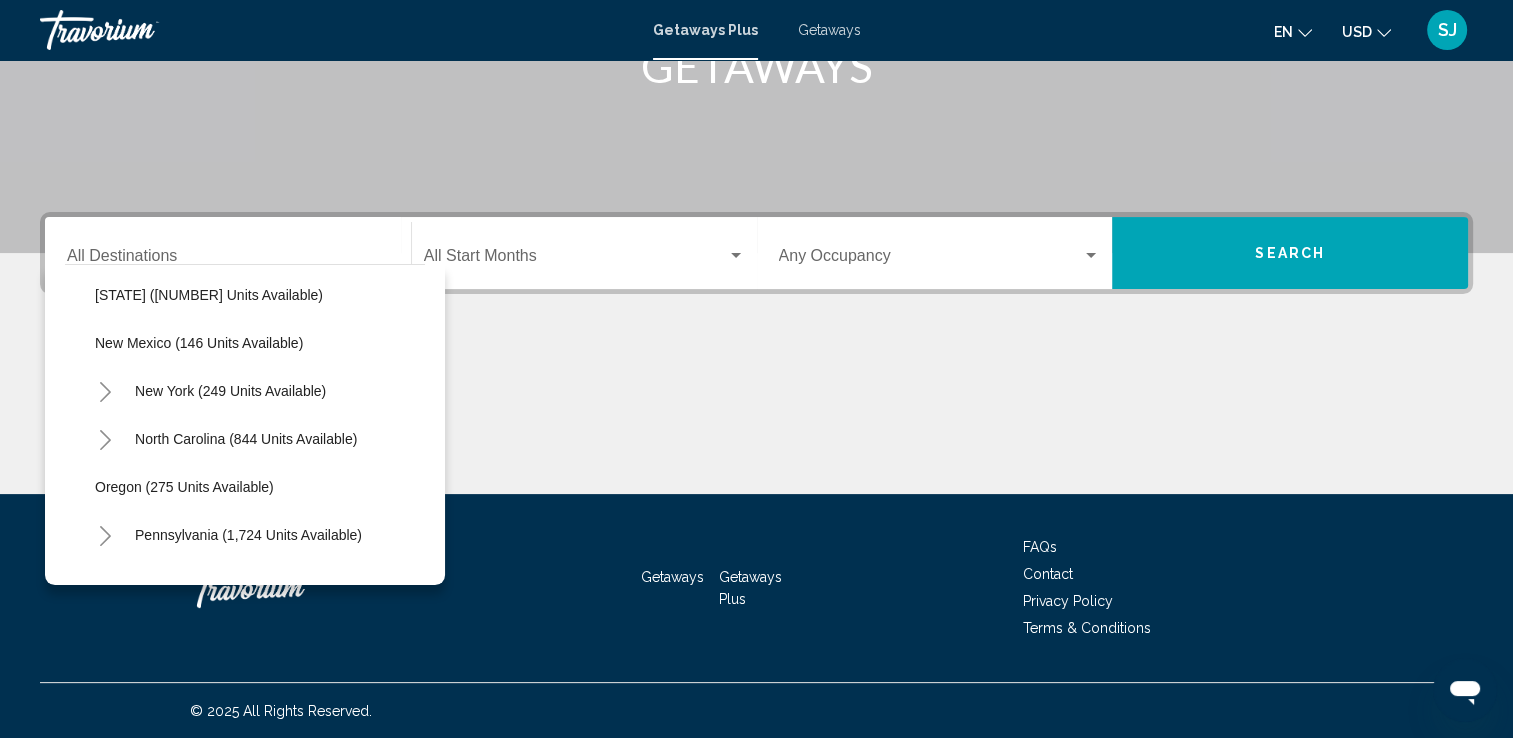 scroll, scrollTop: 1600, scrollLeft: 0, axis: vertical 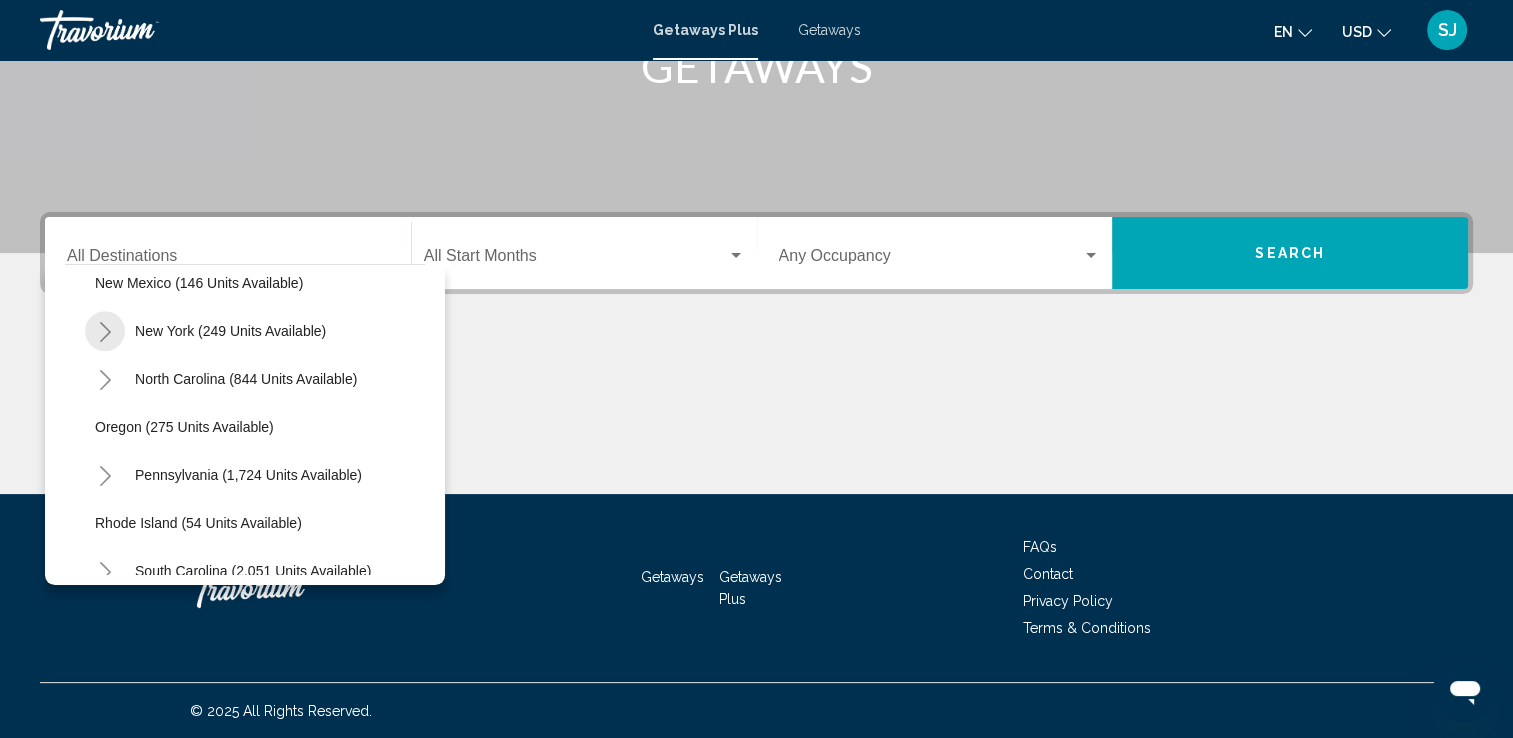 click 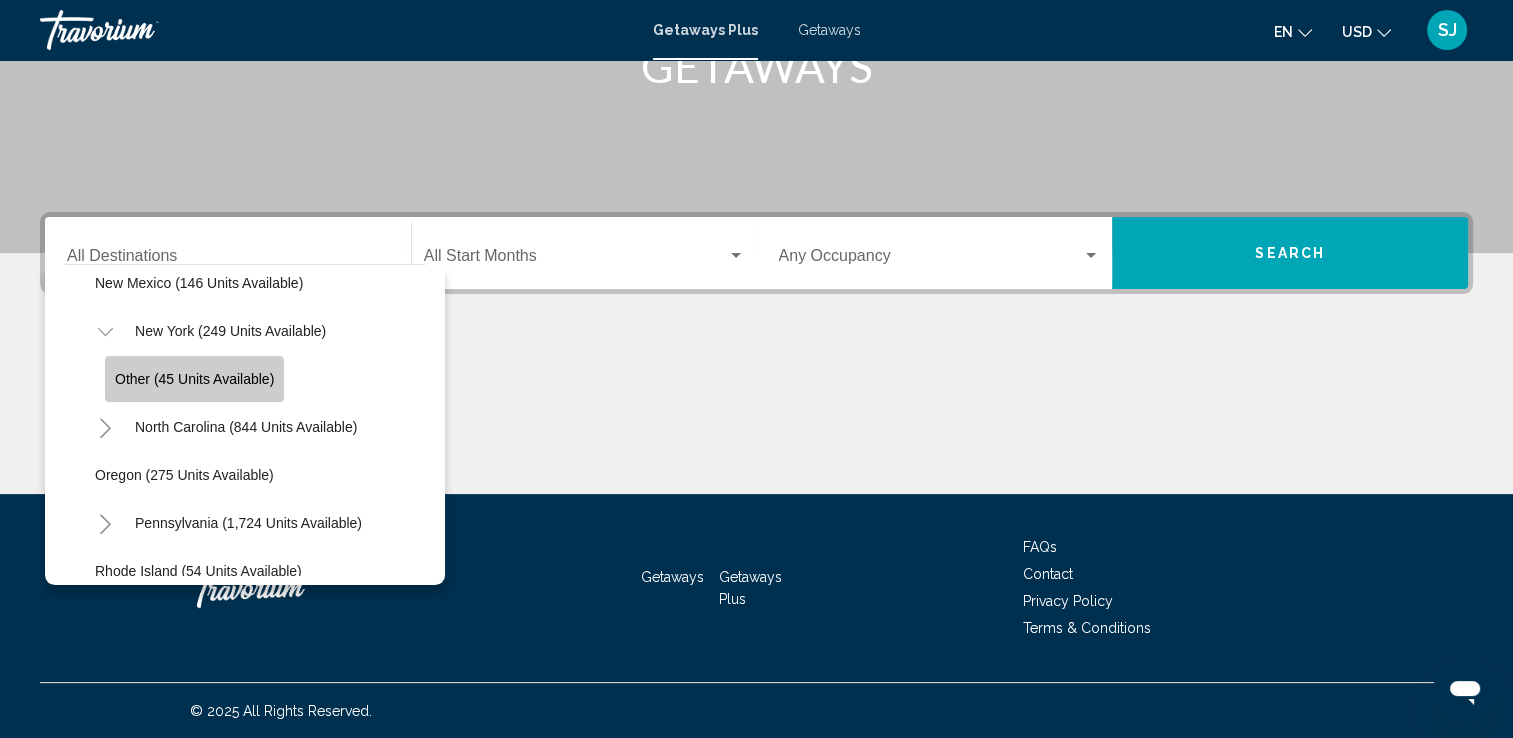click on "Other (45 units available)" 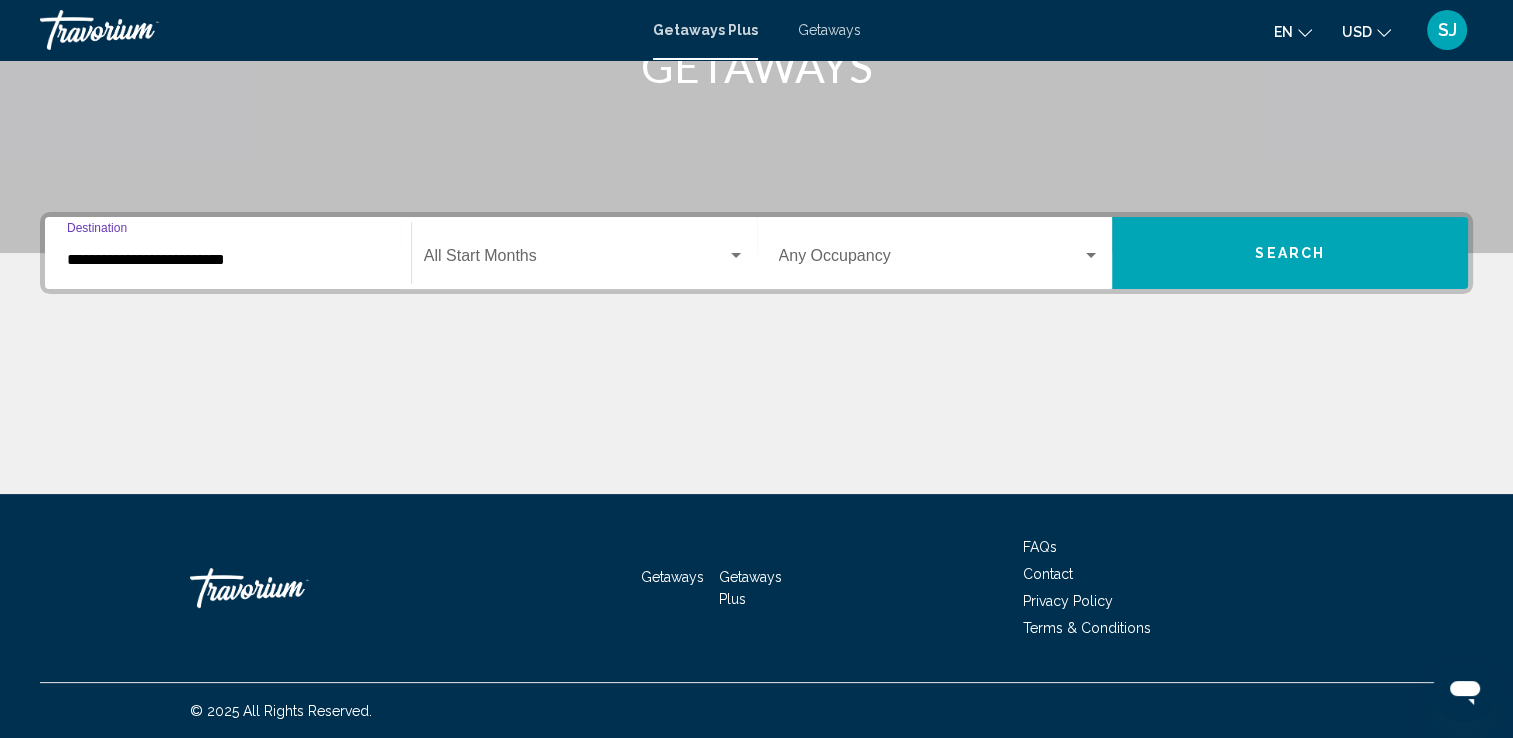 click on "**********" at bounding box center (228, 253) 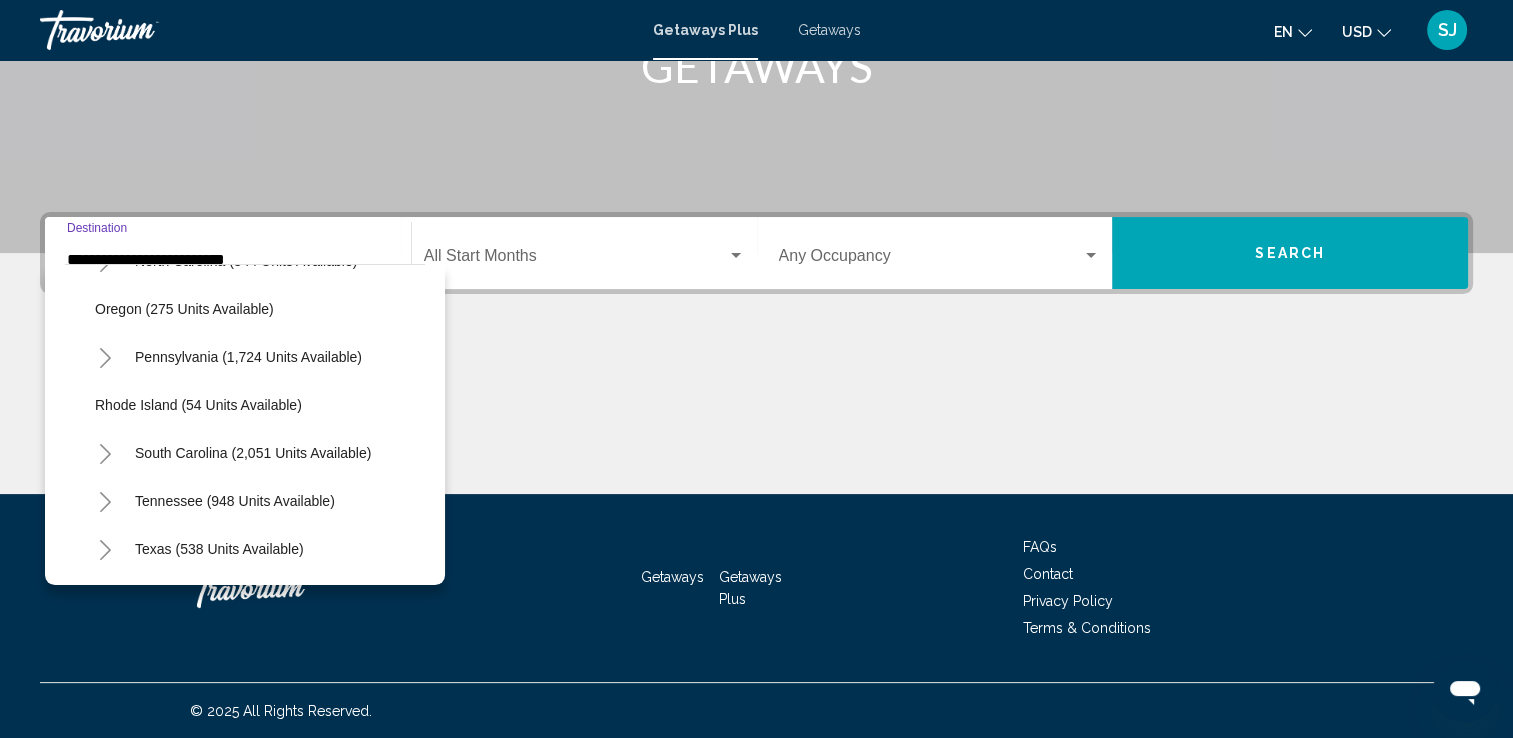 scroll, scrollTop: 666, scrollLeft: 0, axis: vertical 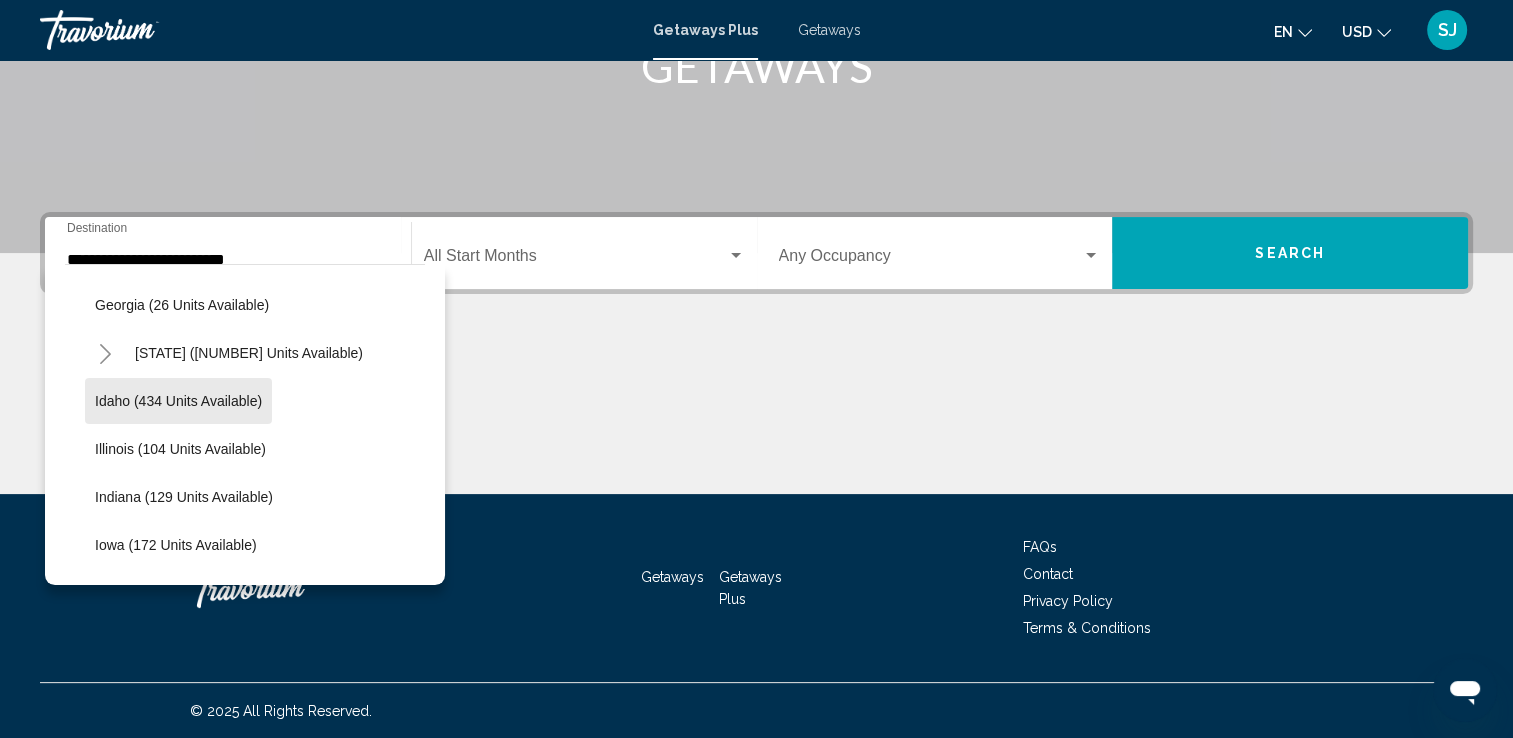 click on "Idaho (434 units available)" 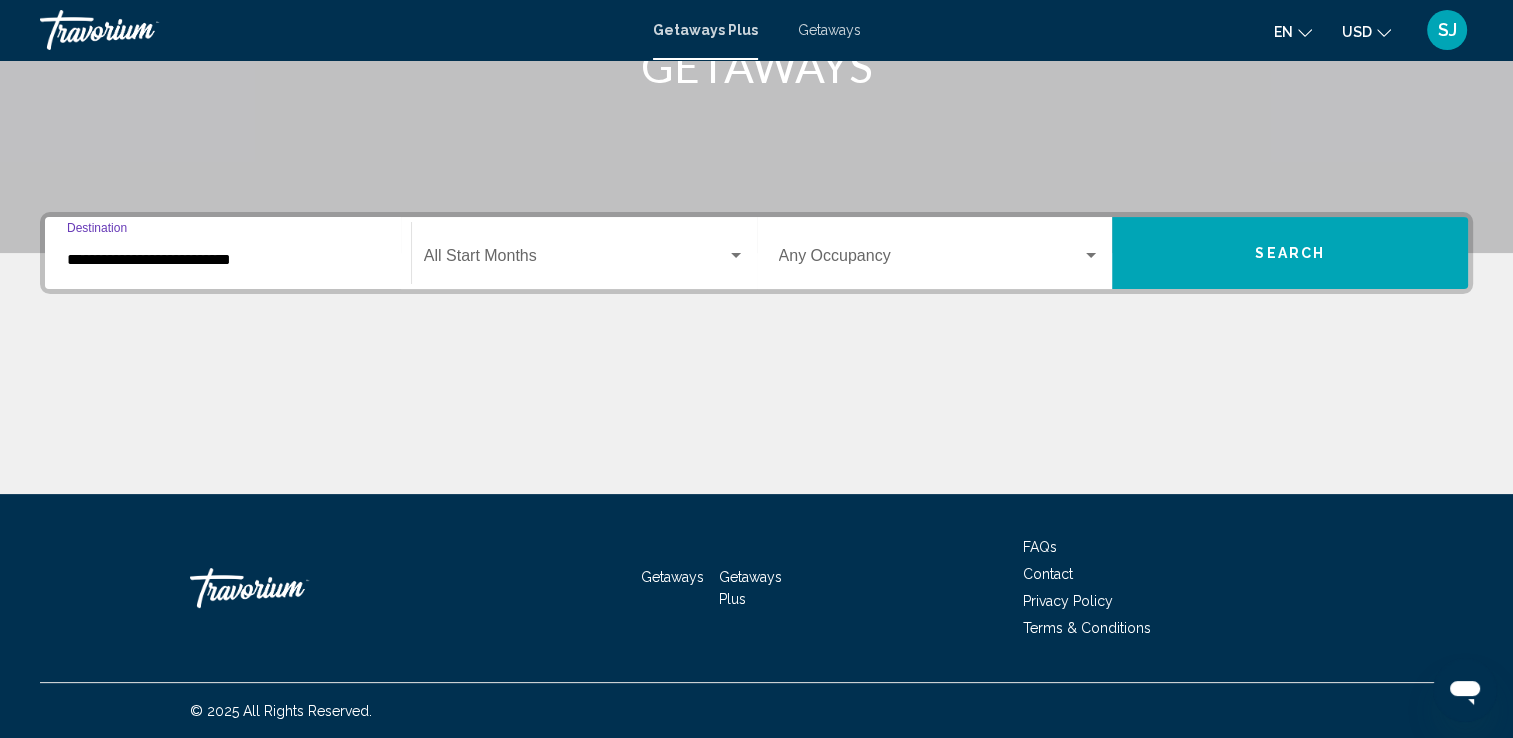 click at bounding box center (575, 260) 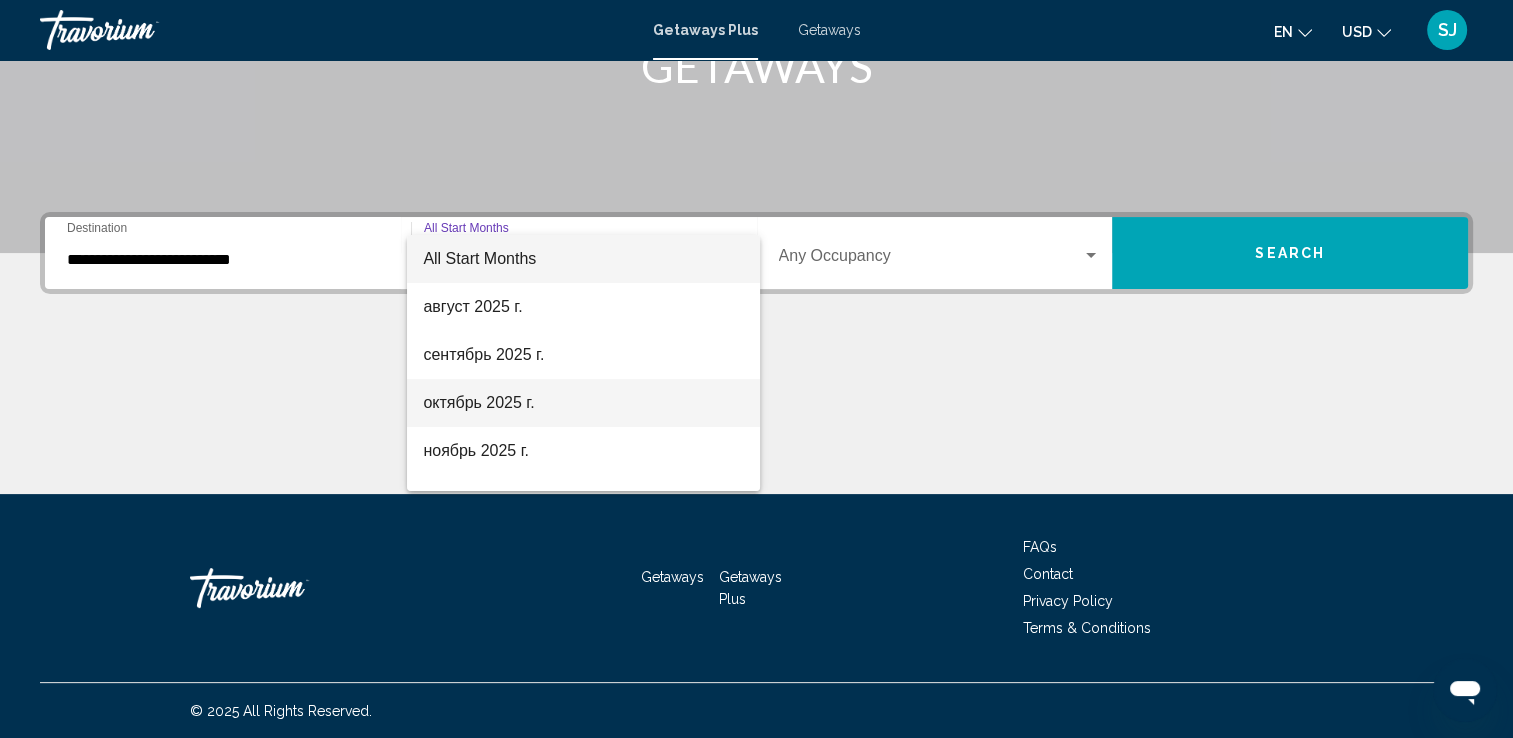 click on "октябрь 2025 г." at bounding box center (583, 403) 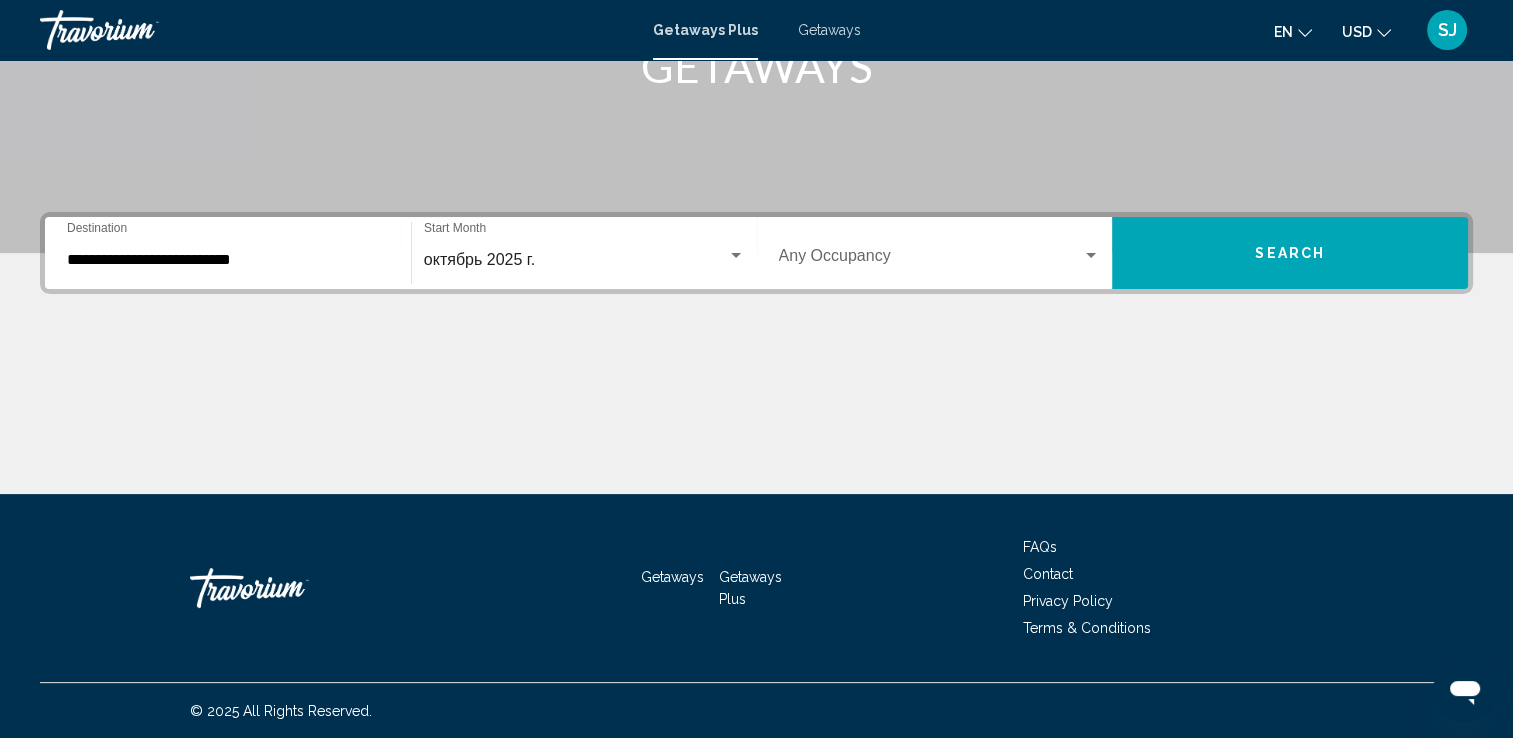 click at bounding box center [756, 419] 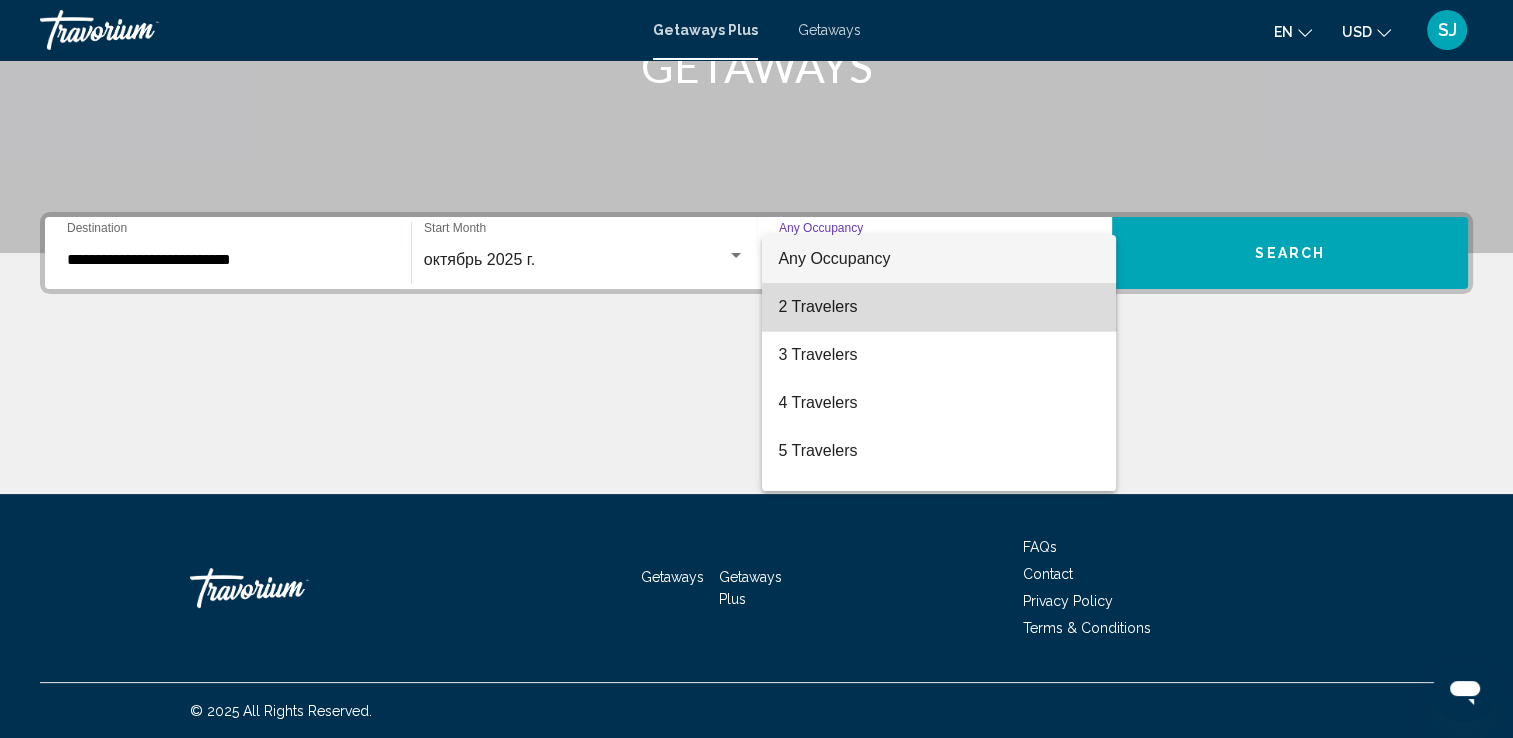 click on "2 Travelers" at bounding box center [939, 307] 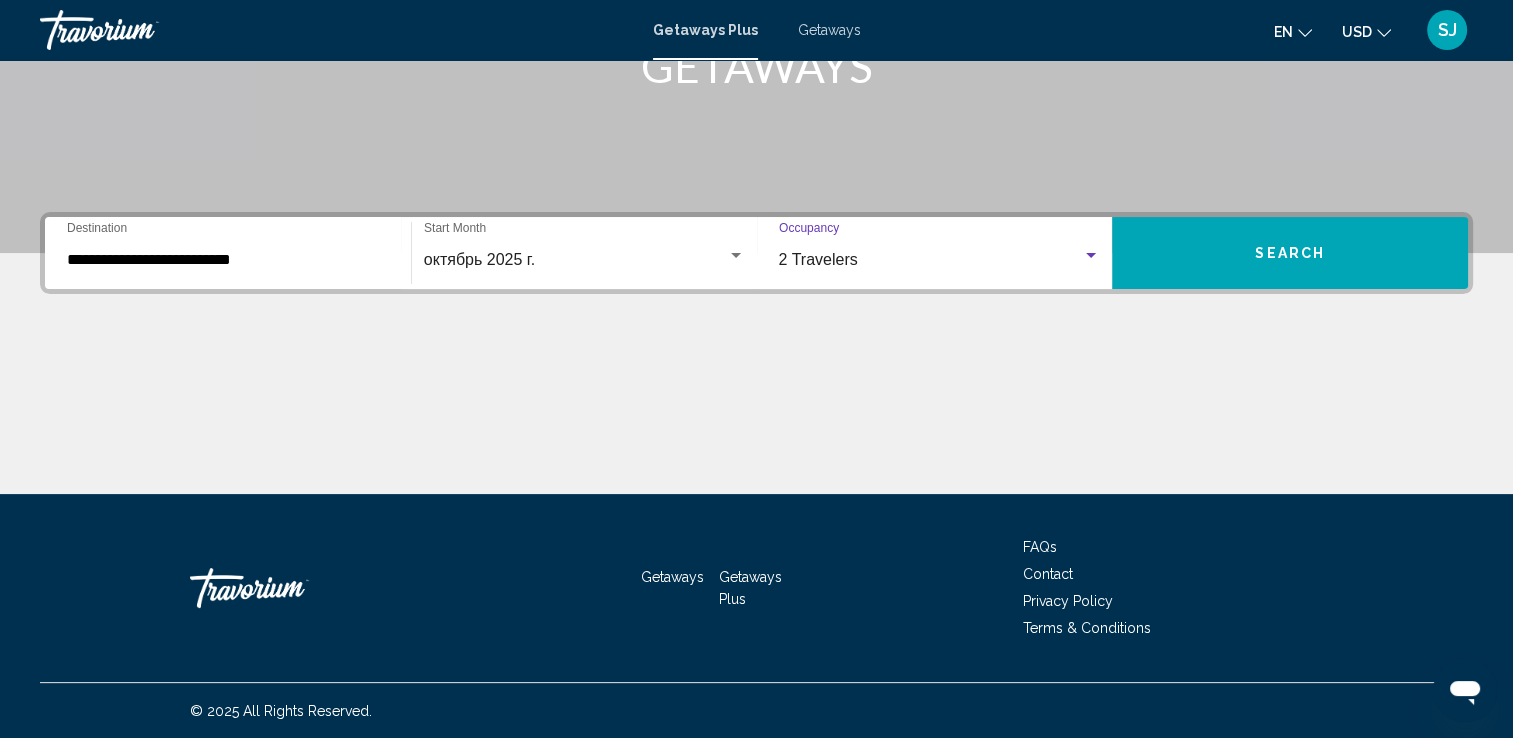 click on "Search" at bounding box center [1290, 253] 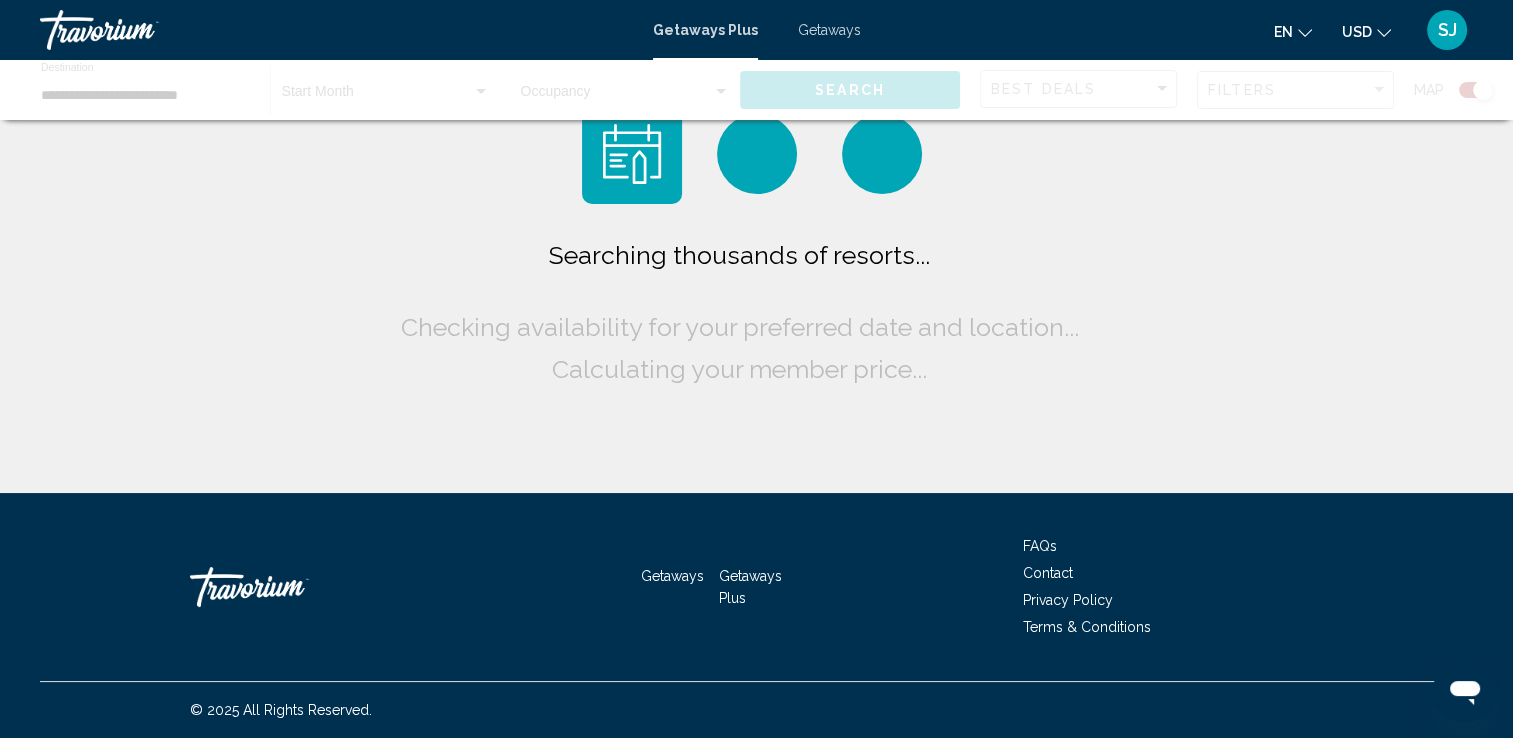 scroll, scrollTop: 0, scrollLeft: 0, axis: both 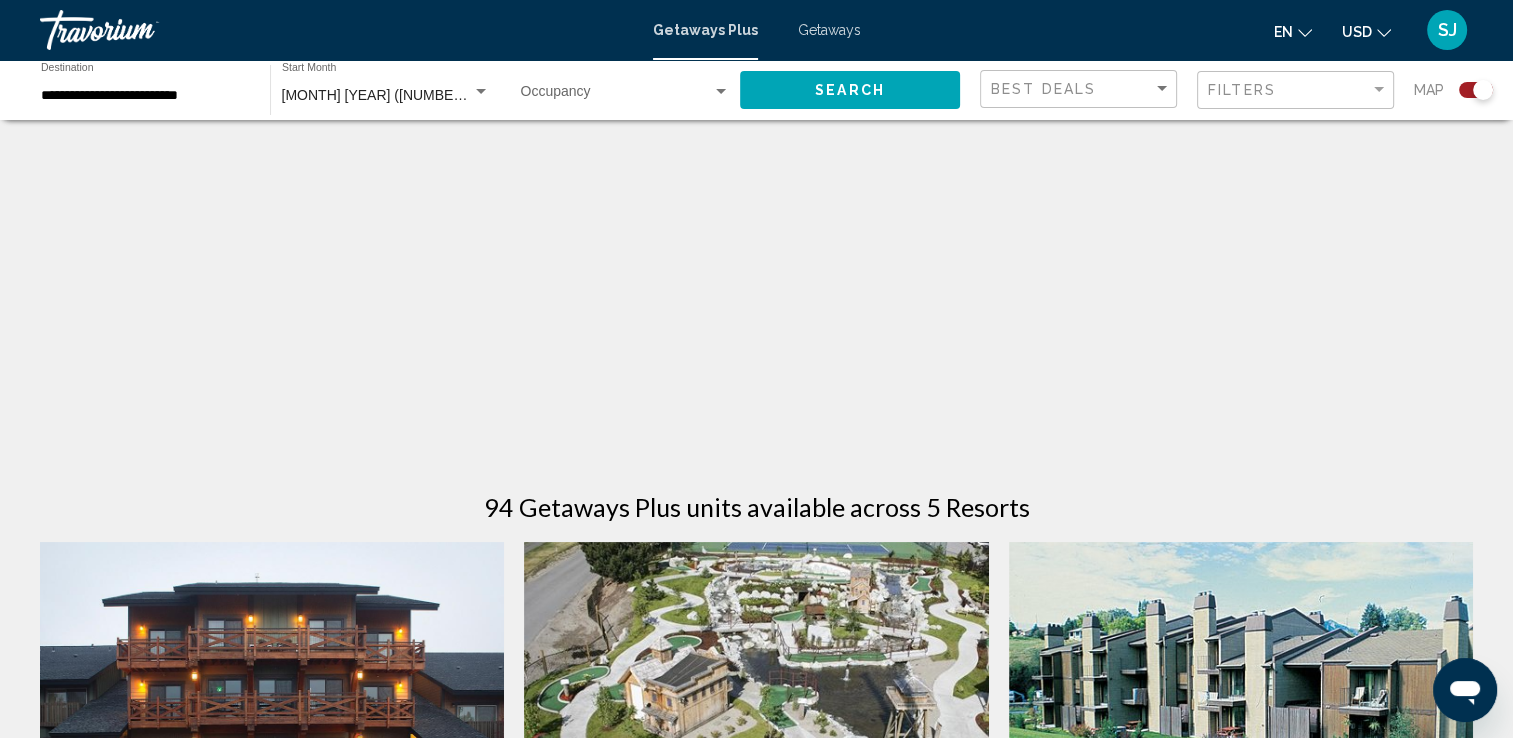 click at bounding box center (616, 96) 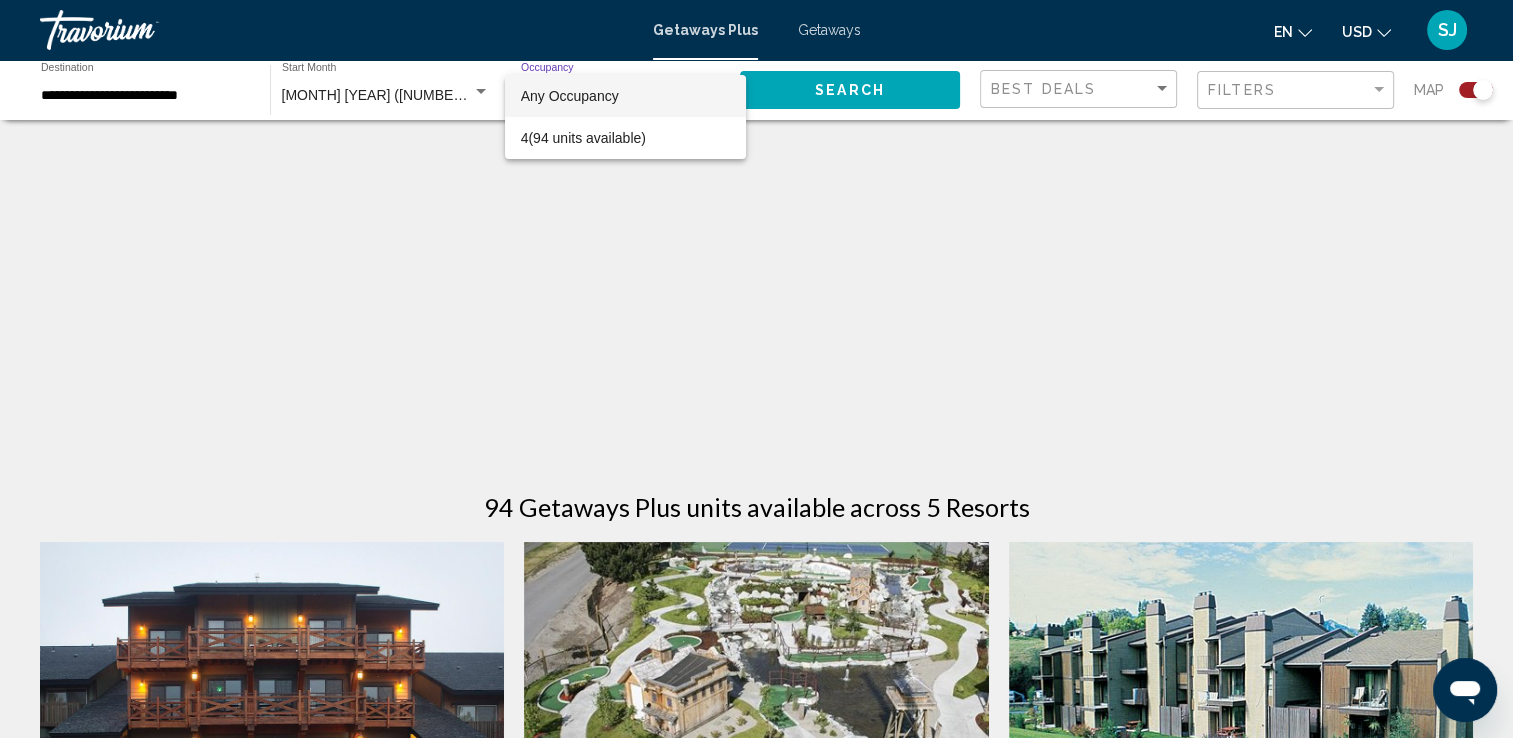 click at bounding box center [756, 369] 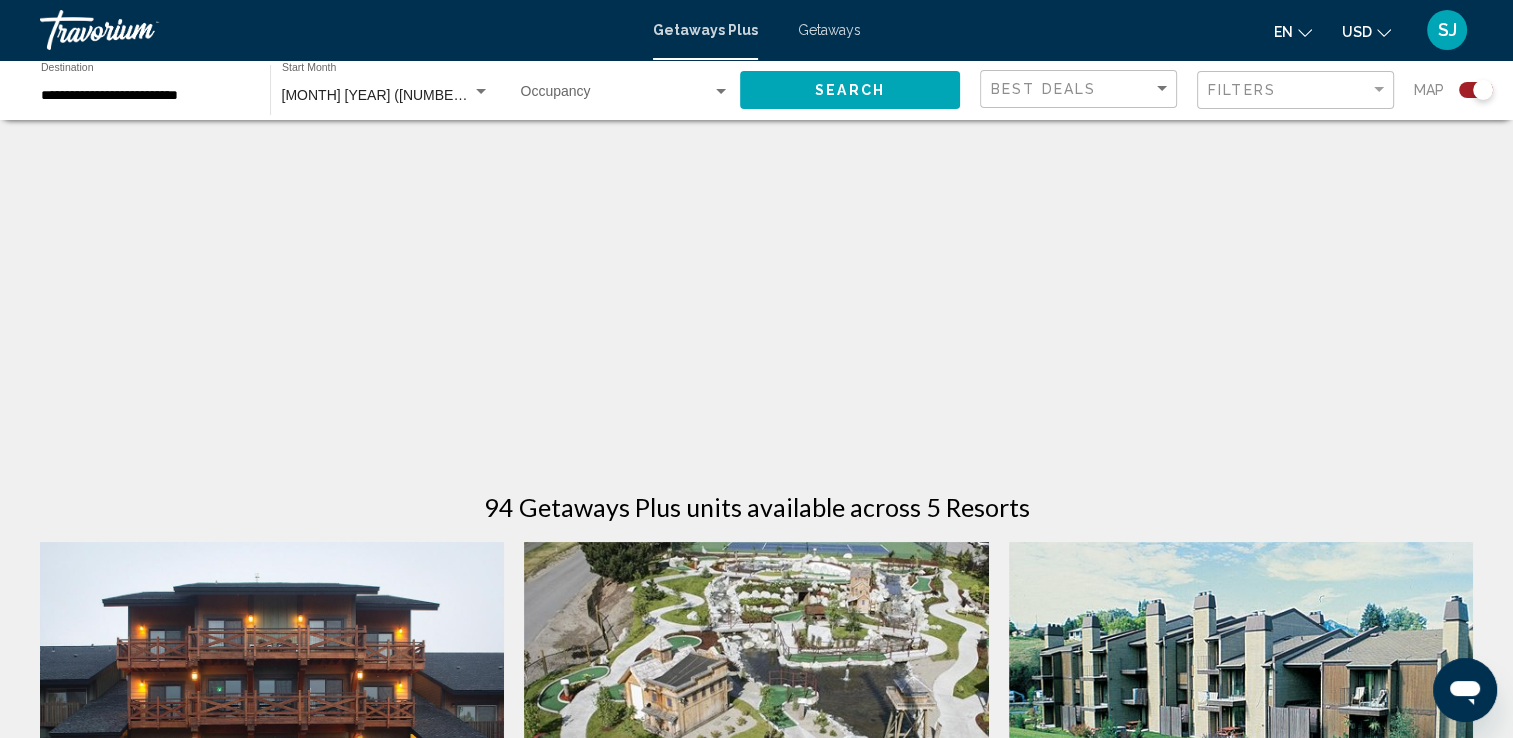 click on "**********" 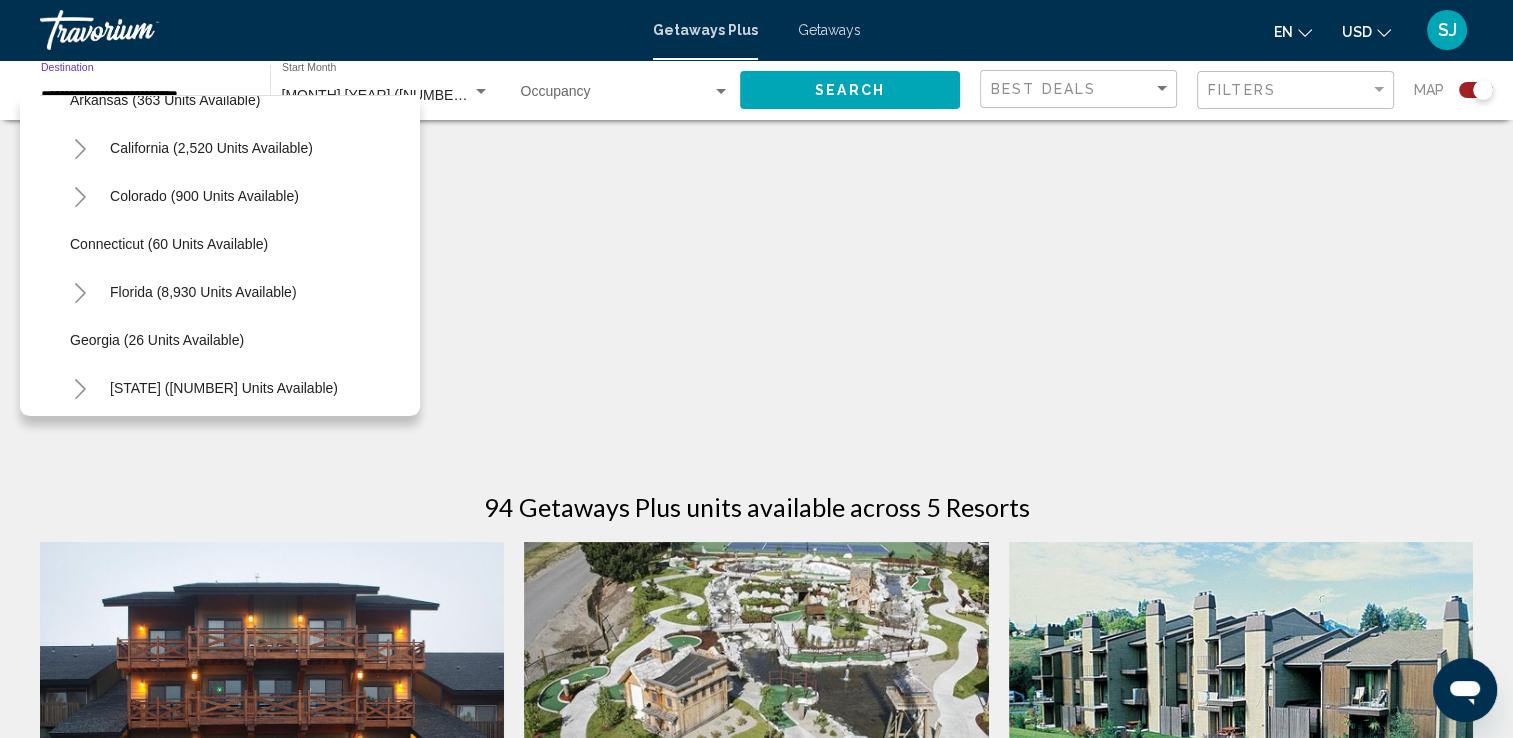 scroll, scrollTop: 214, scrollLeft: 0, axis: vertical 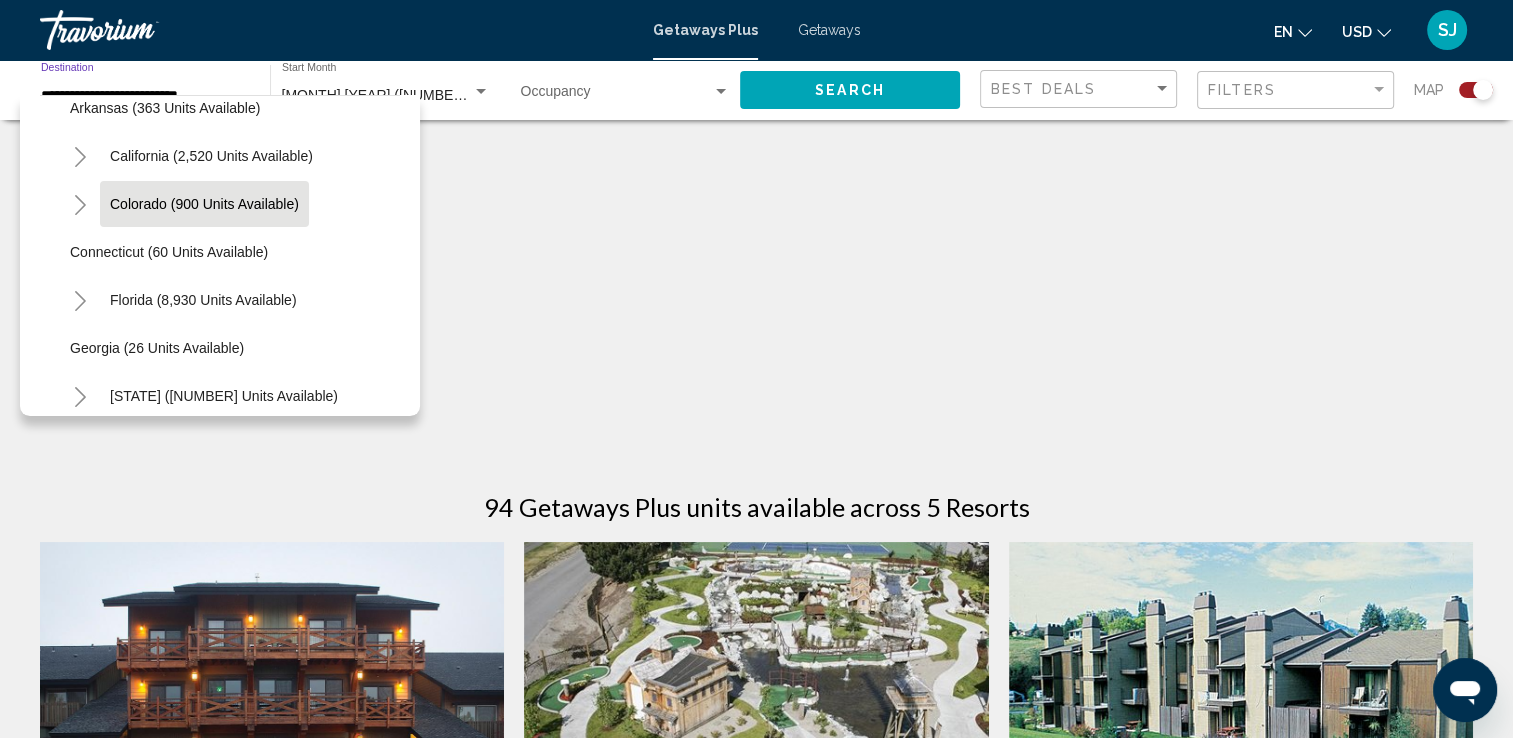 click on "Colorado (900 units available)" 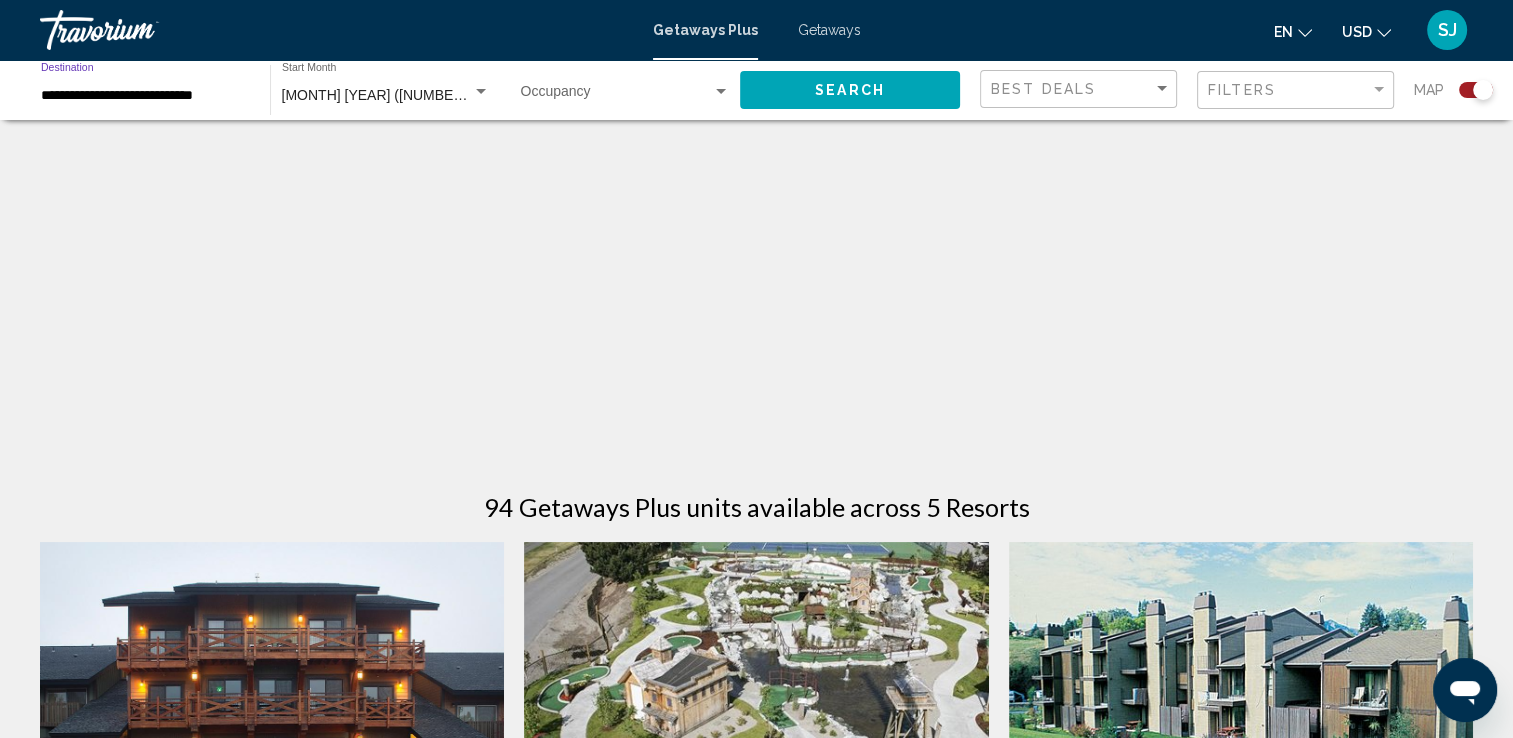 click on "Search" 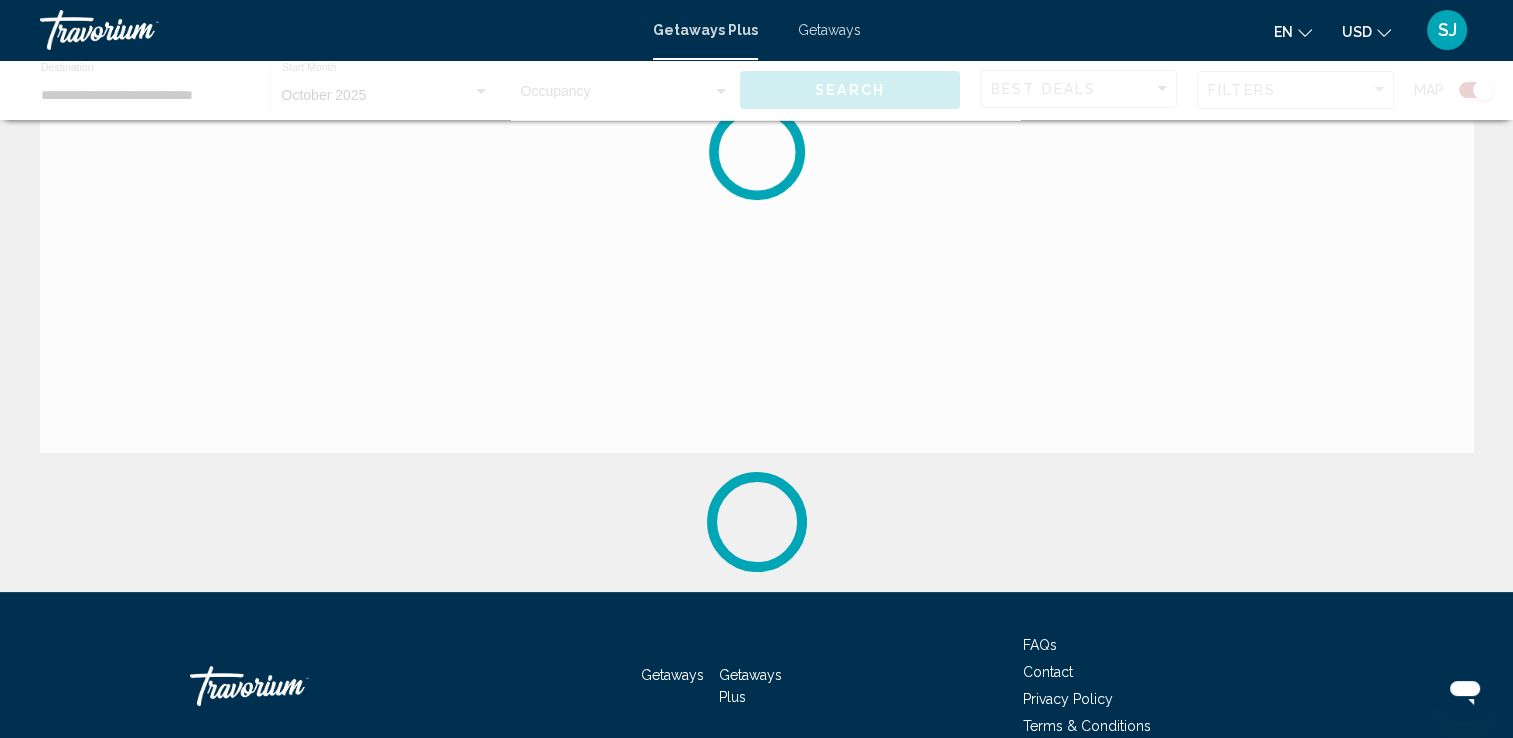 scroll, scrollTop: 0, scrollLeft: 0, axis: both 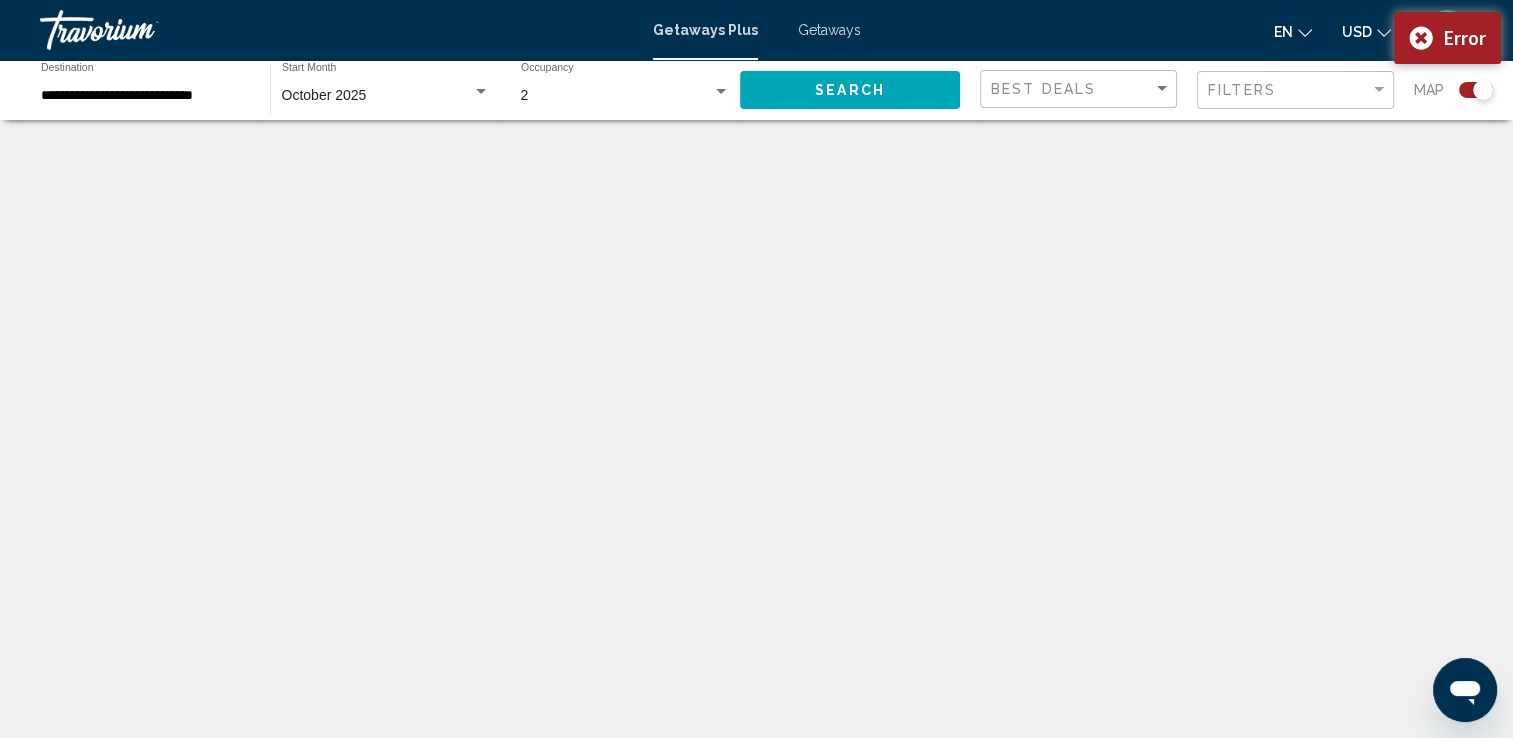 click at bounding box center [721, 92] 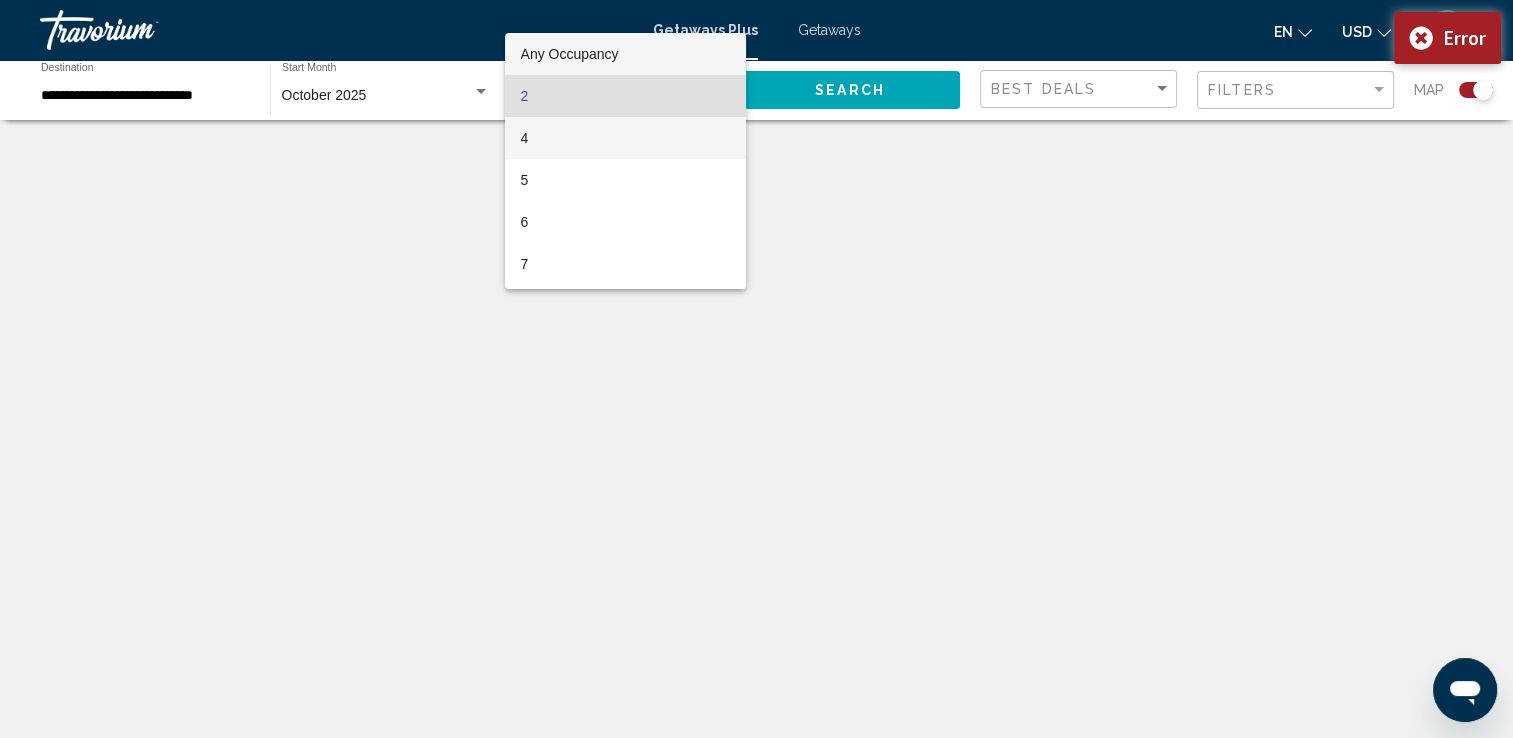 click on "4" at bounding box center [625, 138] 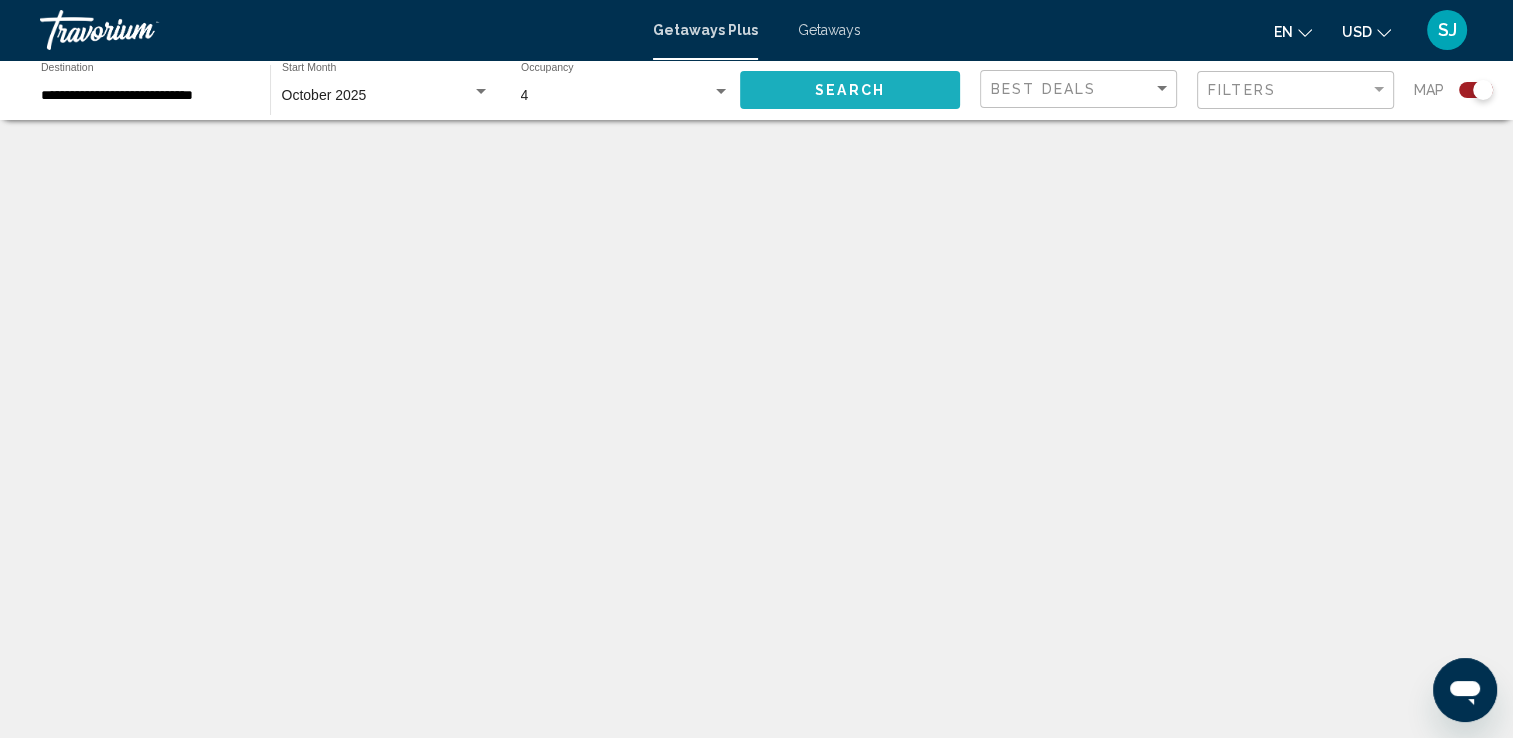click on "Search" 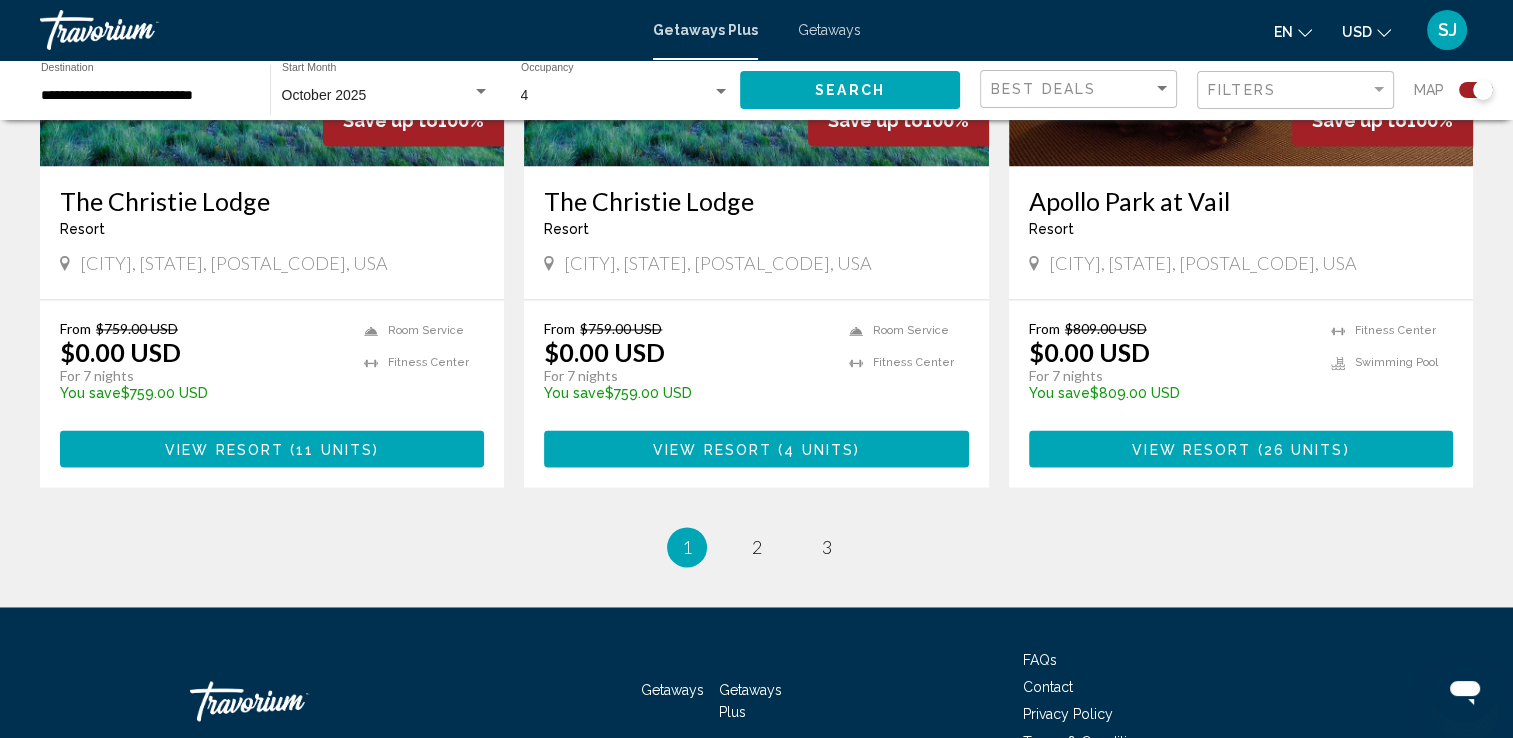 scroll, scrollTop: 3068, scrollLeft: 0, axis: vertical 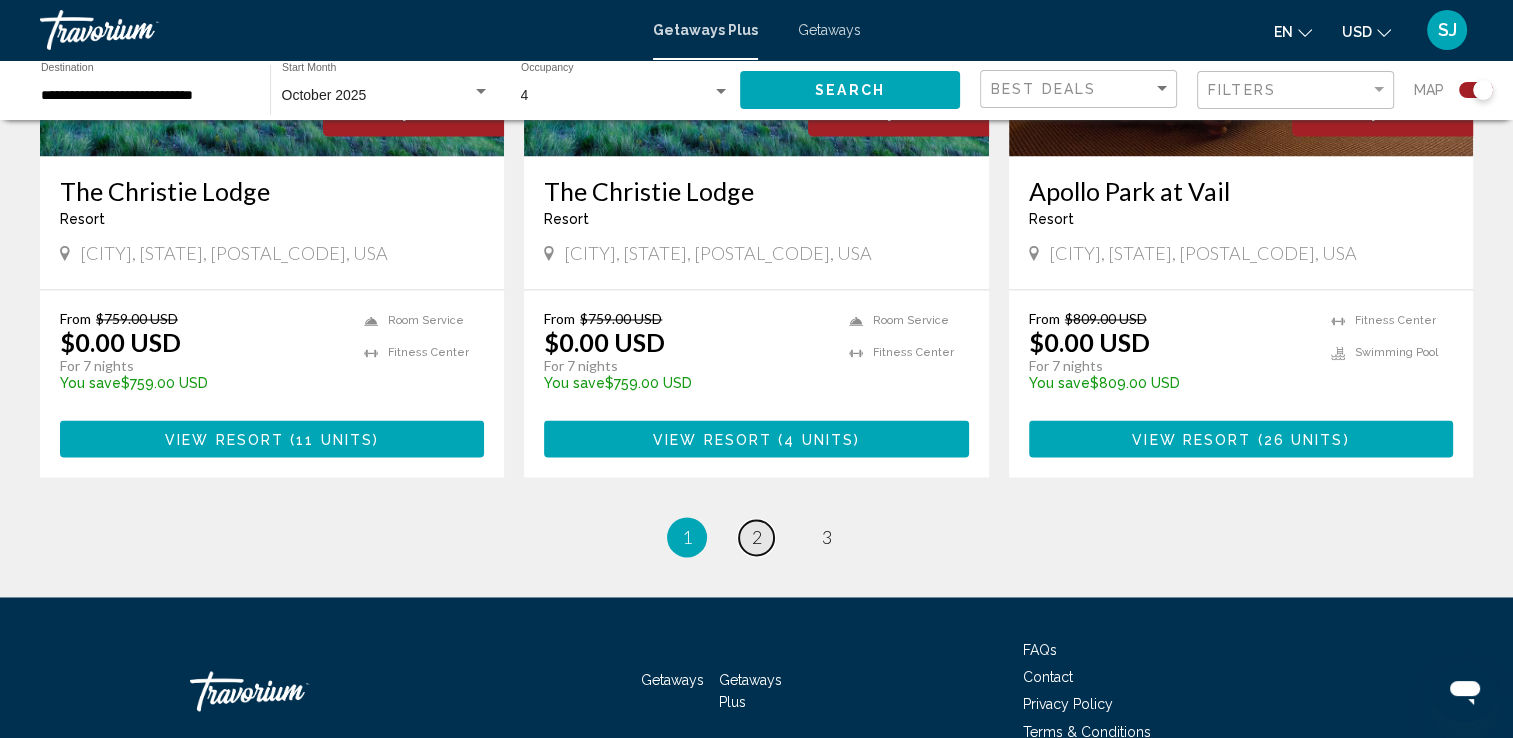 click on "page  2" at bounding box center (756, 537) 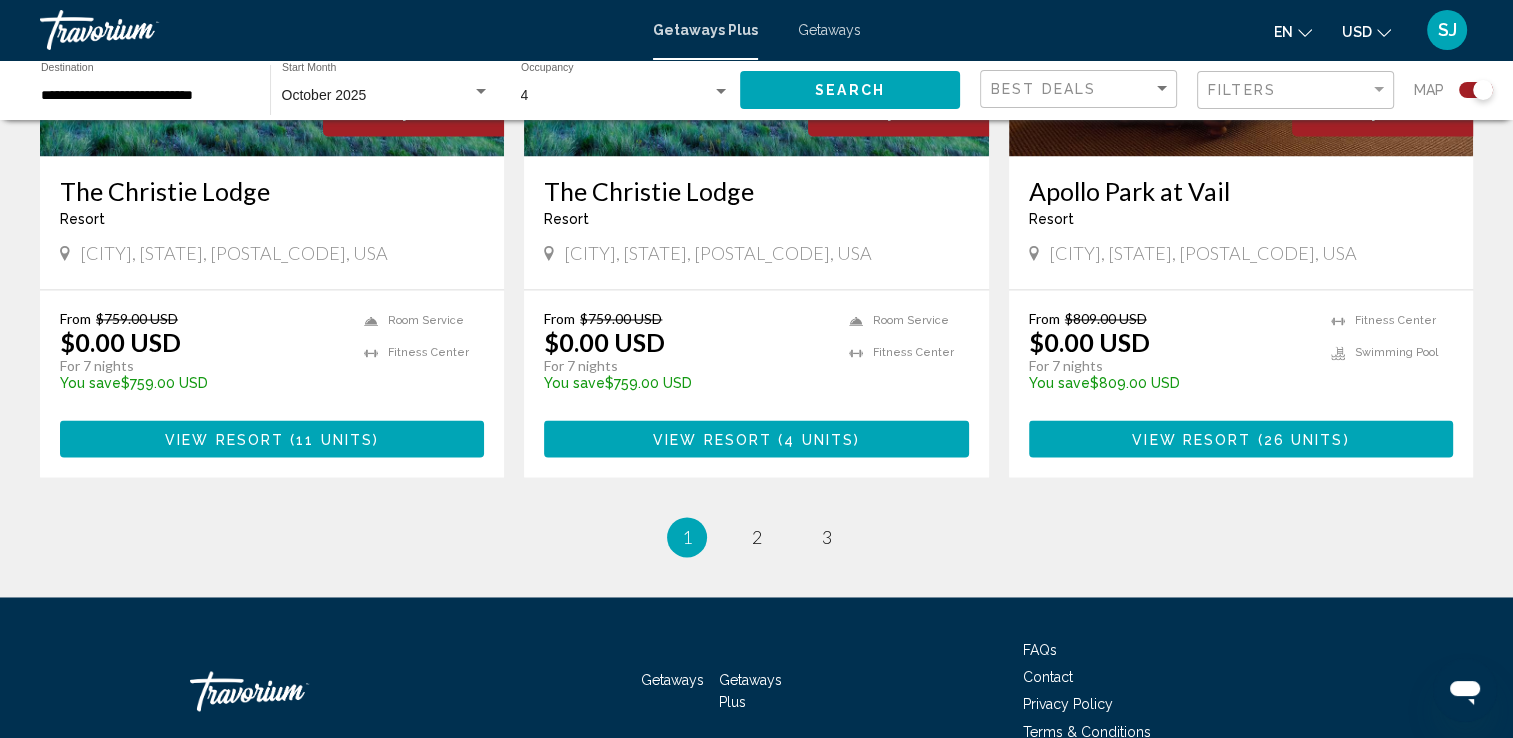 scroll, scrollTop: 0, scrollLeft: 0, axis: both 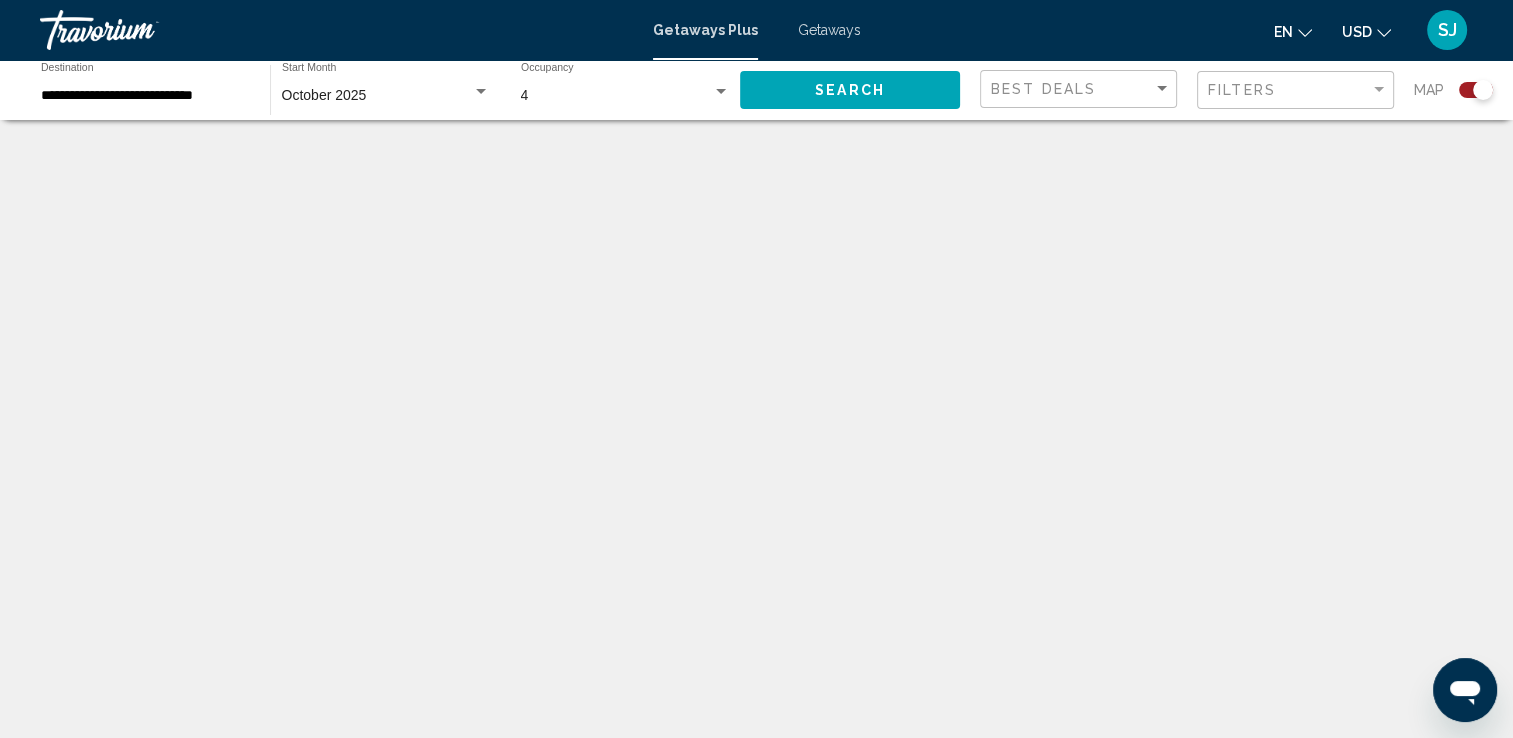 click on "**********" 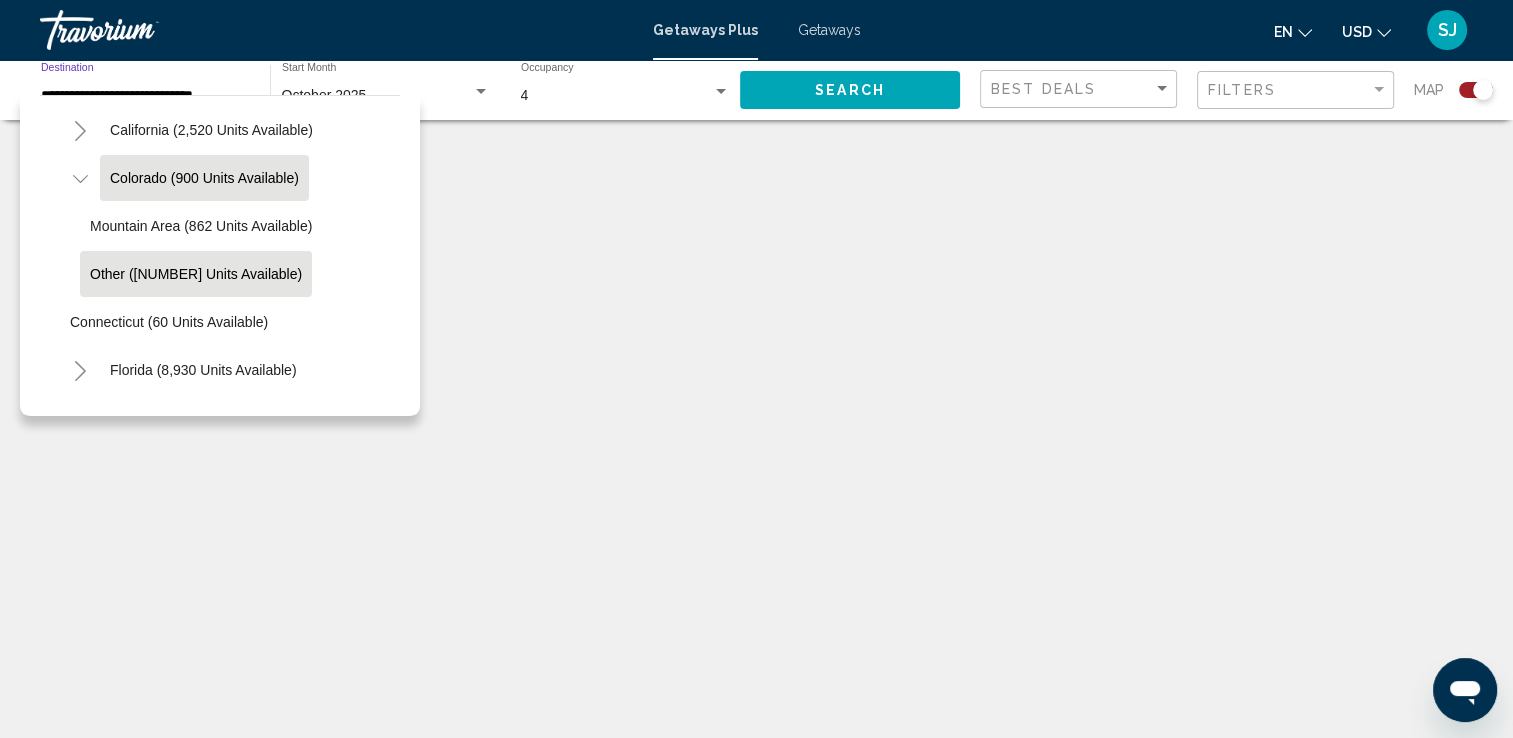 scroll, scrollTop: 274, scrollLeft: 0, axis: vertical 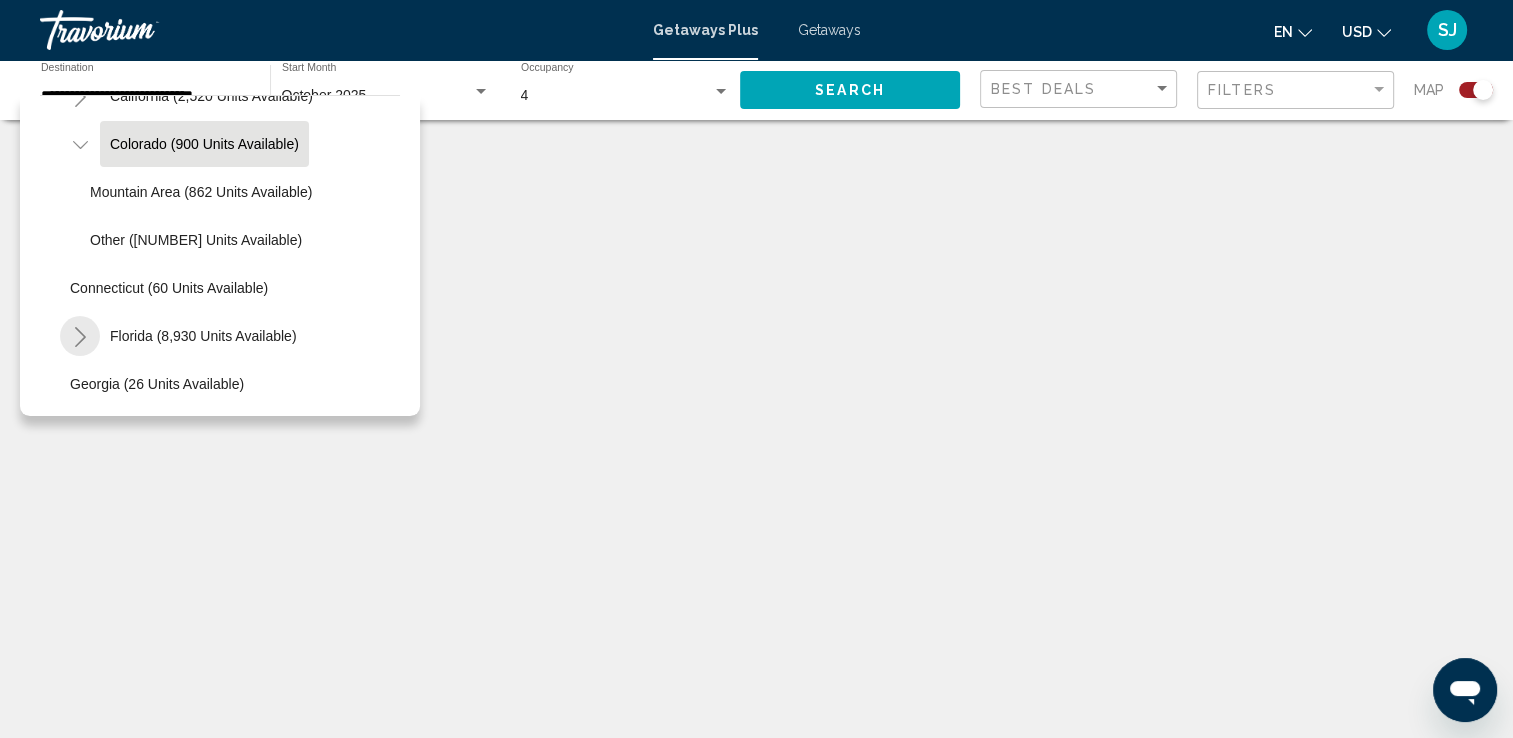 click 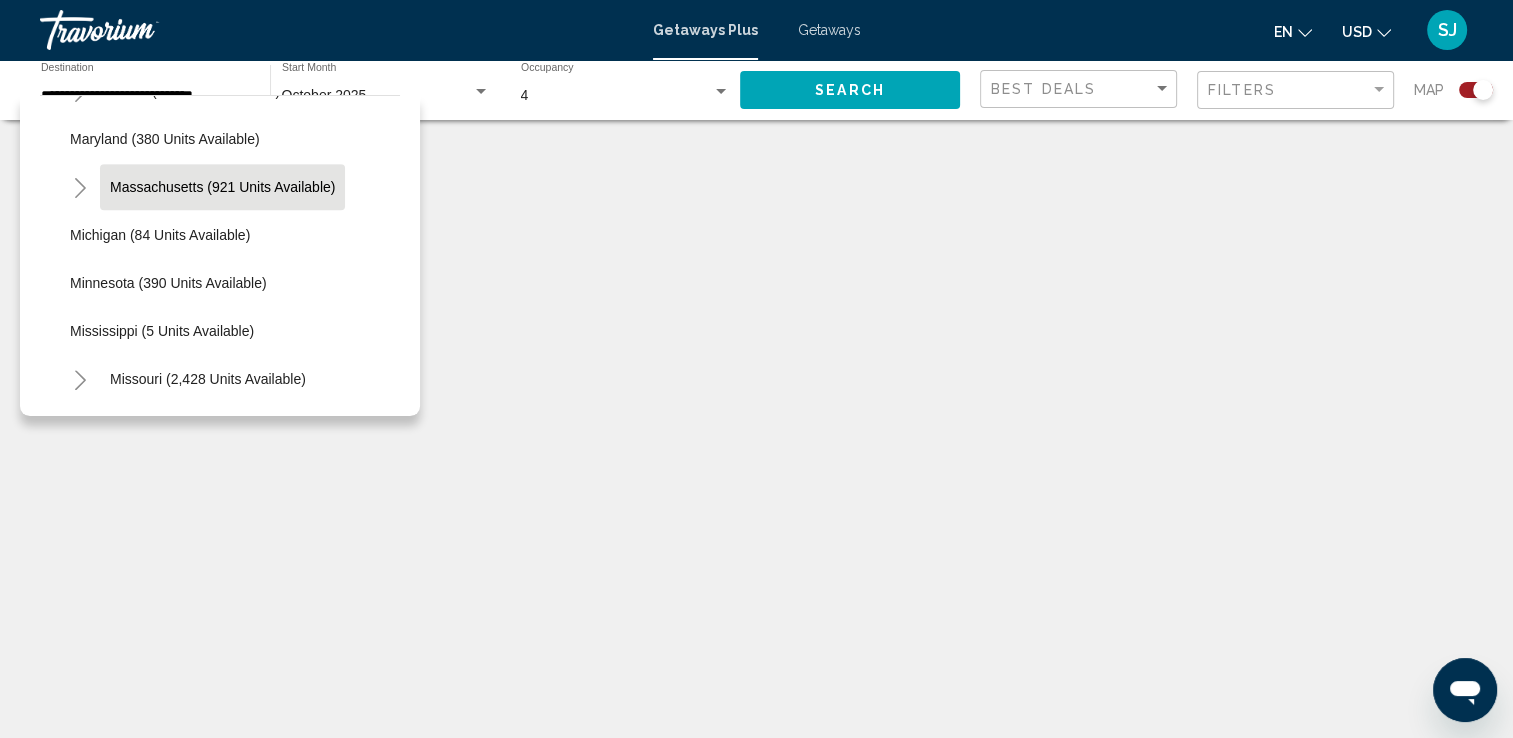 scroll, scrollTop: 1274, scrollLeft: 0, axis: vertical 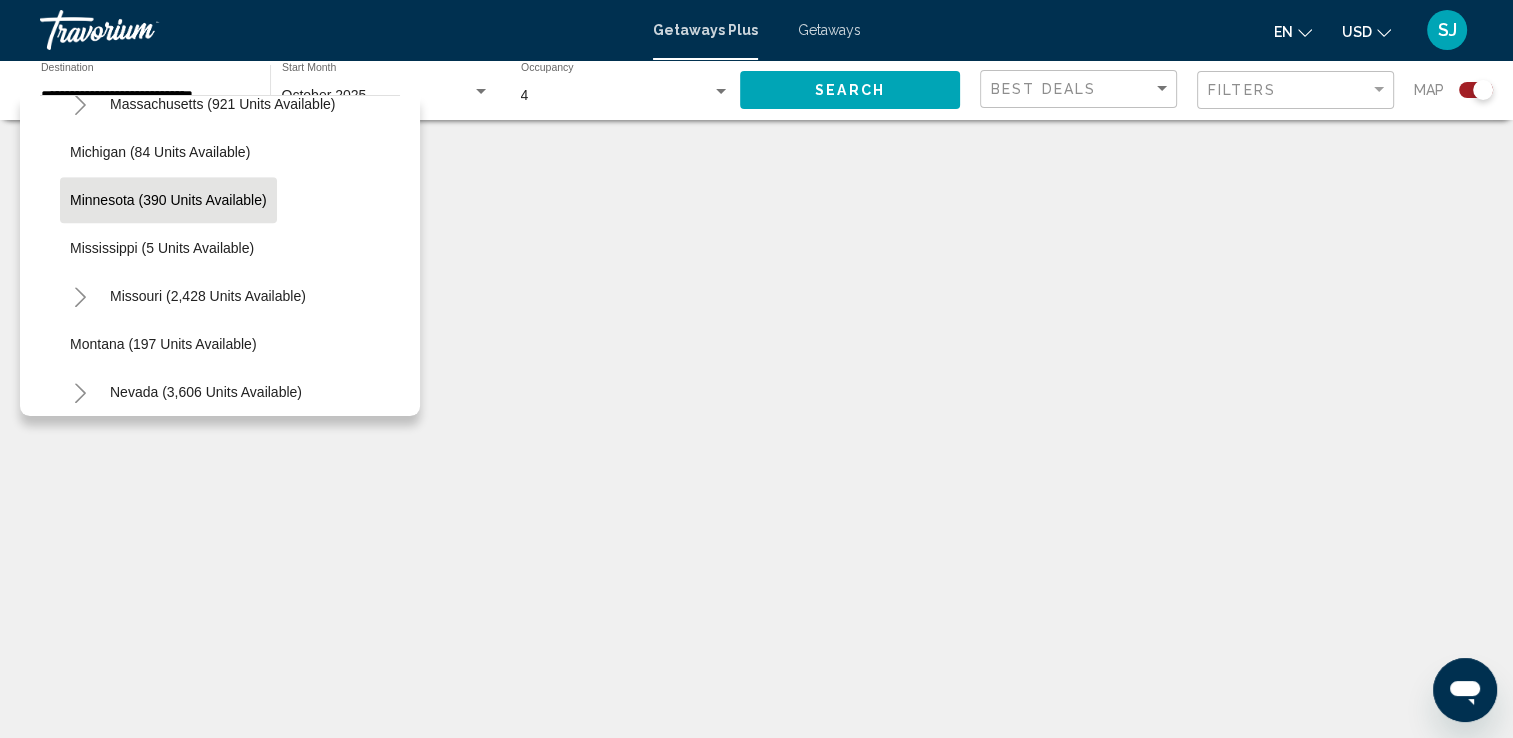 click on "Minnesota (390 units available)" 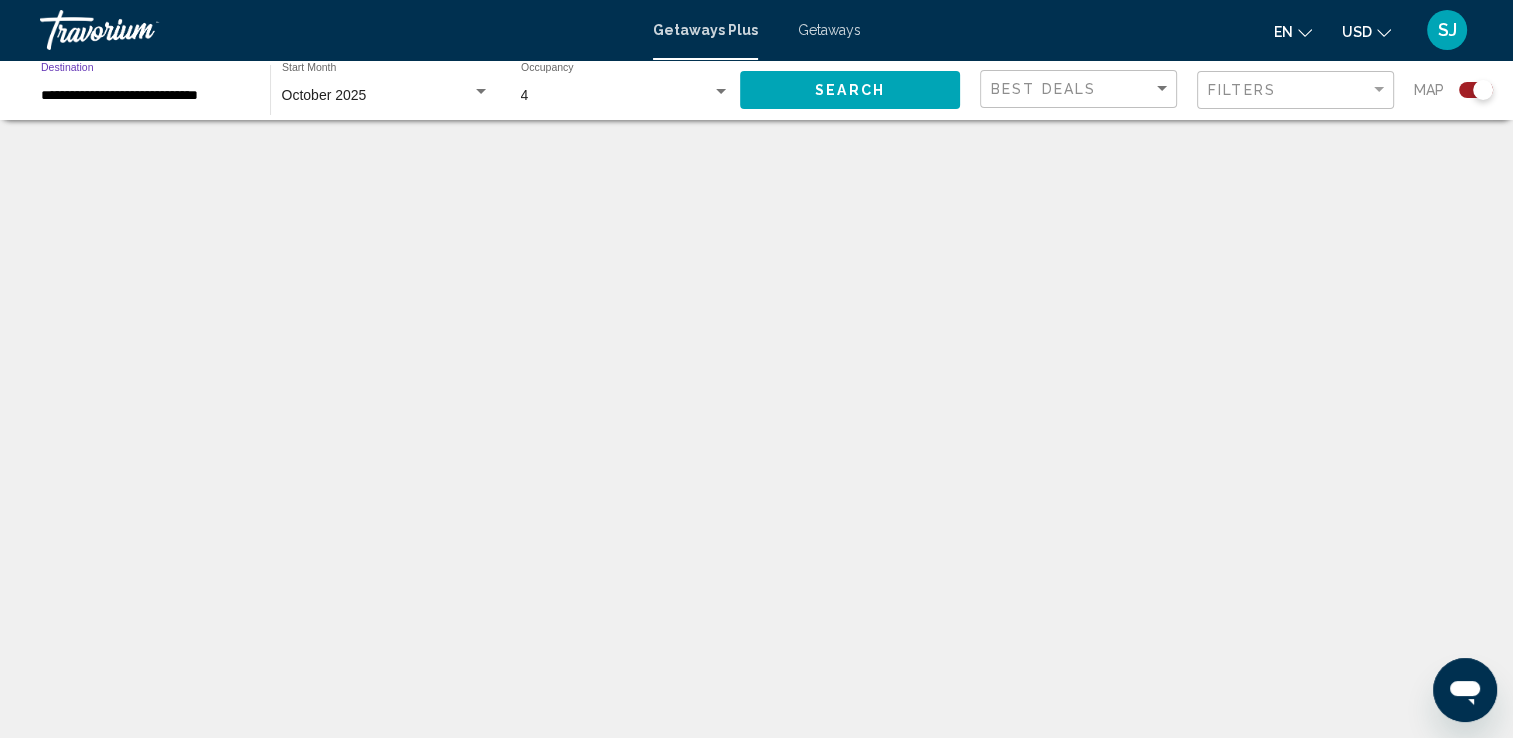 click on "October 2025" at bounding box center (324, 95) 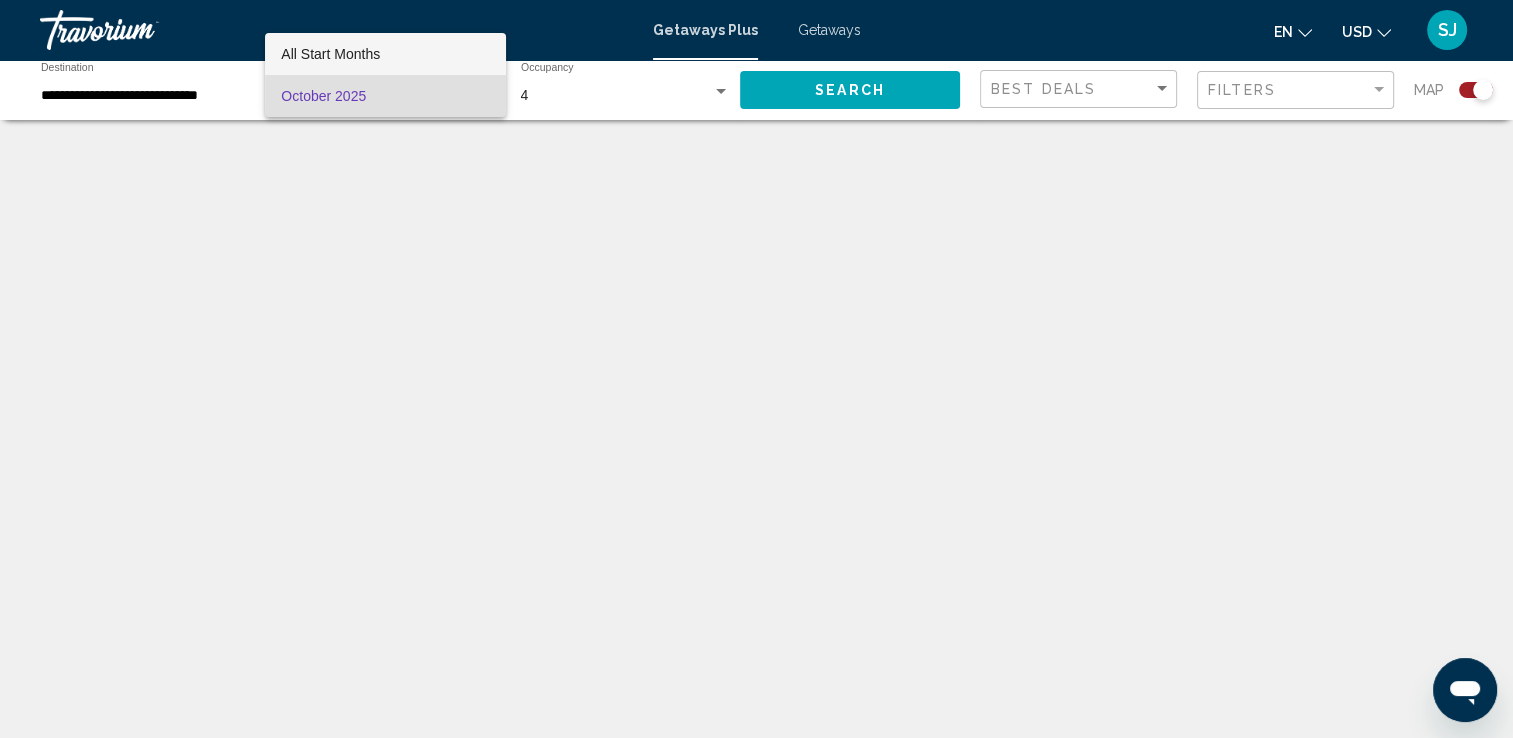 click on "All Start Months" at bounding box center [385, 54] 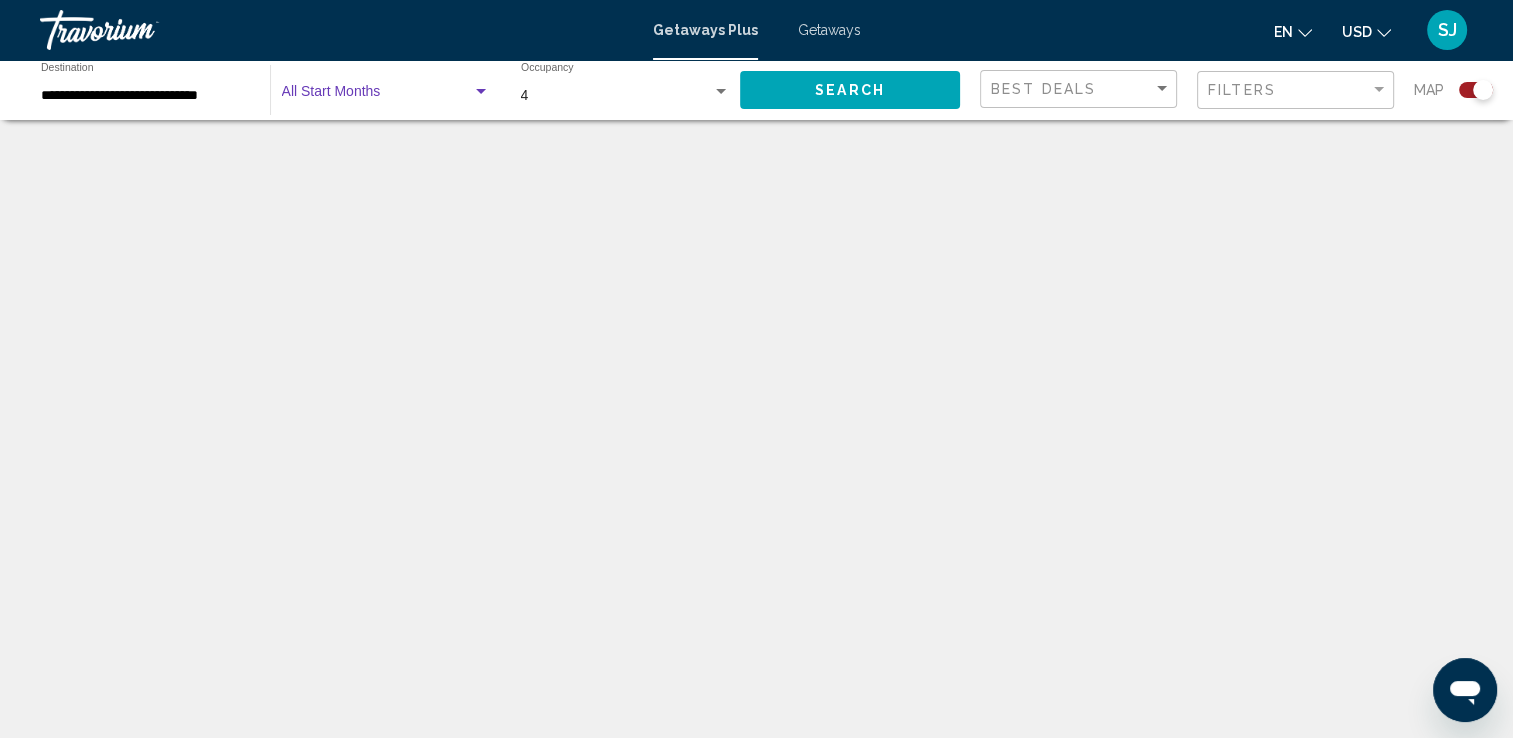 click at bounding box center [386, 96] 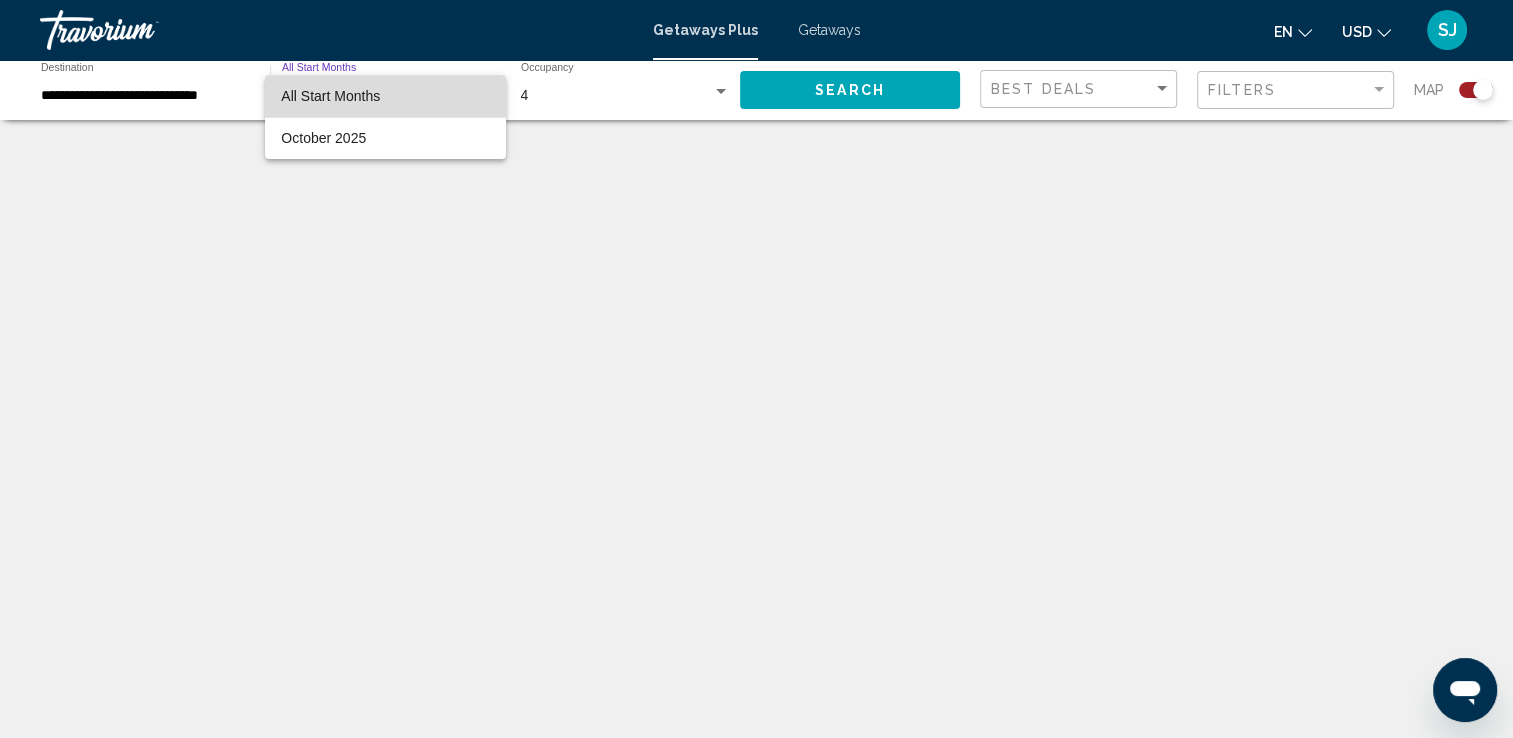 click on "All Start Months" at bounding box center (385, 96) 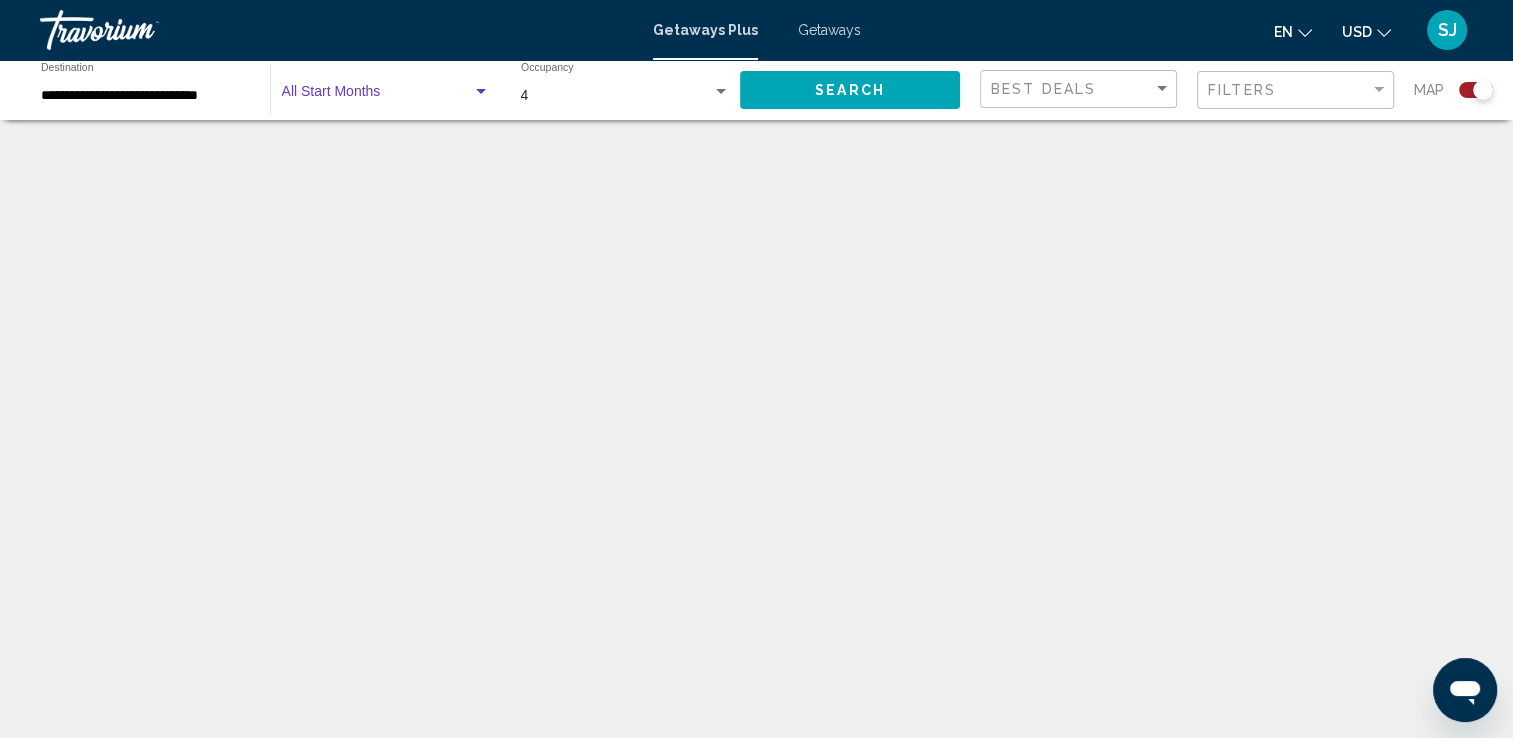 click at bounding box center (481, 91) 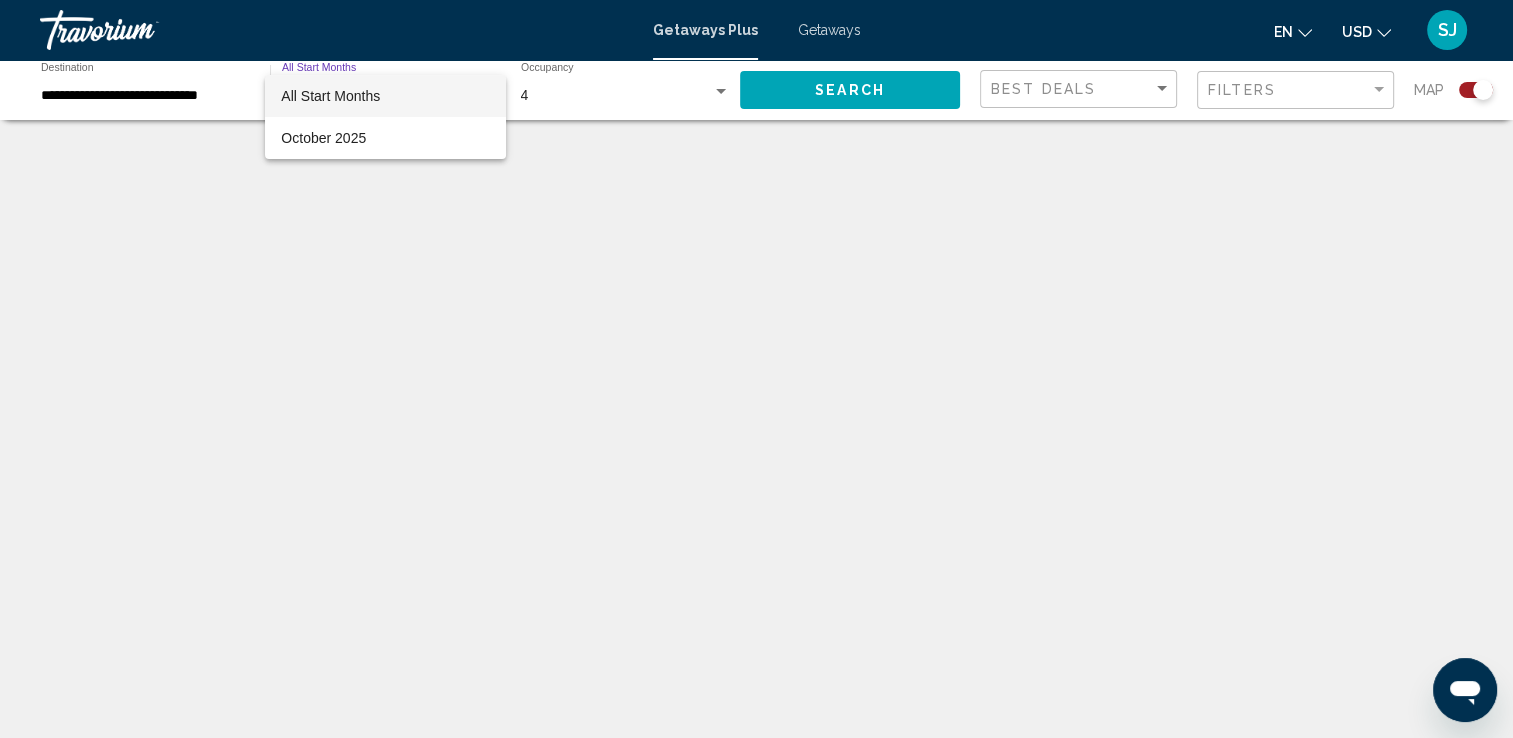 click on "All Start Months" at bounding box center (385, 96) 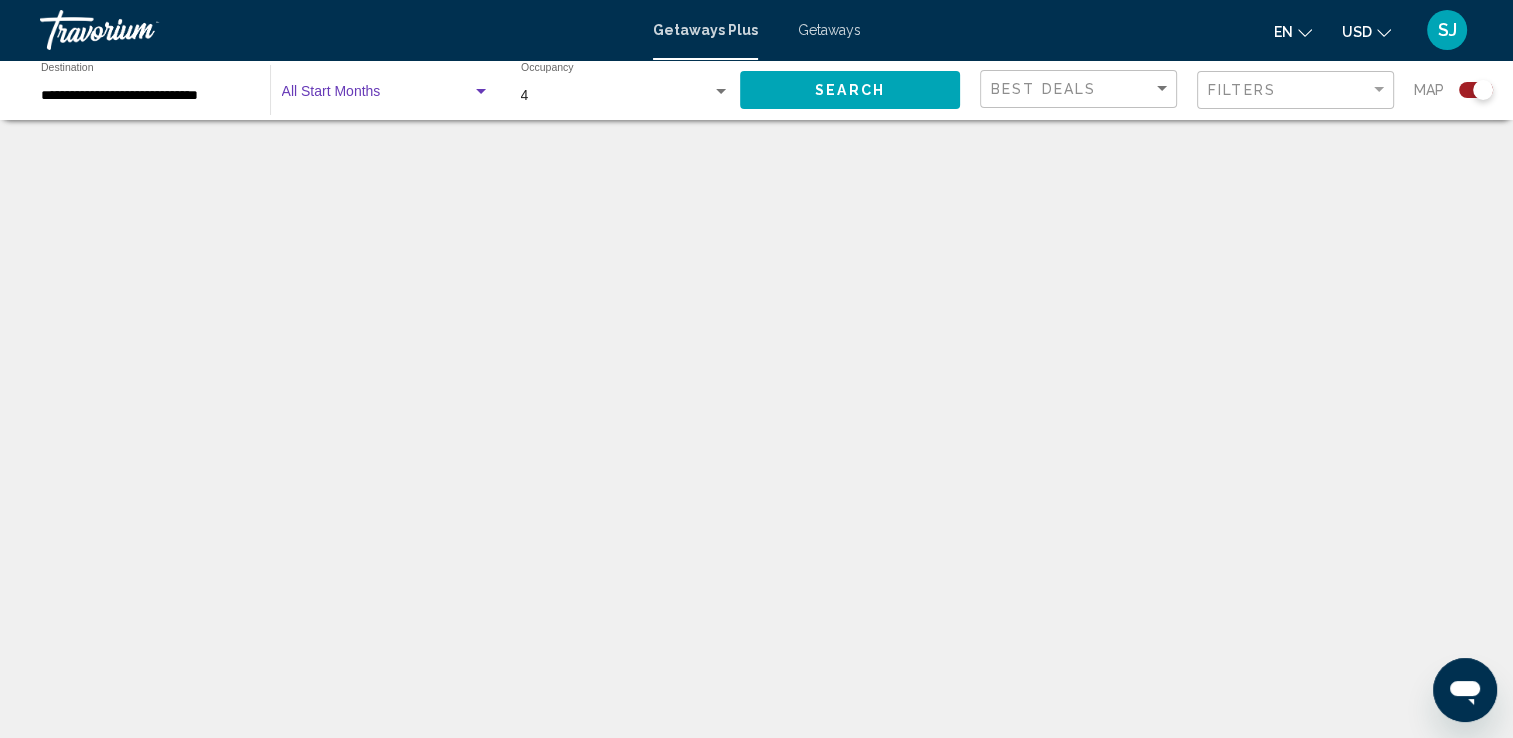 click at bounding box center (481, 92) 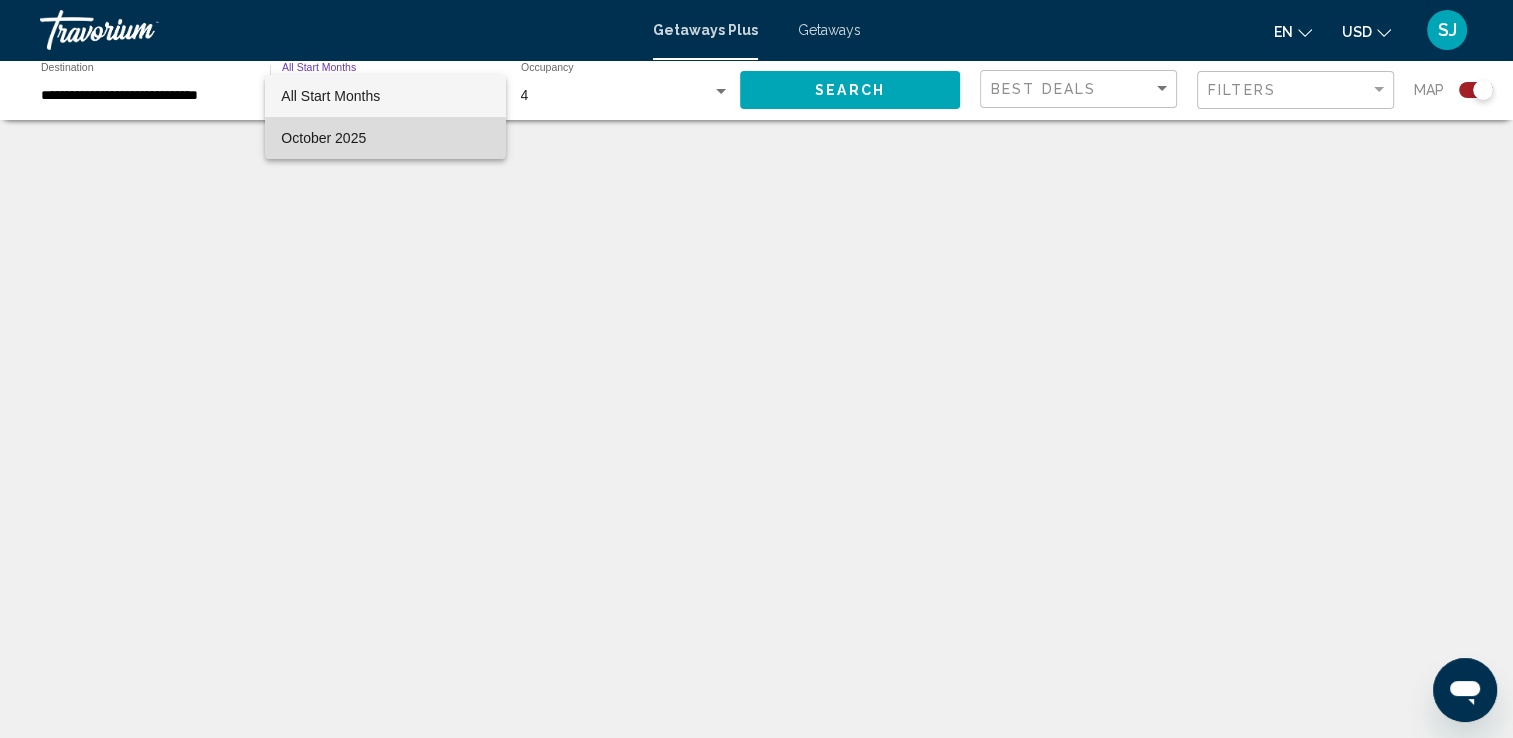 click on "October 2025" at bounding box center (385, 138) 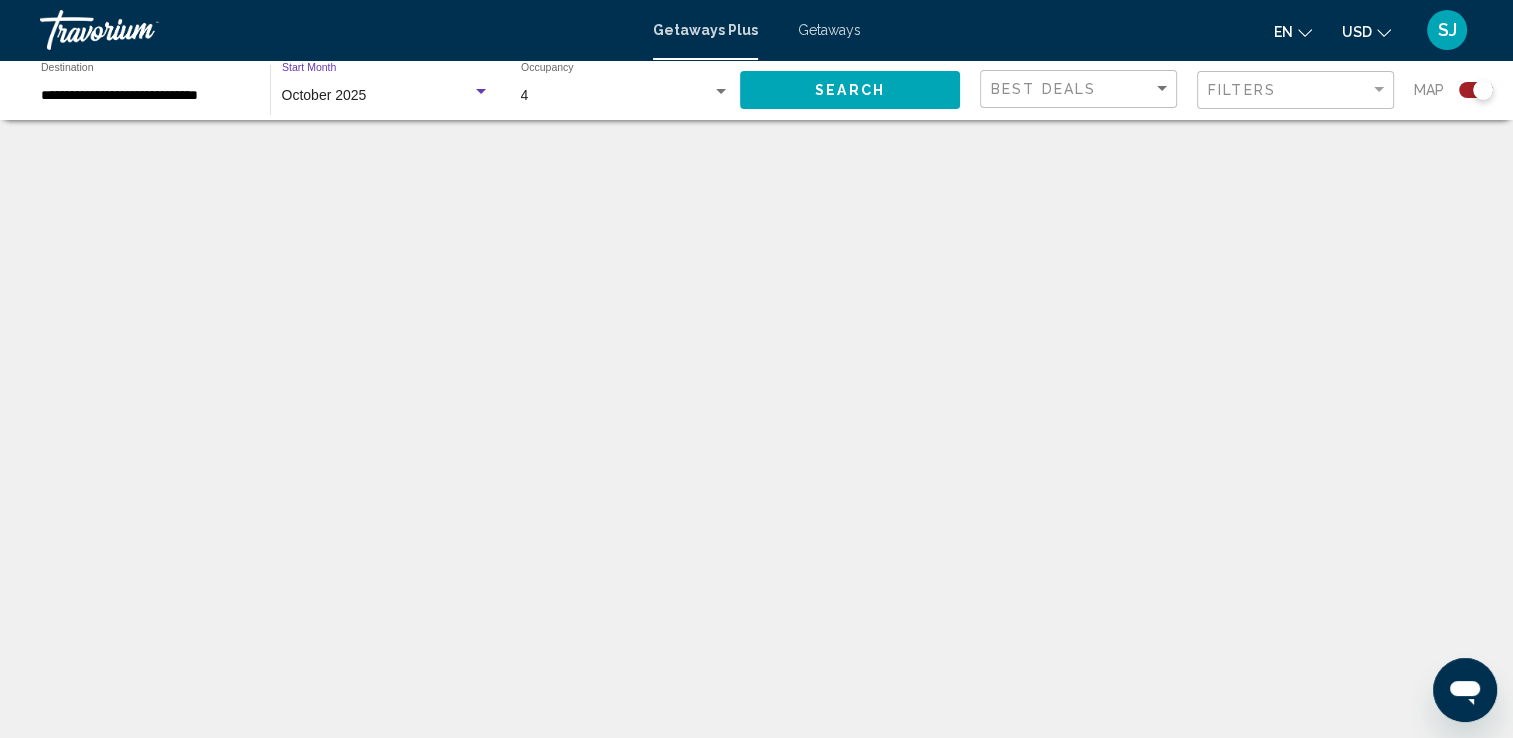 click at bounding box center [756, 440] 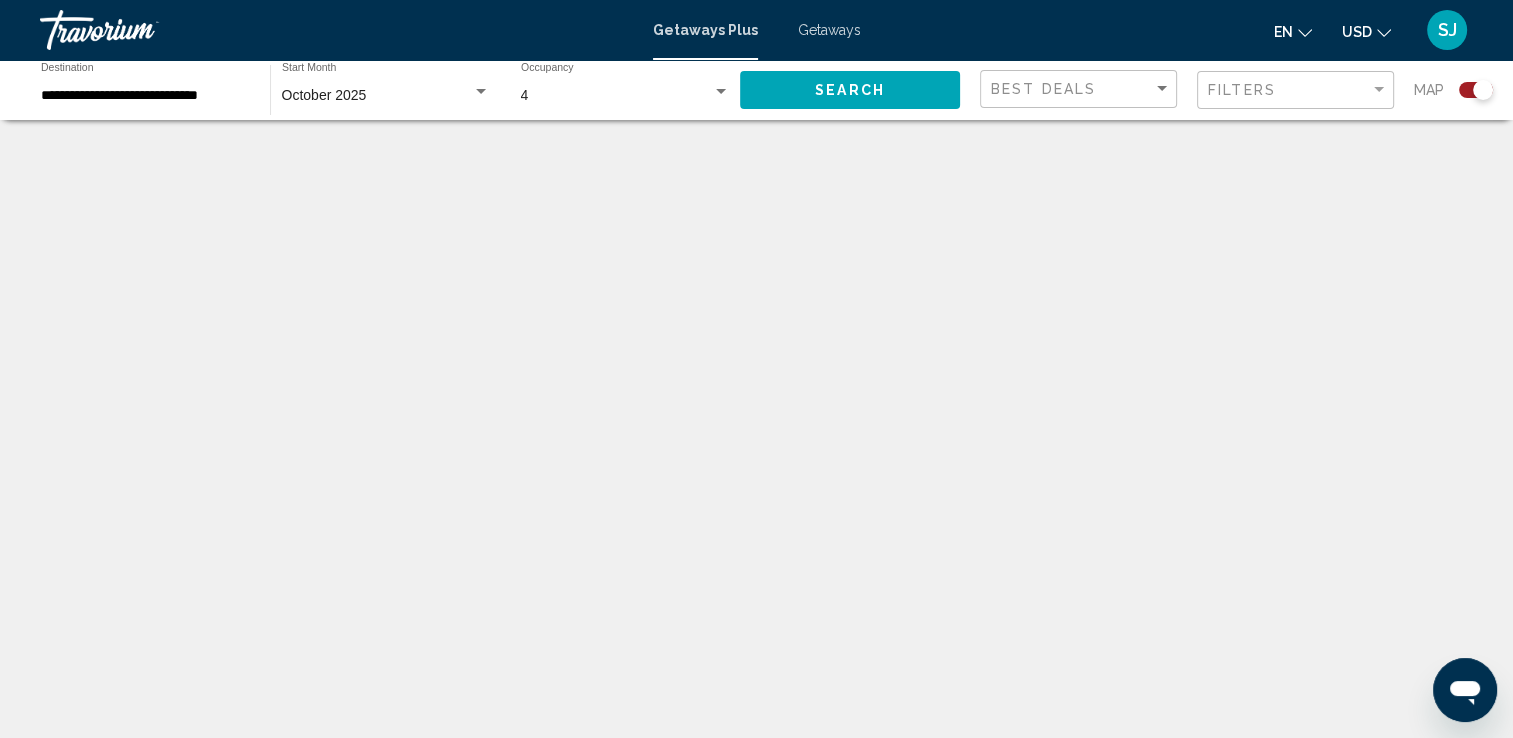 click on "Search" 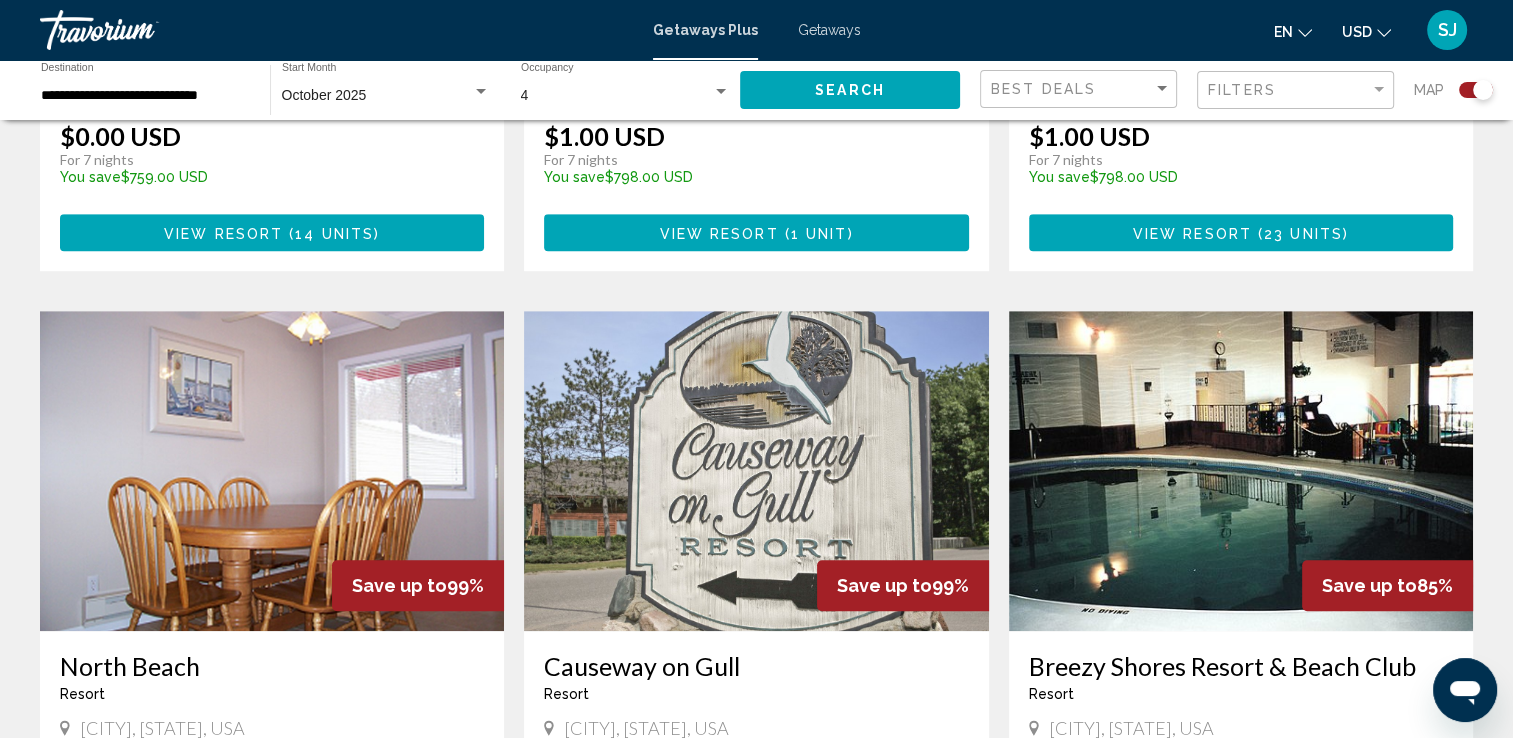 scroll, scrollTop: 0, scrollLeft: 0, axis: both 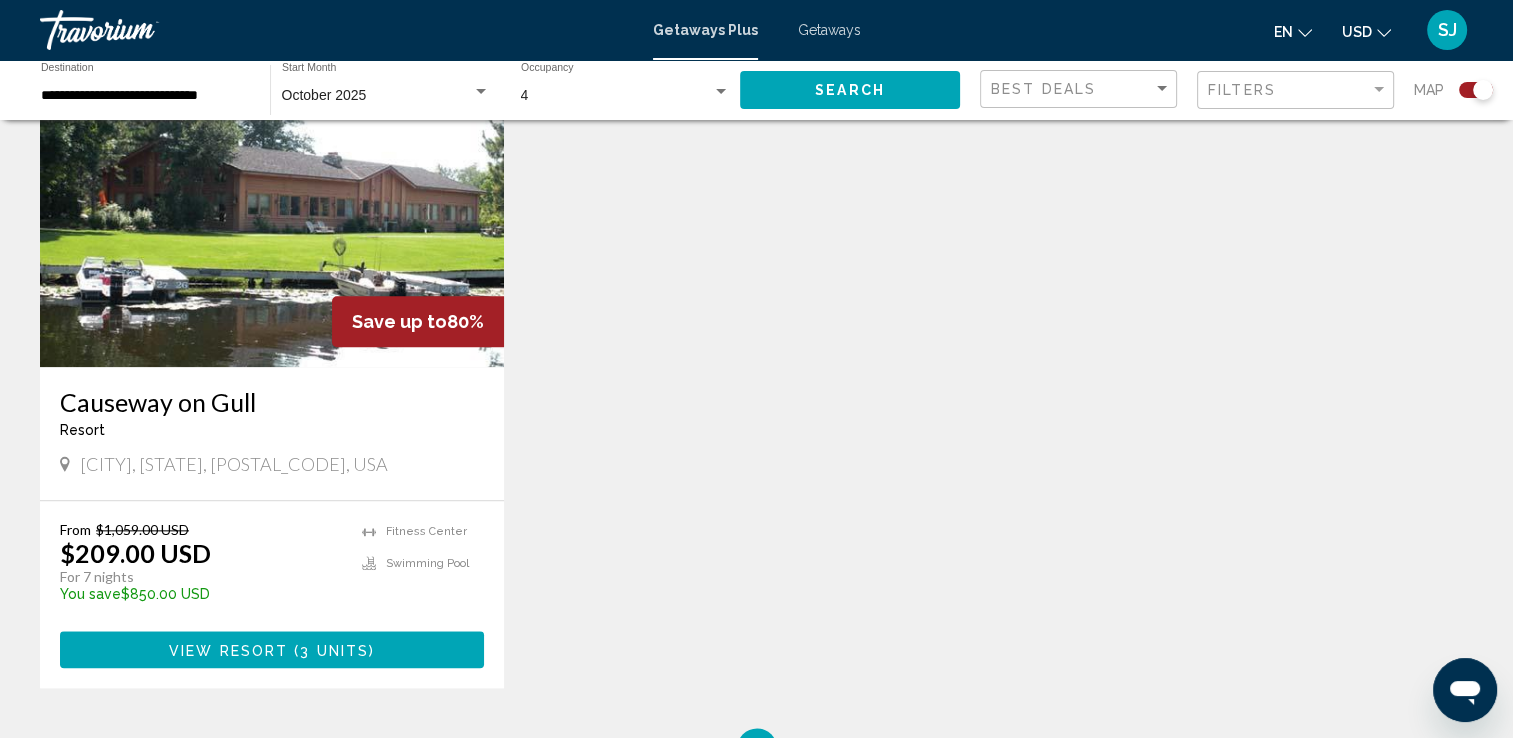 click on "**********" 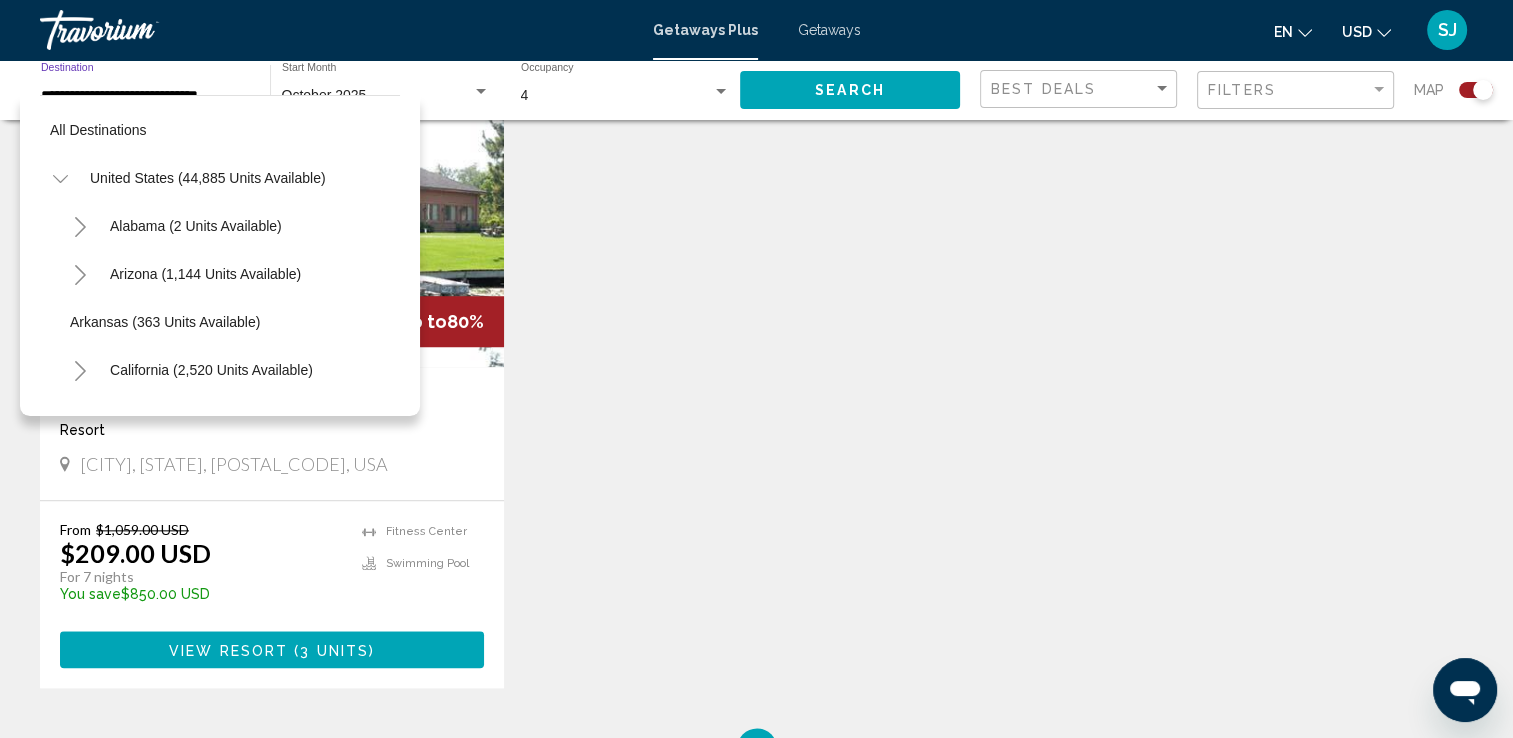 scroll, scrollTop: 894, scrollLeft: 0, axis: vertical 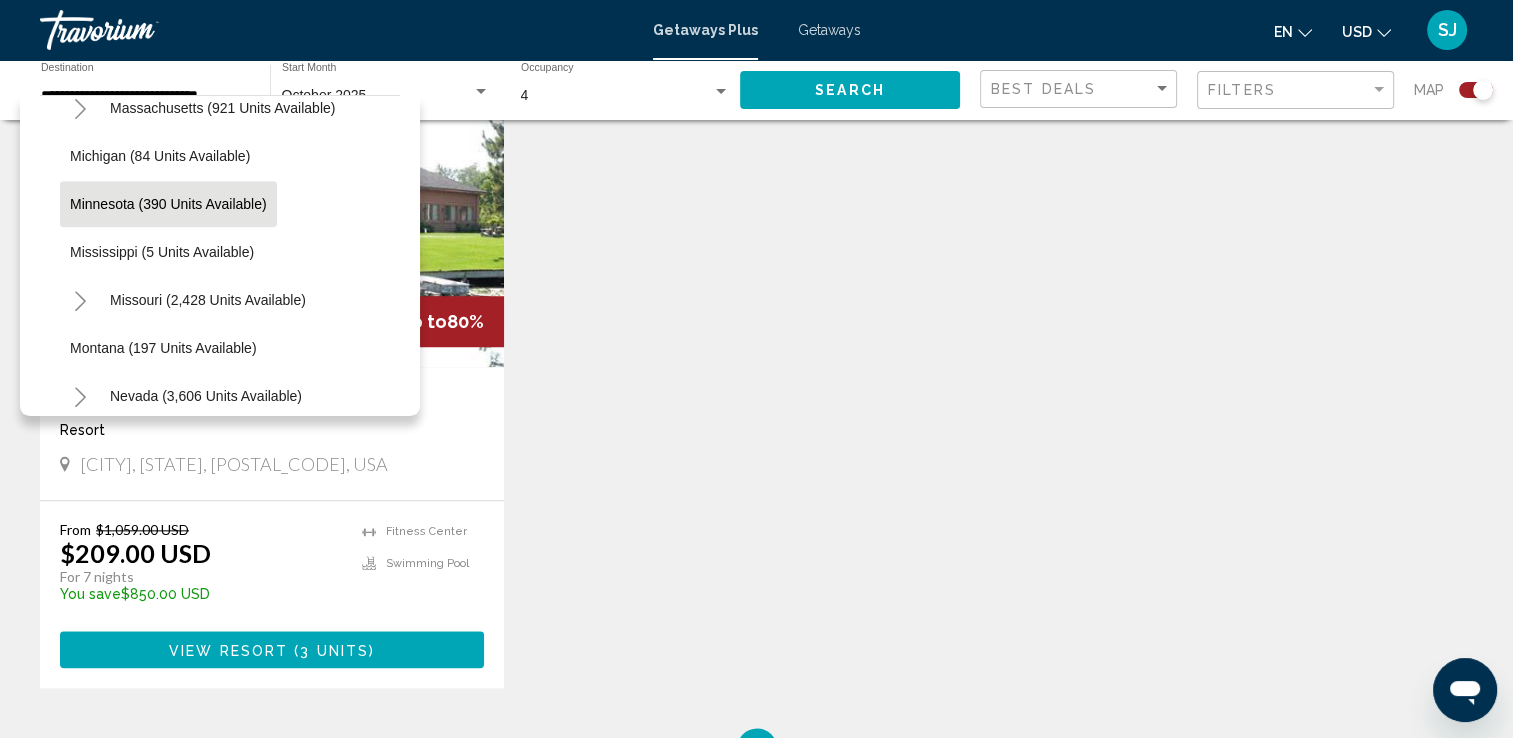 click on "All destinations
[STATE] (44,885 units available)
[STATE] (2 units available)
[STATE] (1,144 units available)   [STATE] (363 units available)
[STATE] (2,520 units available)
[STATE] (900 units available)   [STATE] (60 units available)
[STATE] (8,930 units available)   [STATE] (26 units available)
[STATE] (92 units available)   [STATE] (434 units available)   [STATE] (104 units available)   [STATE] (129 units available)   [STATE] (172 units available)   [STATE] (10 units available)   [STATE] (113 units available)
[STATE] (499 units available)   [STATE] (380 units available)
[STATE] (921 units available)   [STATE] (84 units available)   [STATE] (390 units available)   [STATE] (5 units available)
[STATE] (2,428 units available)   [STATE] (197 units available)" at bounding box center [220, 255] 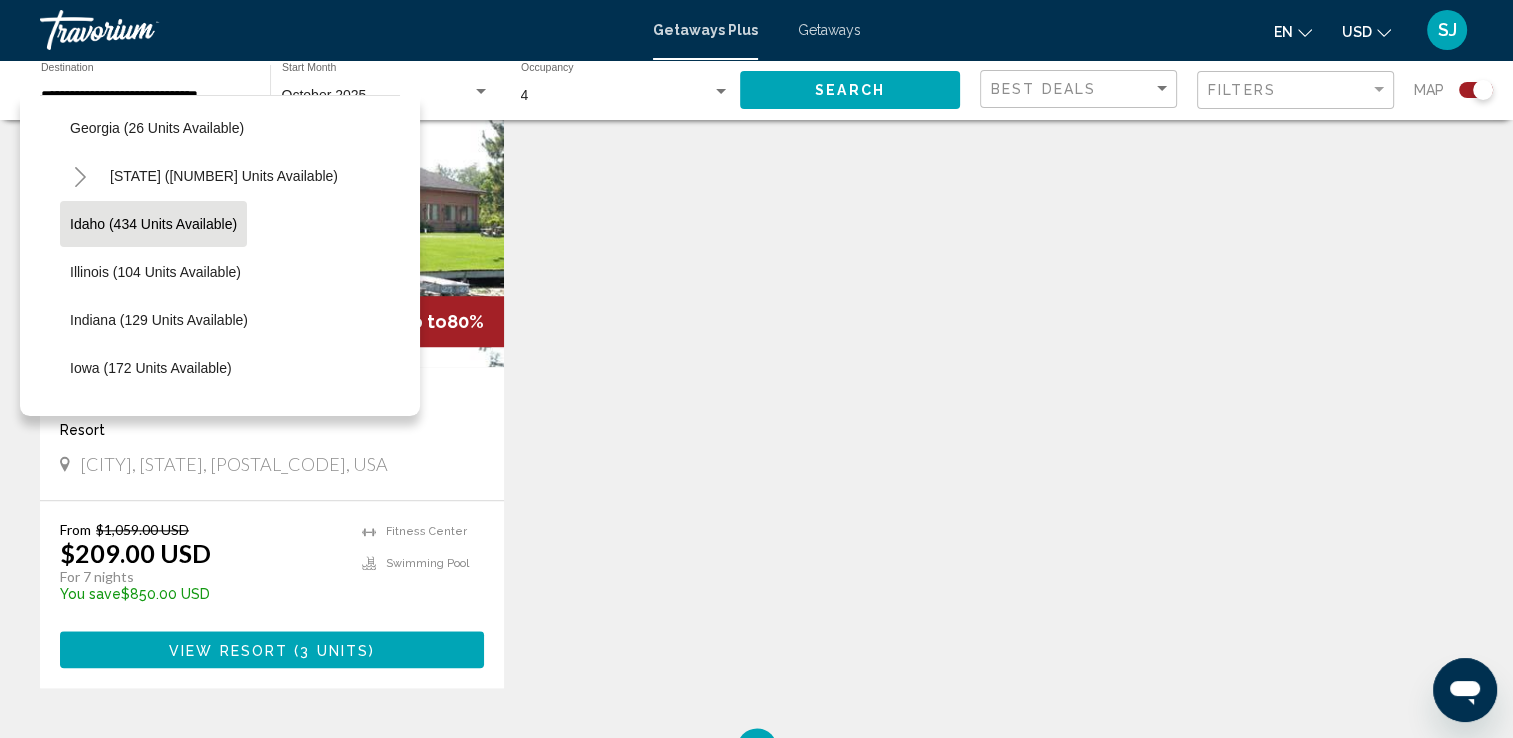 scroll, scrollTop: 0, scrollLeft: 0, axis: both 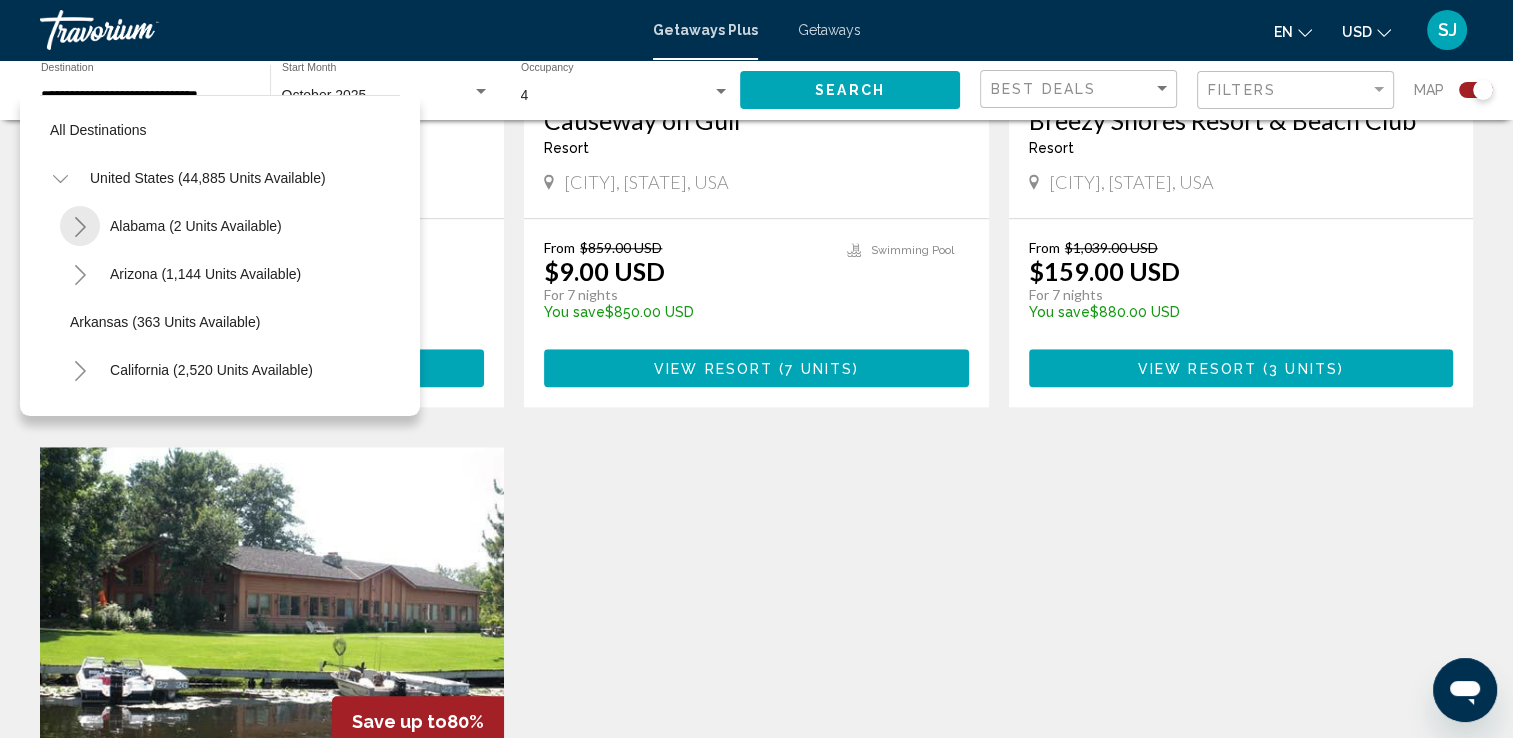 click 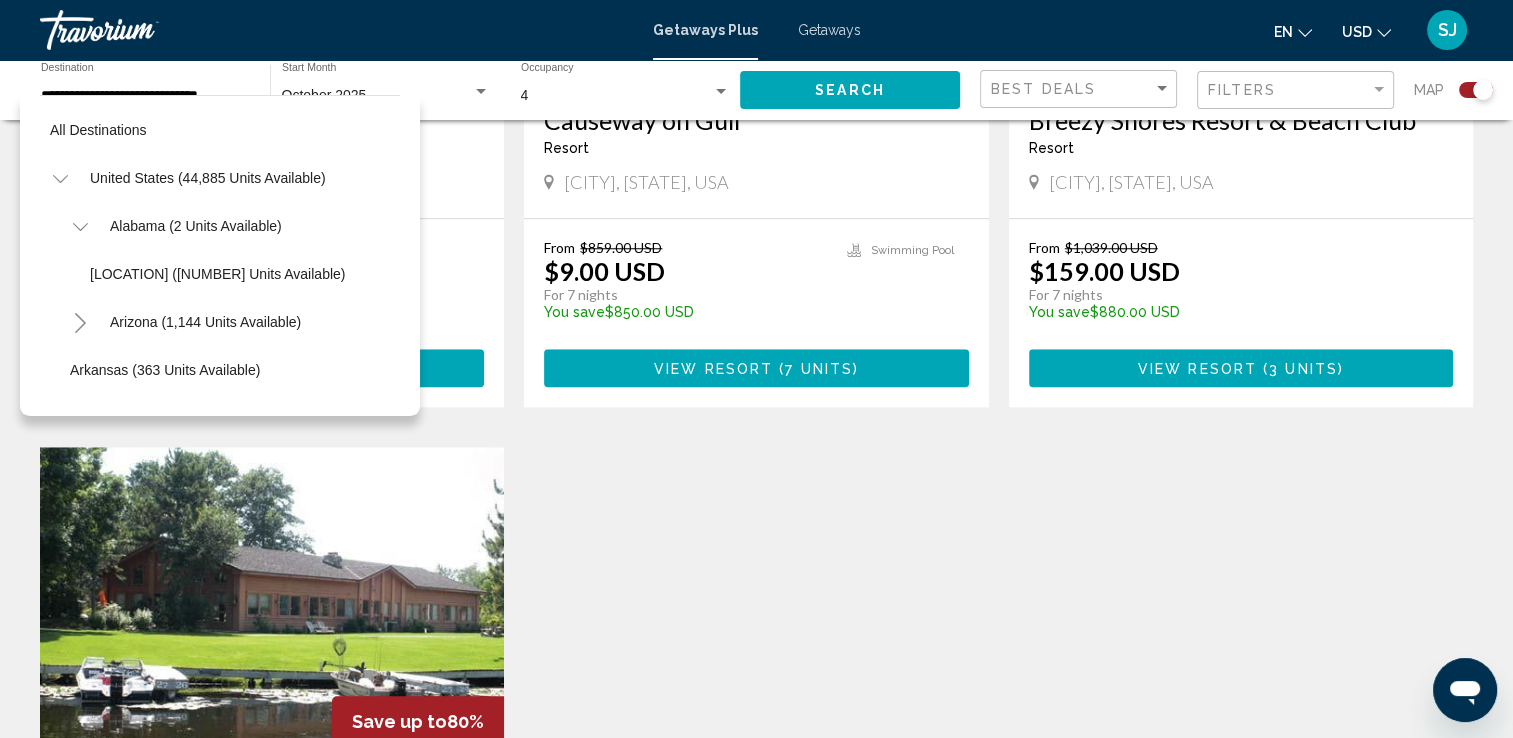 click 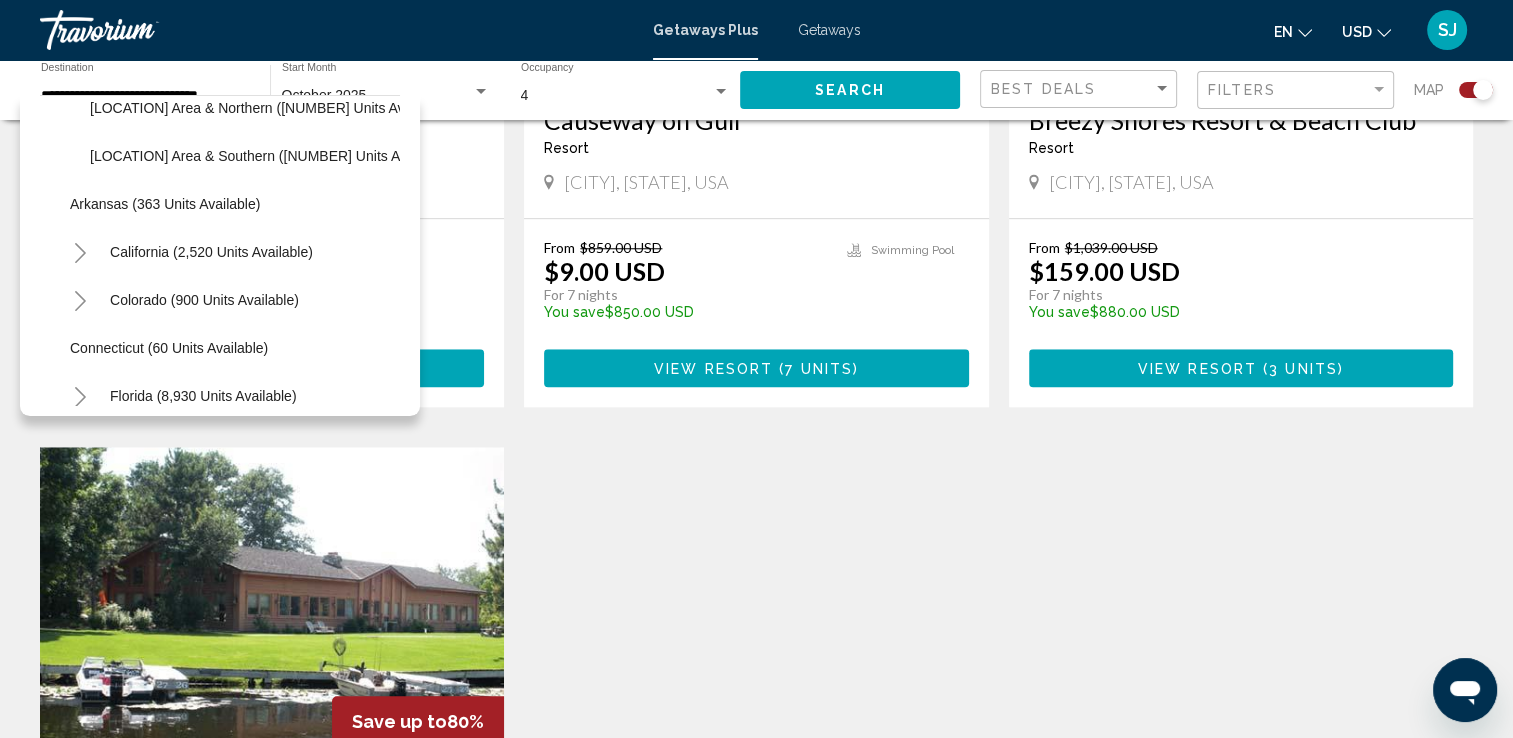 scroll, scrollTop: 360, scrollLeft: 0, axis: vertical 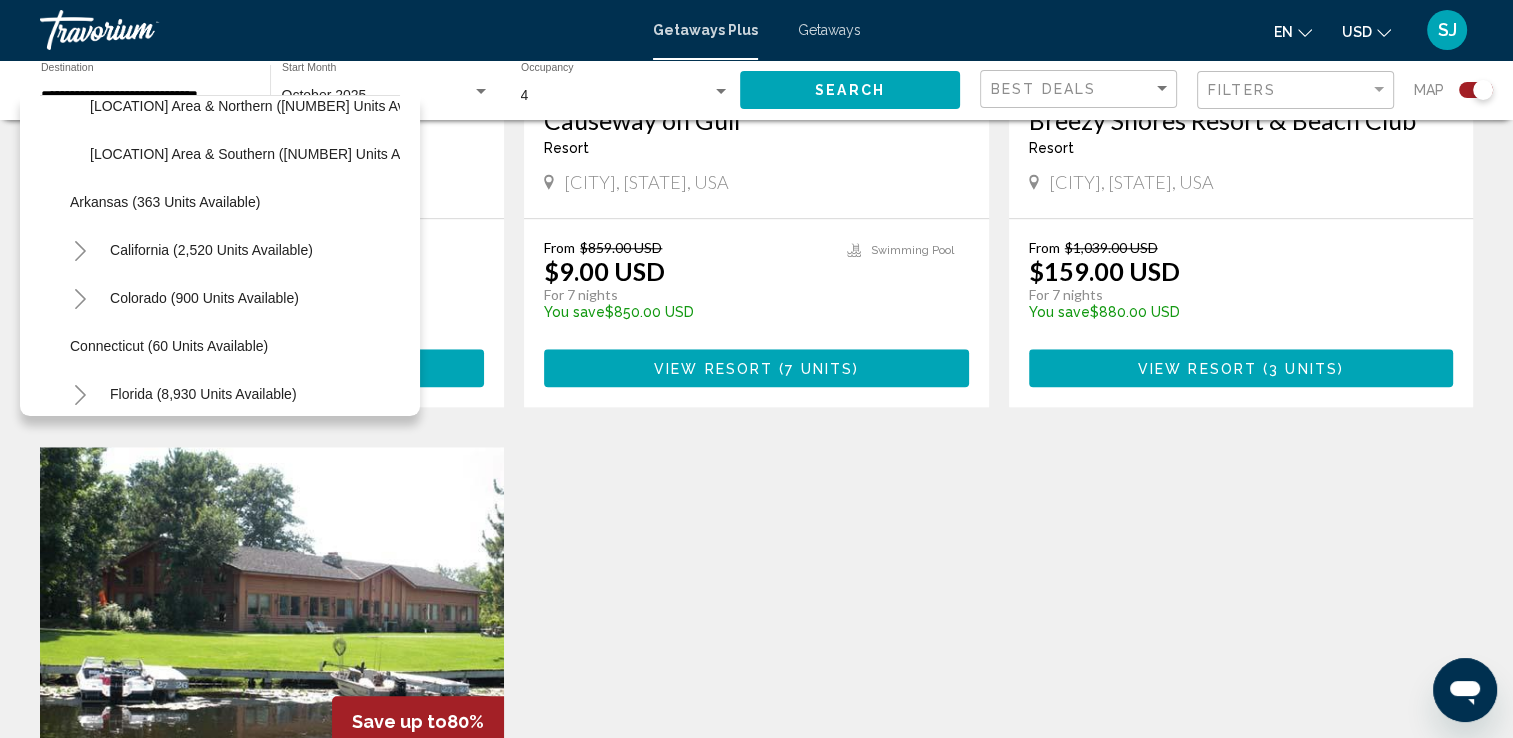 click 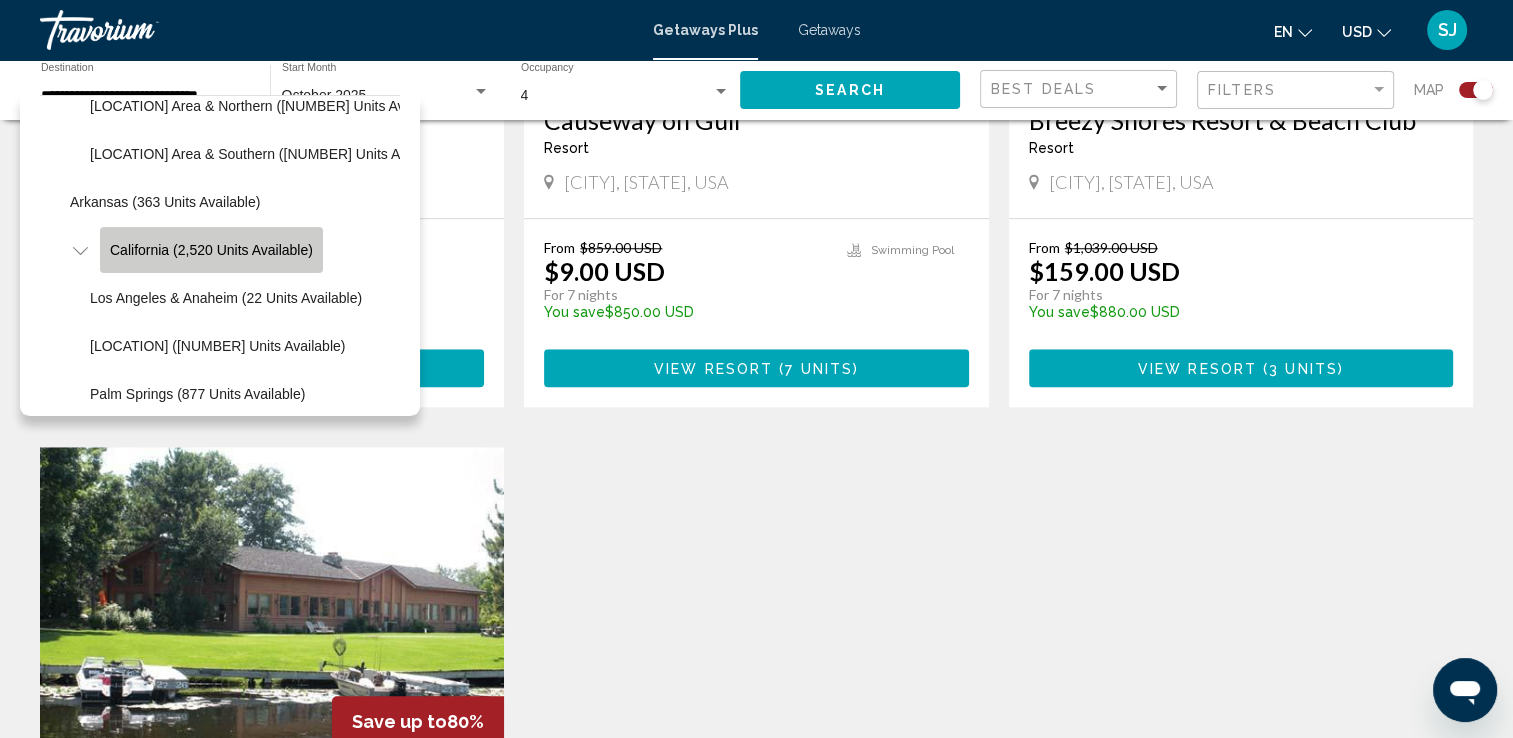 click on "California (2,520 units available)" 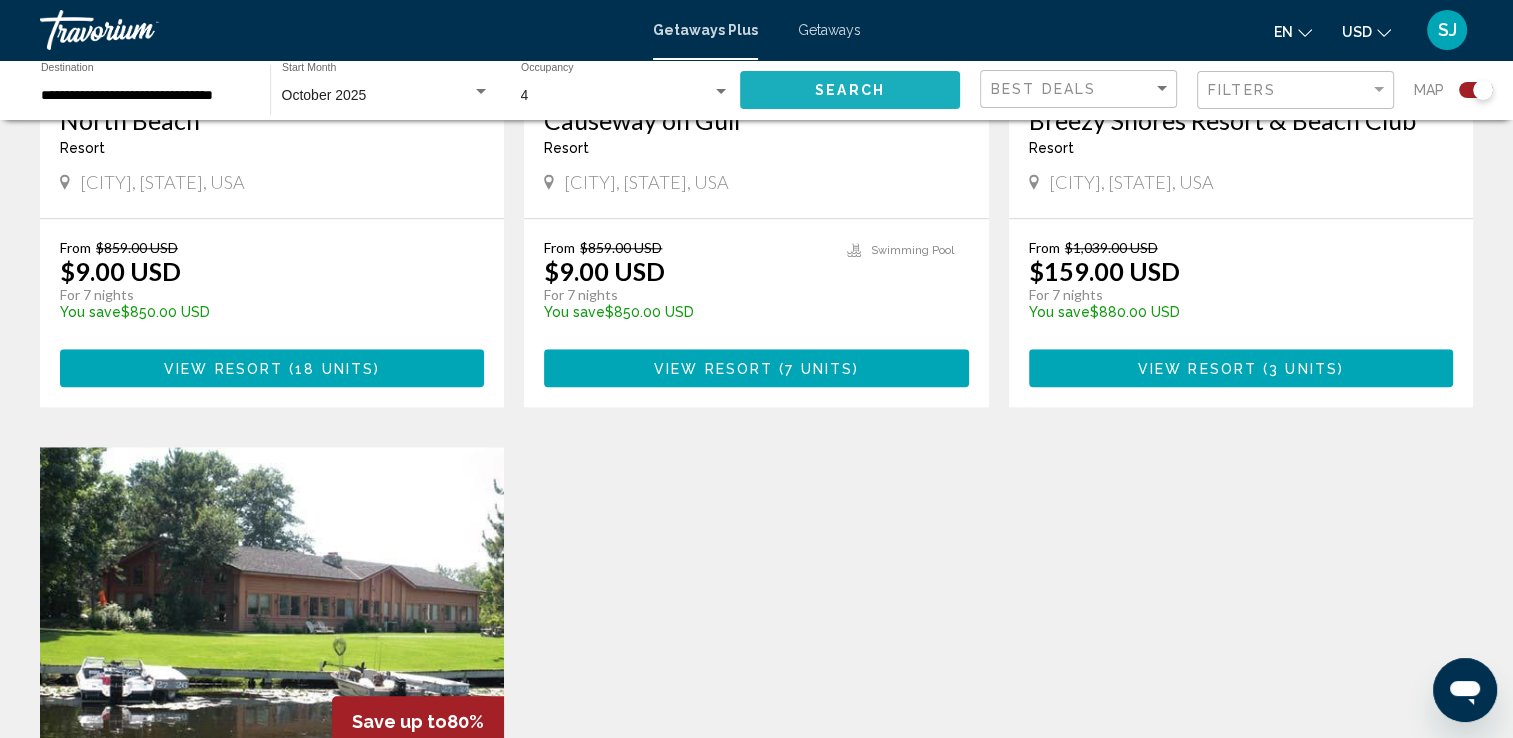 click on "Search" 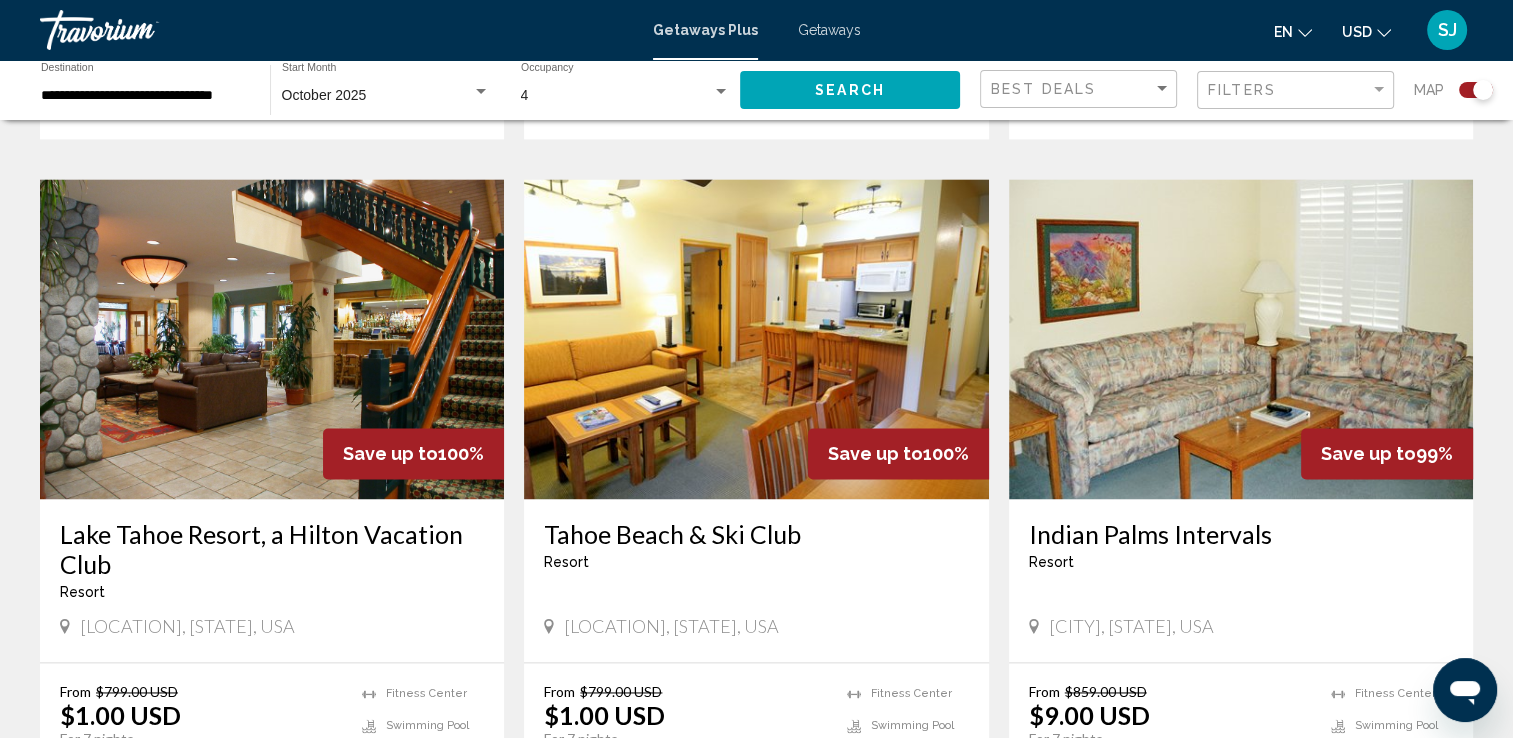 scroll, scrollTop: 3198, scrollLeft: 0, axis: vertical 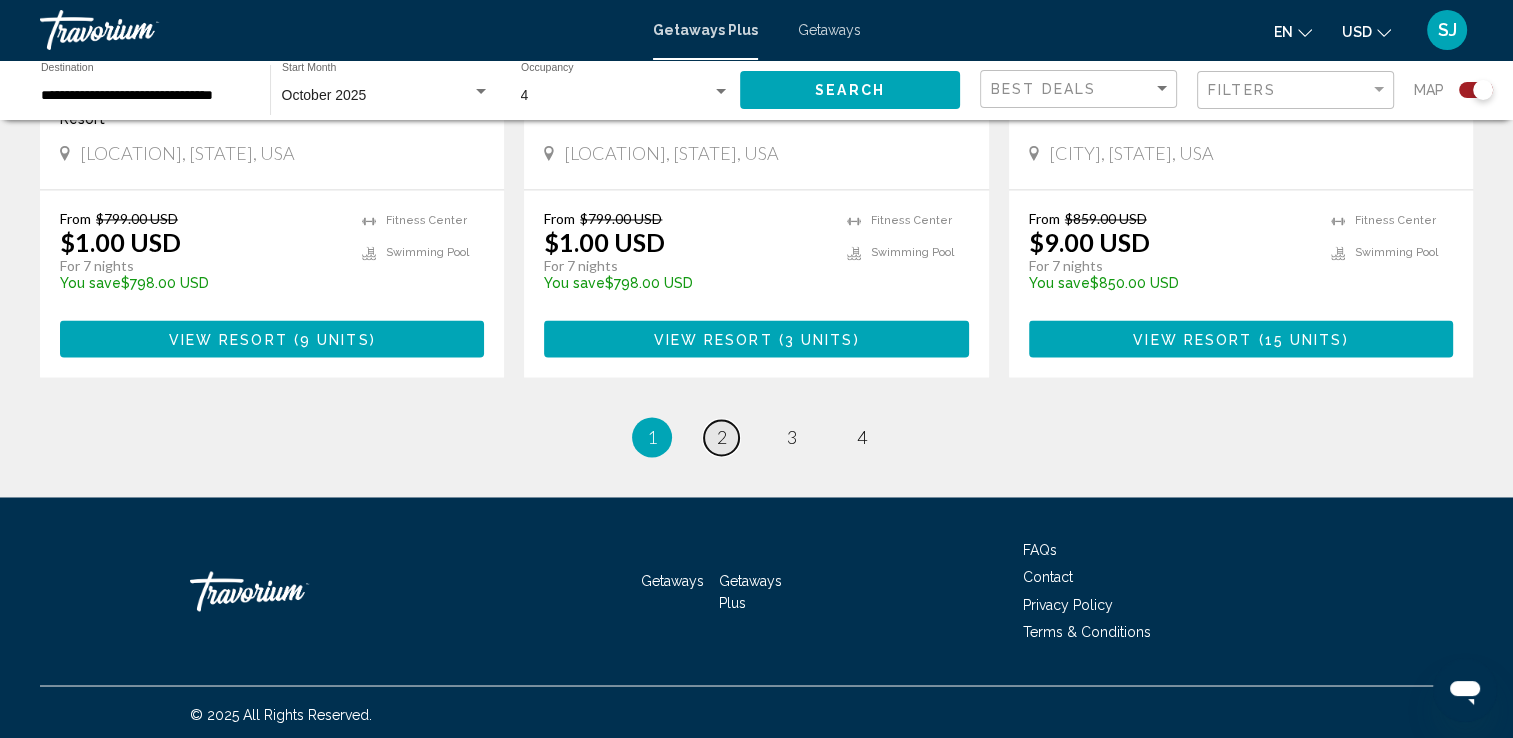 click on "2" at bounding box center (722, 437) 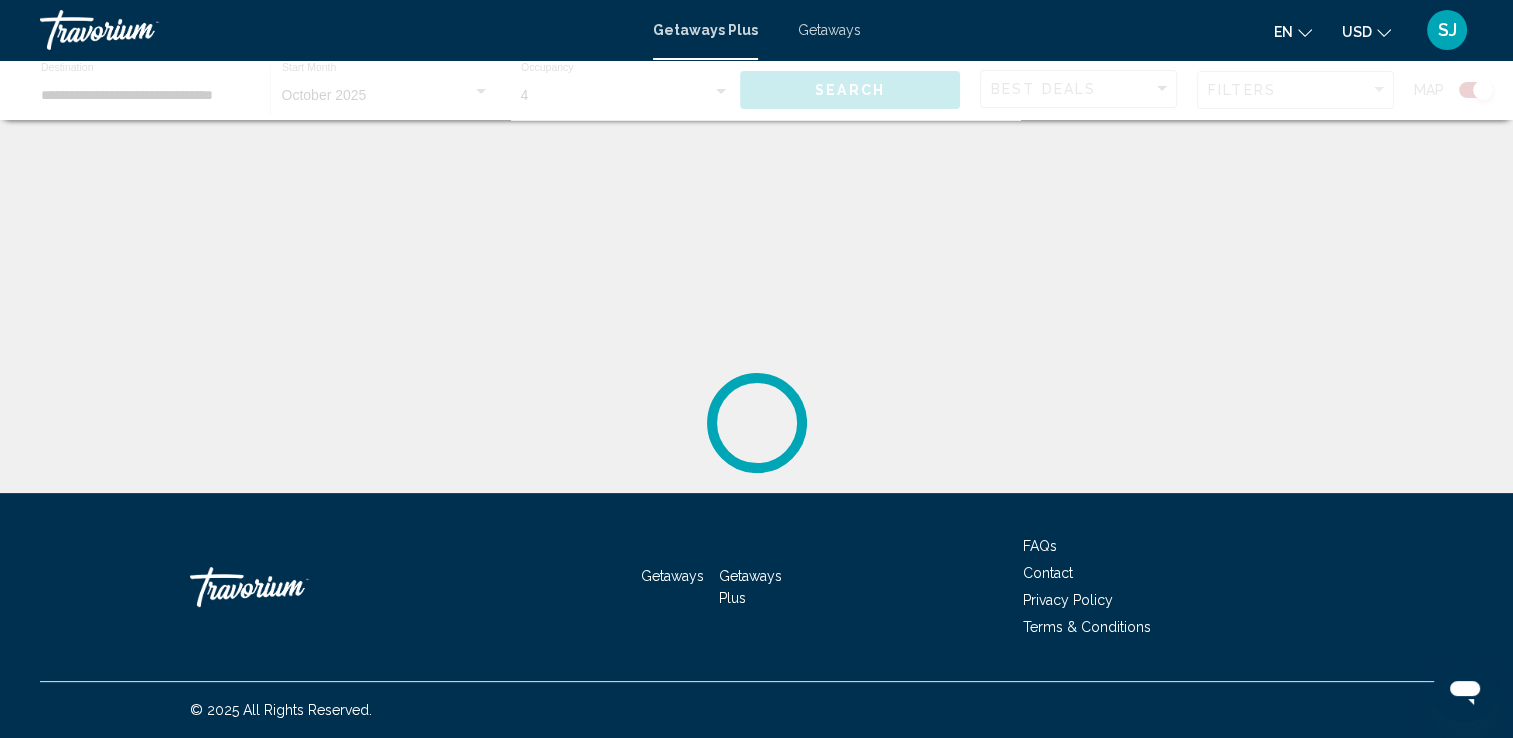 scroll, scrollTop: 0, scrollLeft: 0, axis: both 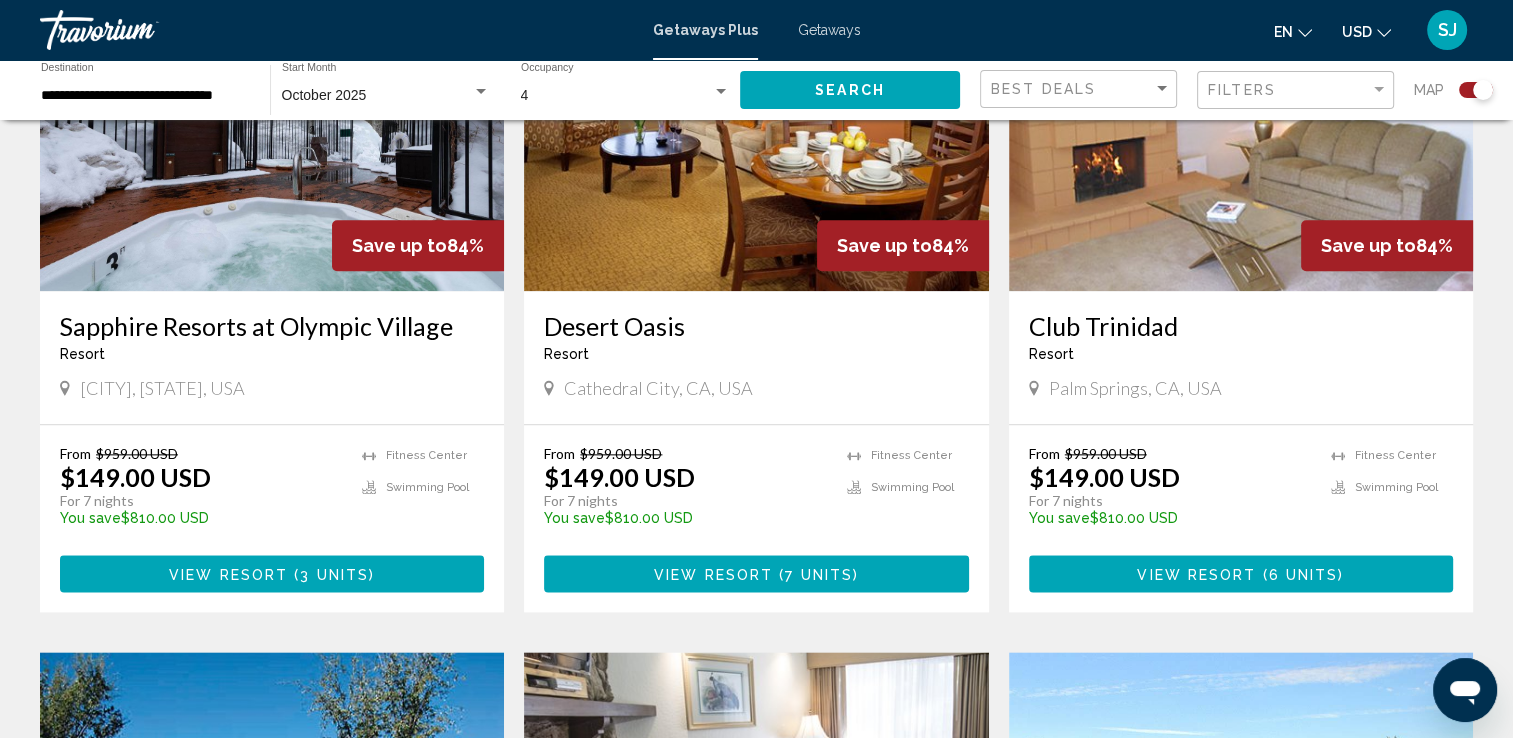 click on "4" at bounding box center [616, 96] 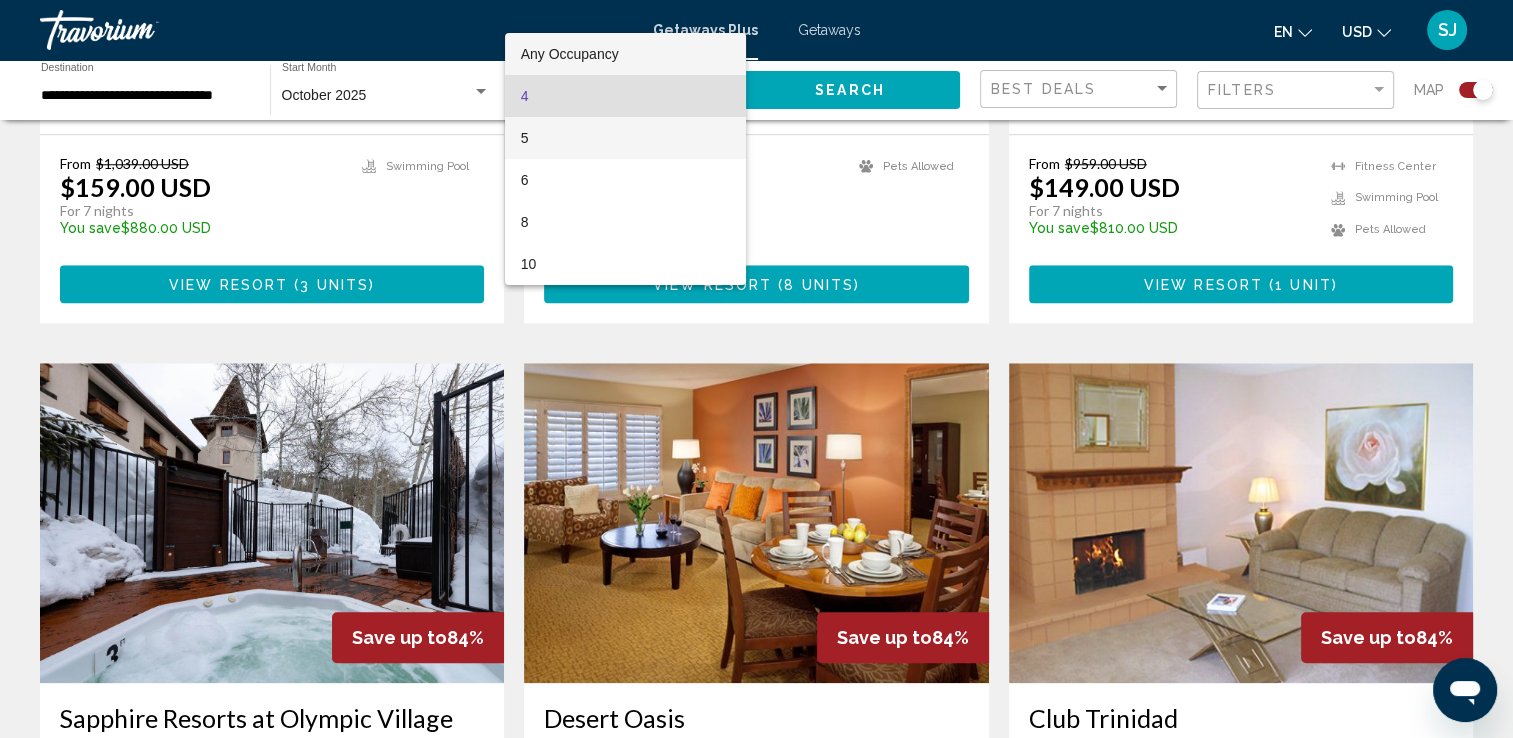 scroll, scrollTop: 1752, scrollLeft: 0, axis: vertical 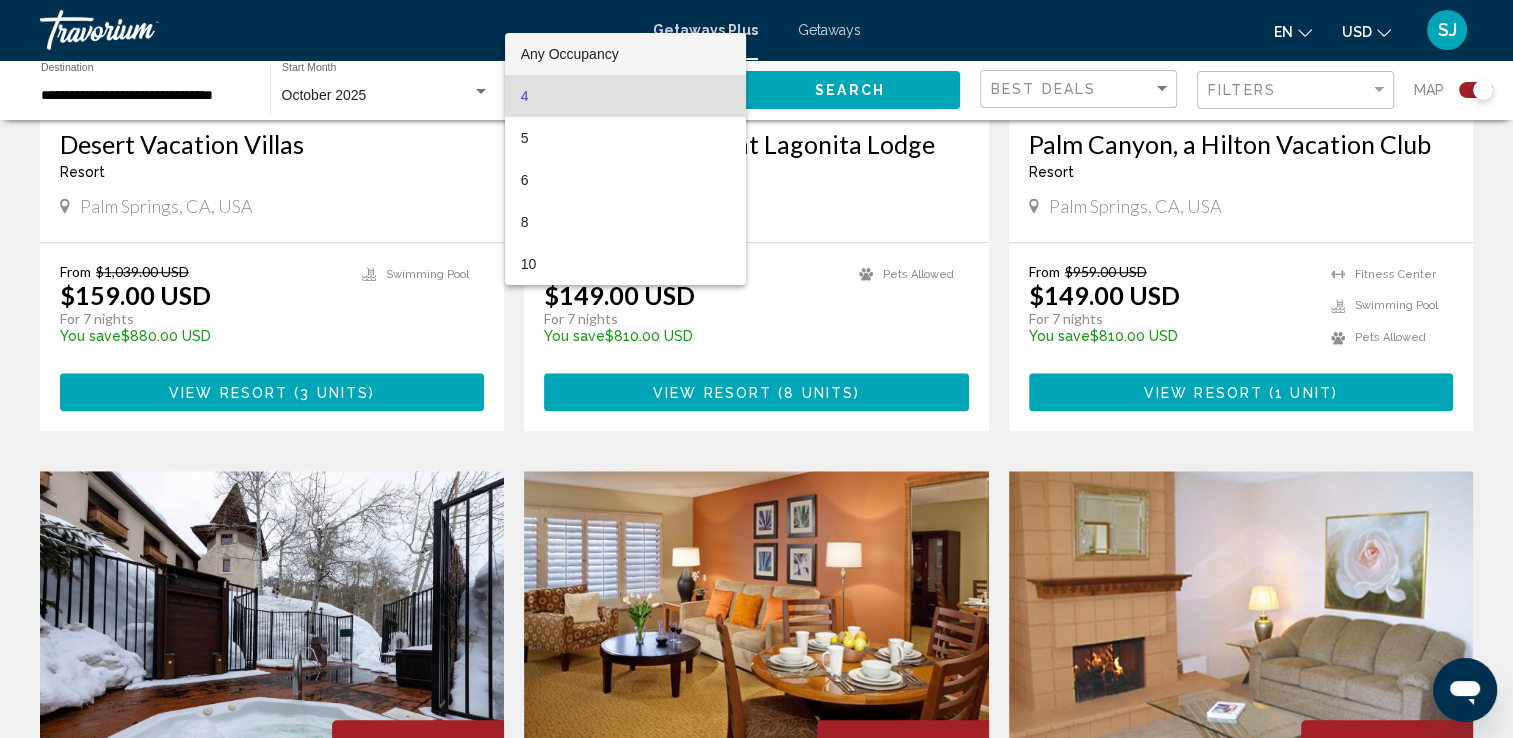 click on "Any Occupancy" at bounding box center [625, 54] 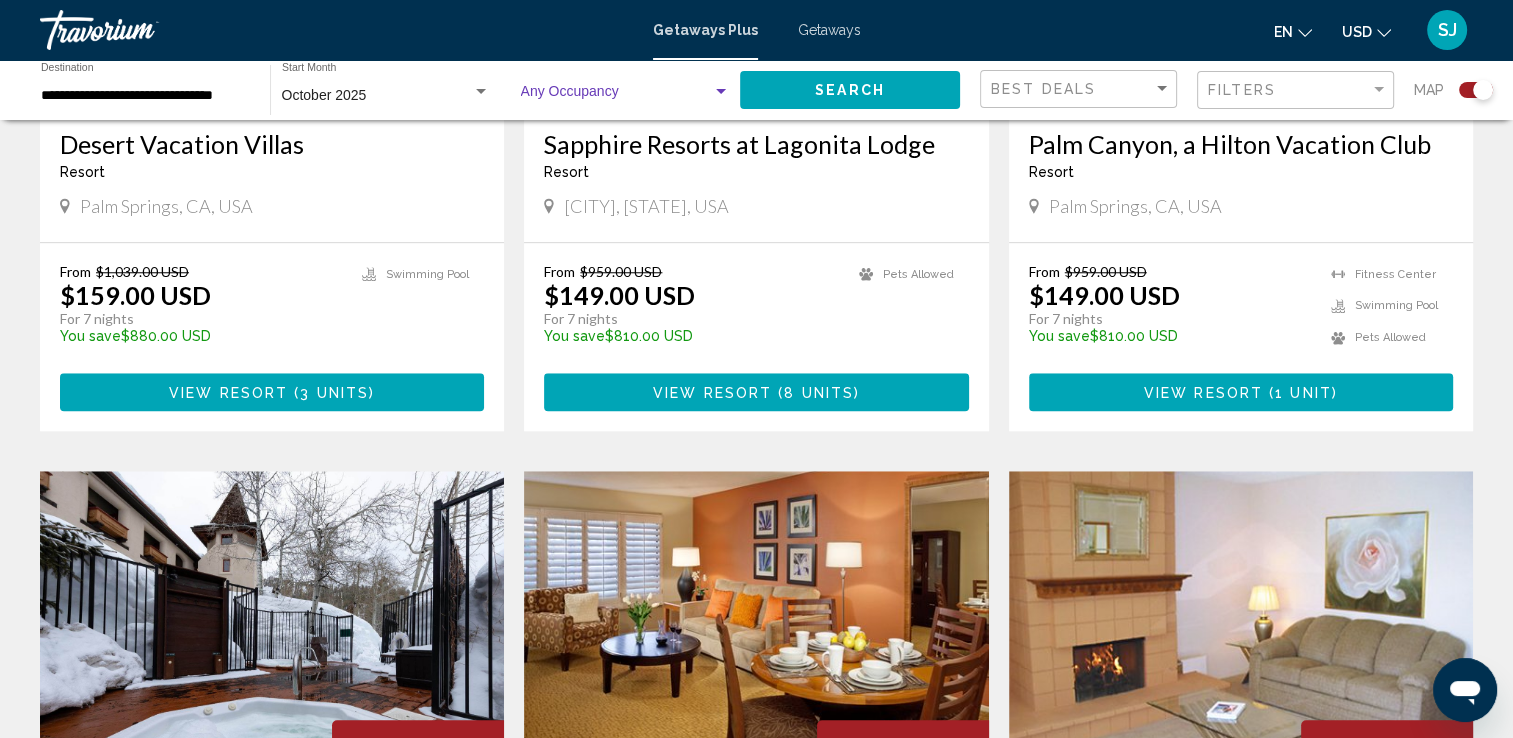 click at bounding box center (721, 92) 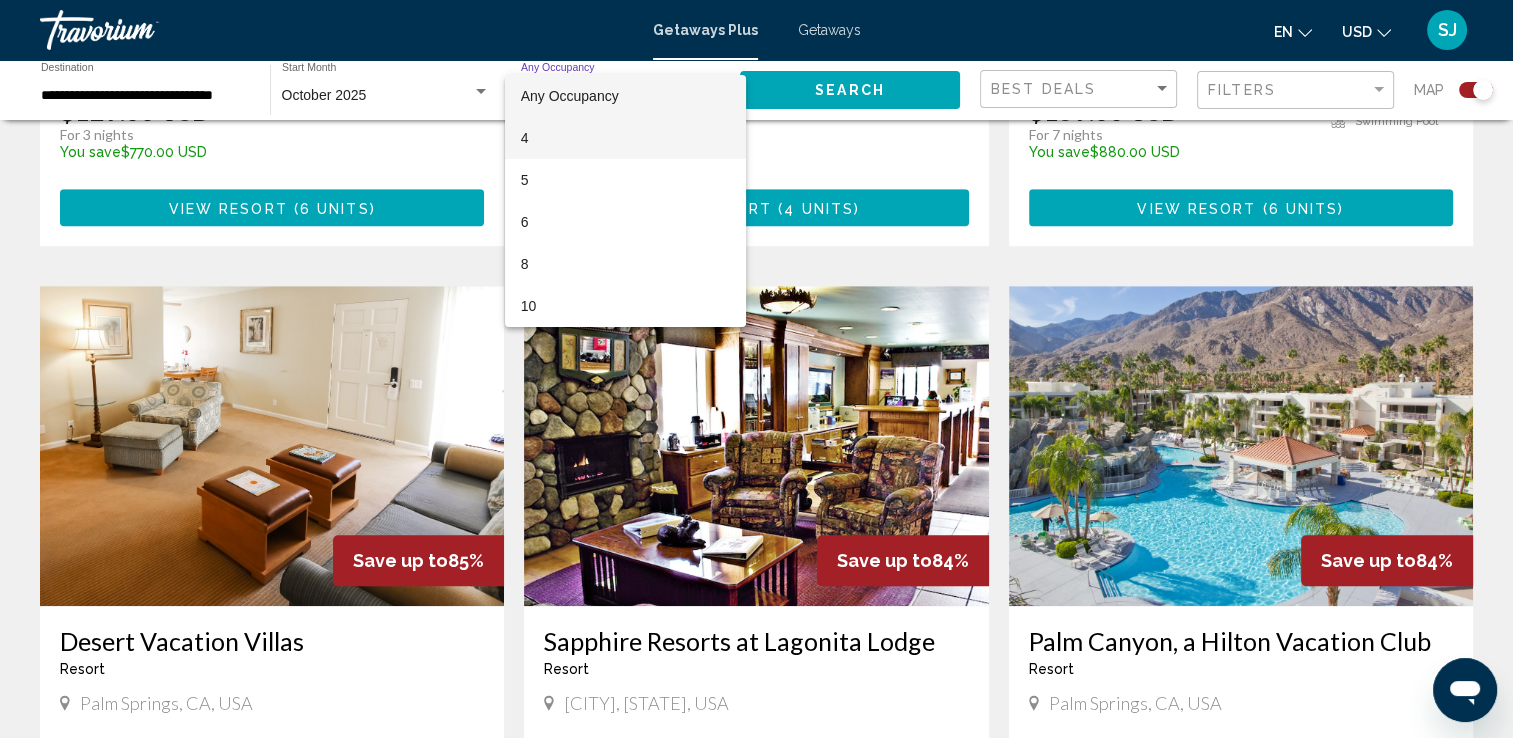 scroll, scrollTop: 1252, scrollLeft: 0, axis: vertical 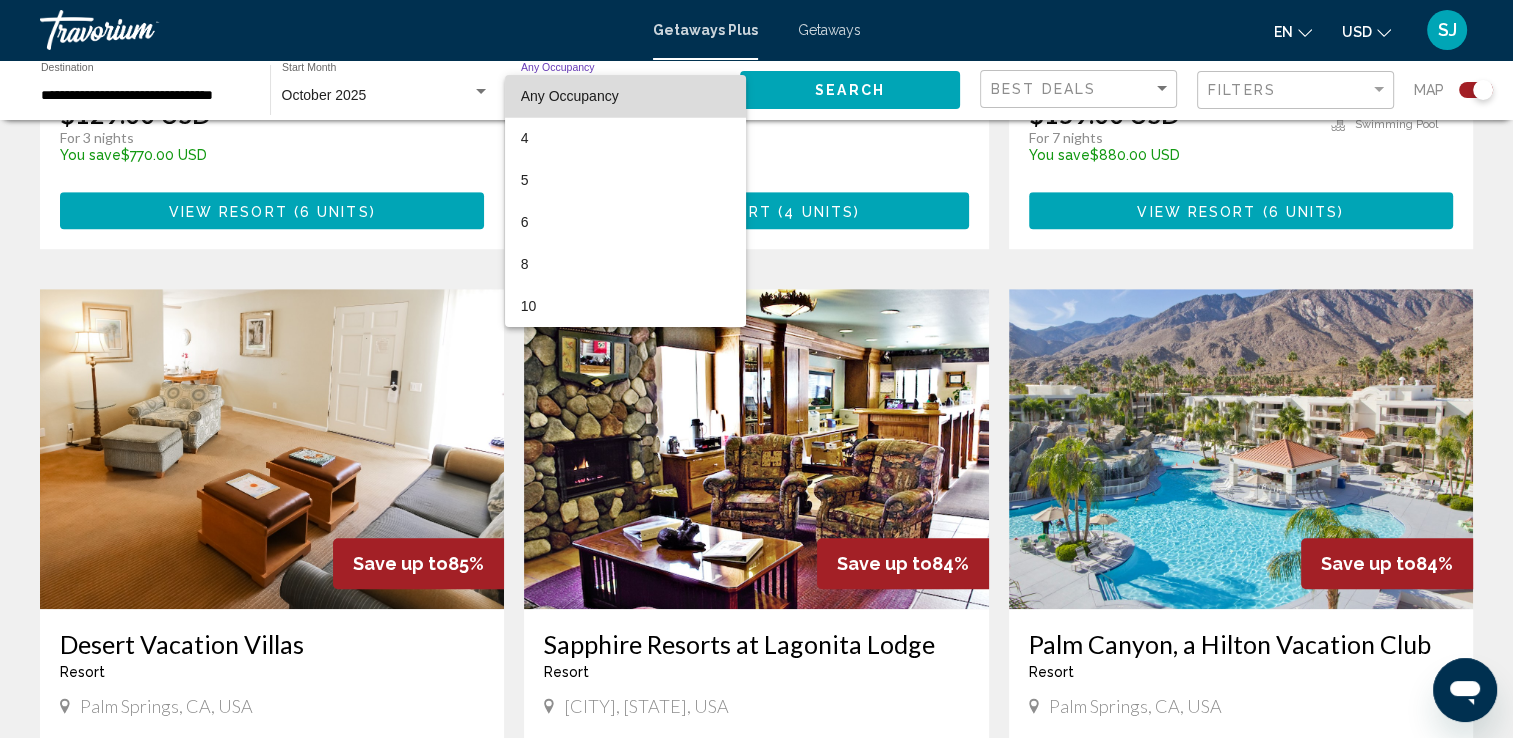 click on "Any Occupancy" at bounding box center (570, 96) 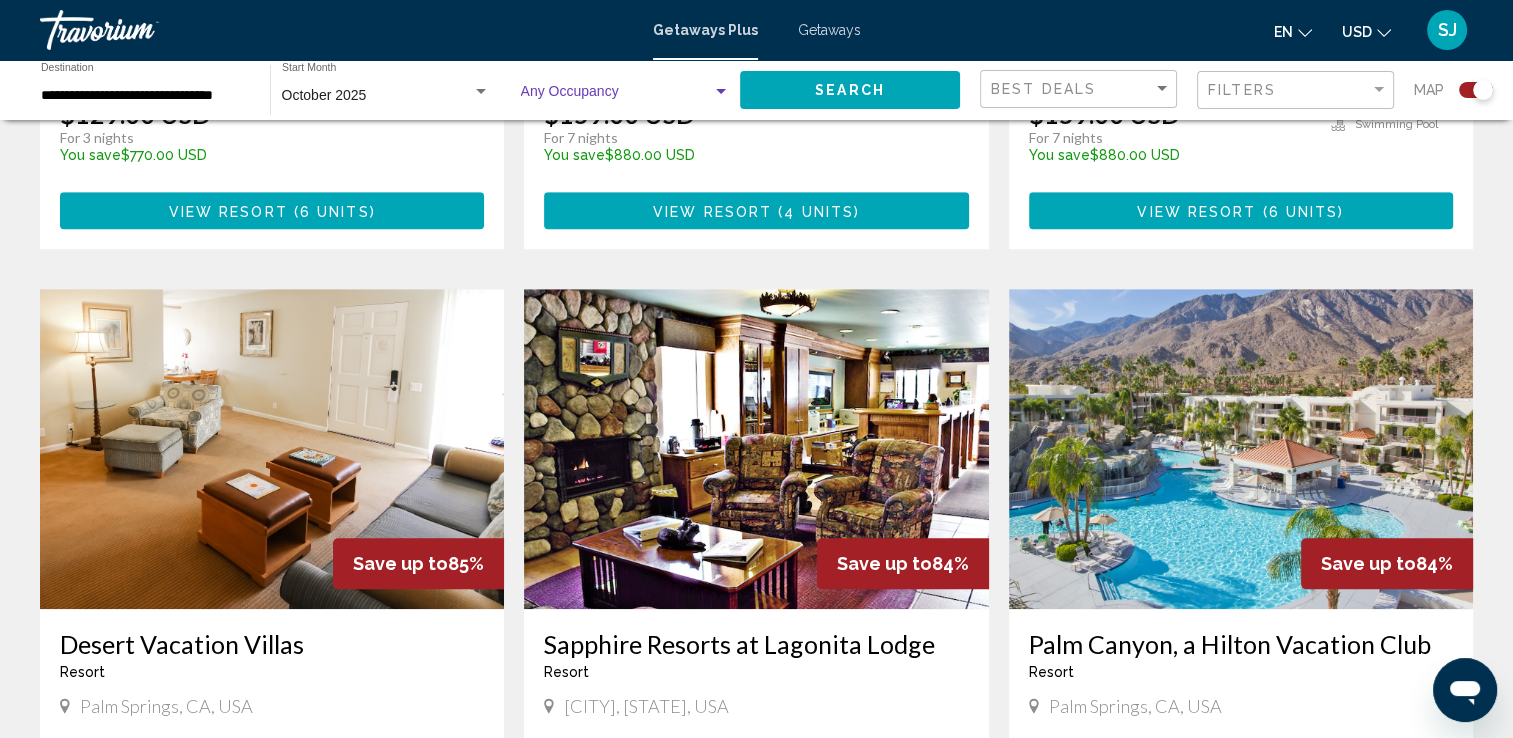 click at bounding box center (721, 91) 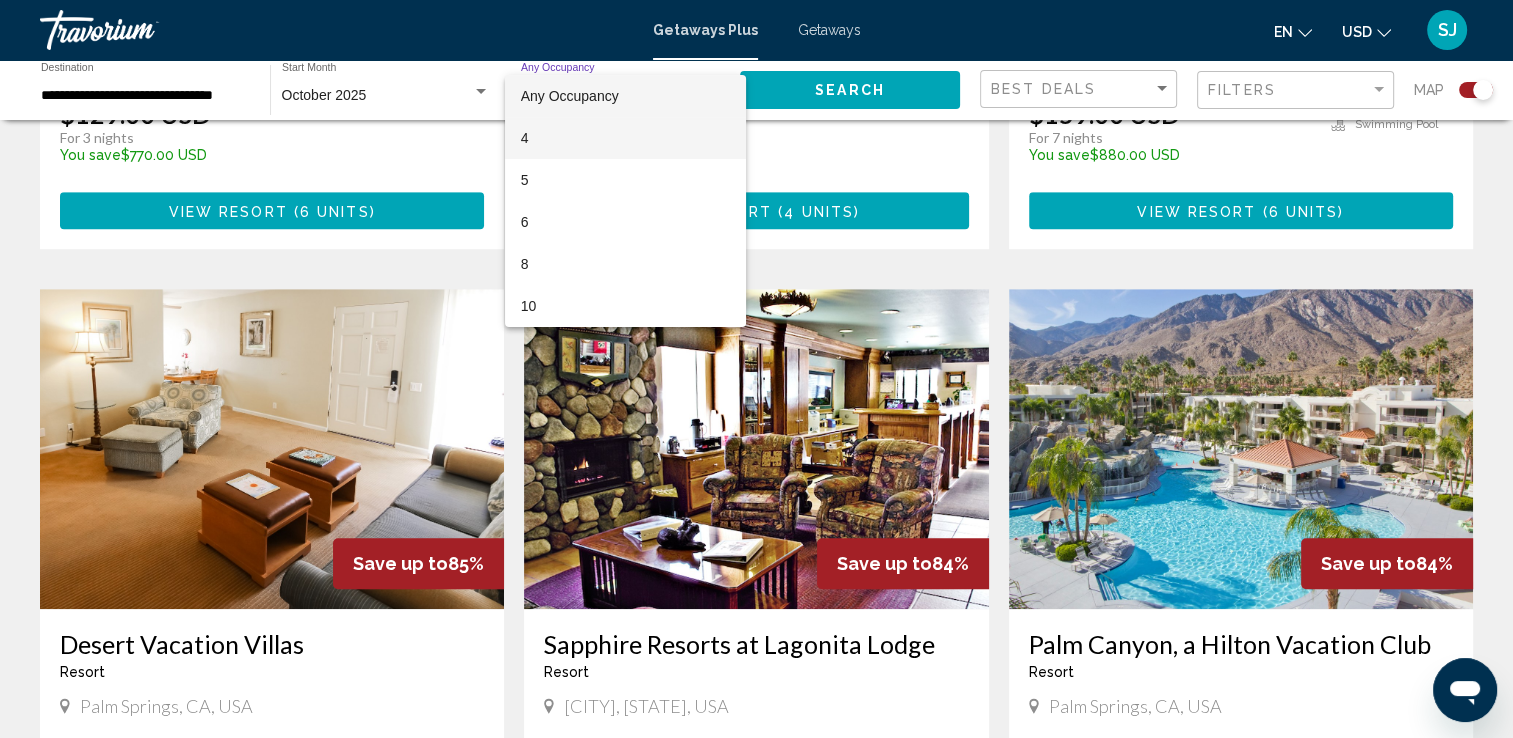 click on "4" at bounding box center (625, 138) 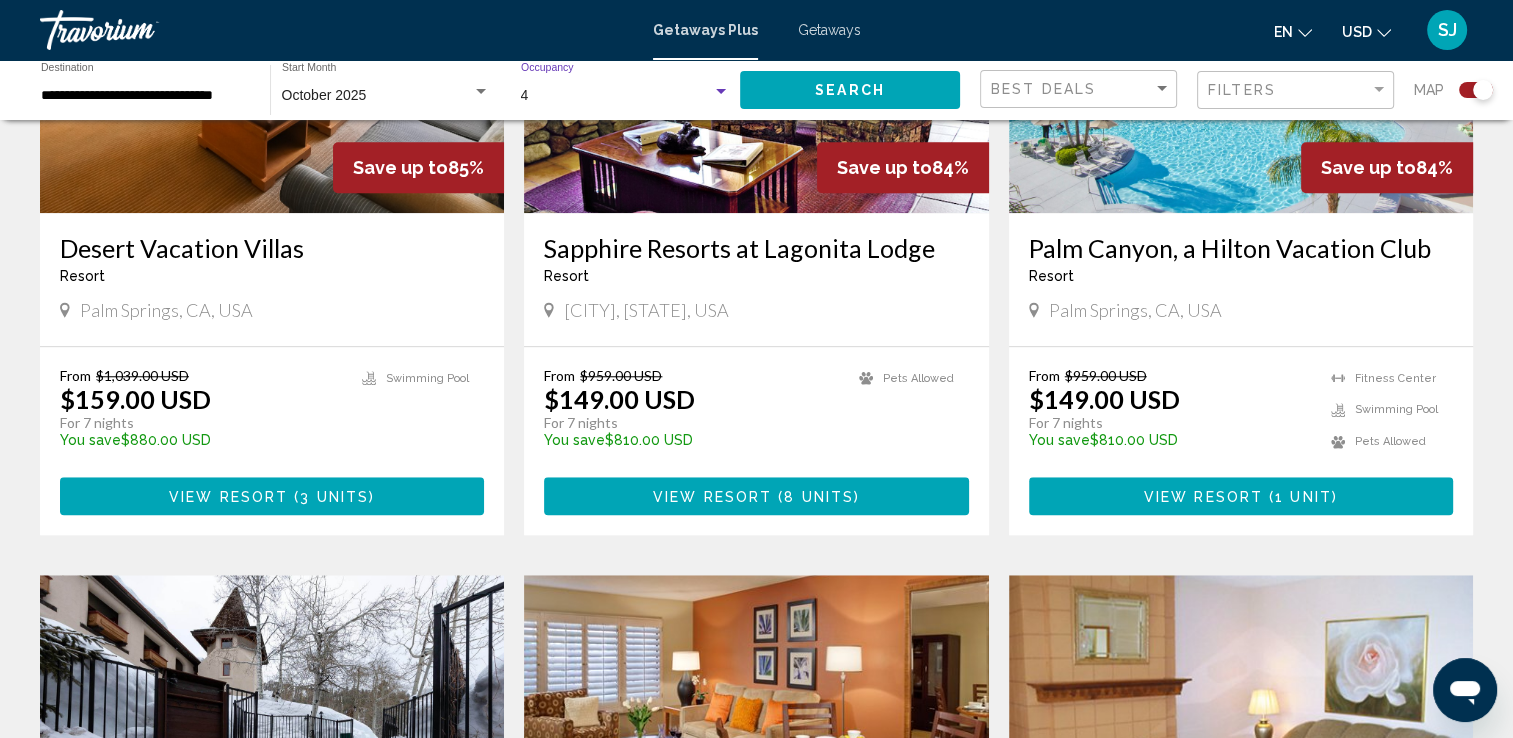 scroll, scrollTop: 1652, scrollLeft: 0, axis: vertical 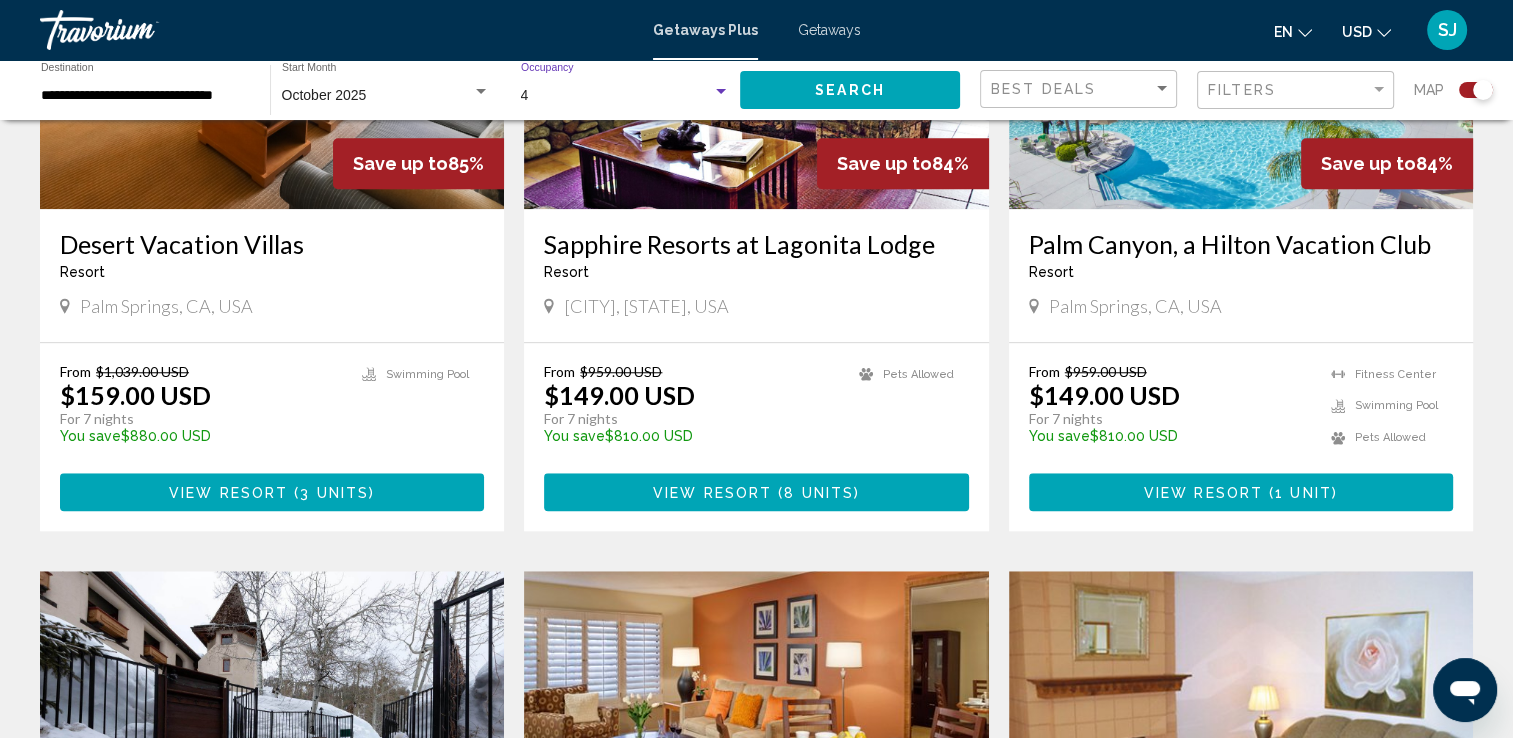 click on "1 unit" at bounding box center [1303, 493] 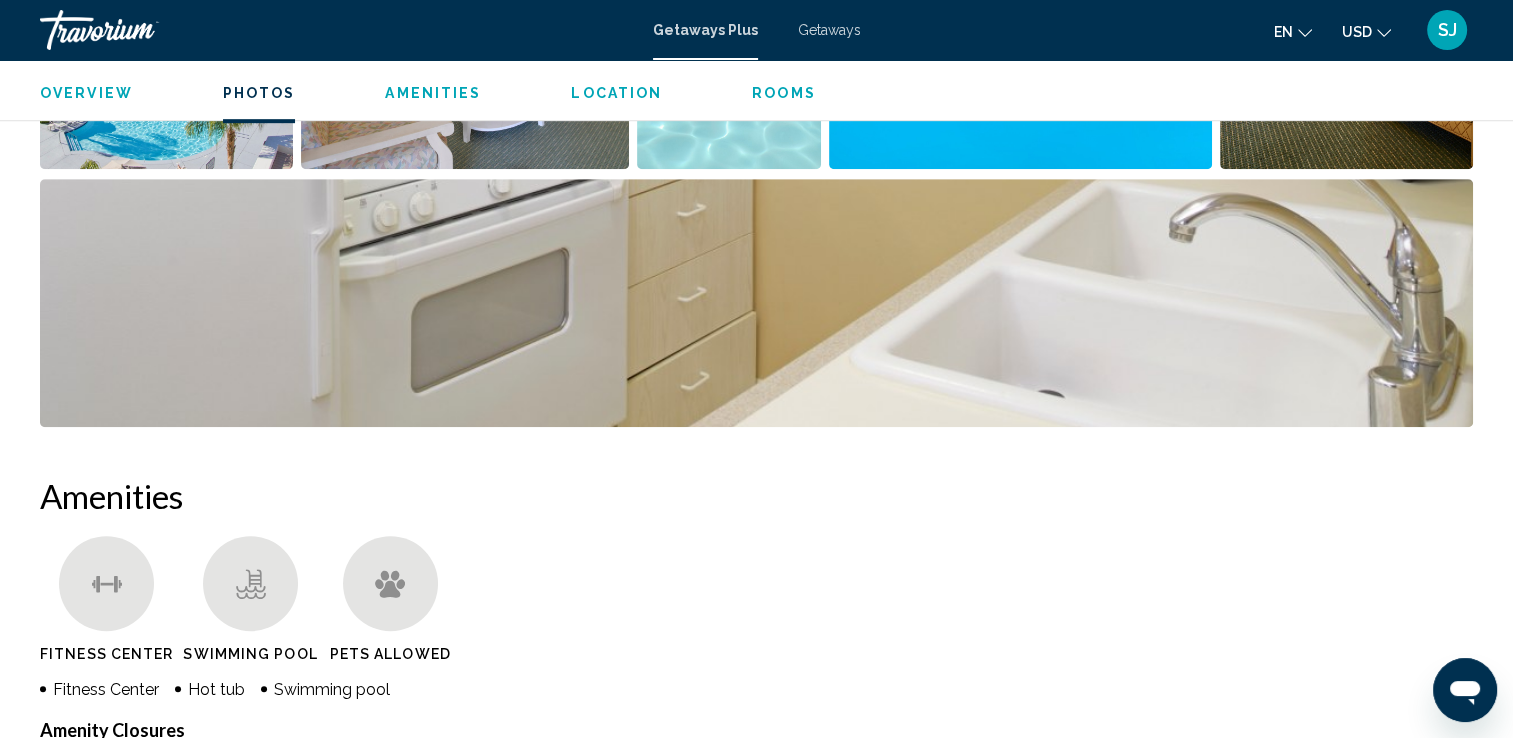 scroll, scrollTop: 1100, scrollLeft: 0, axis: vertical 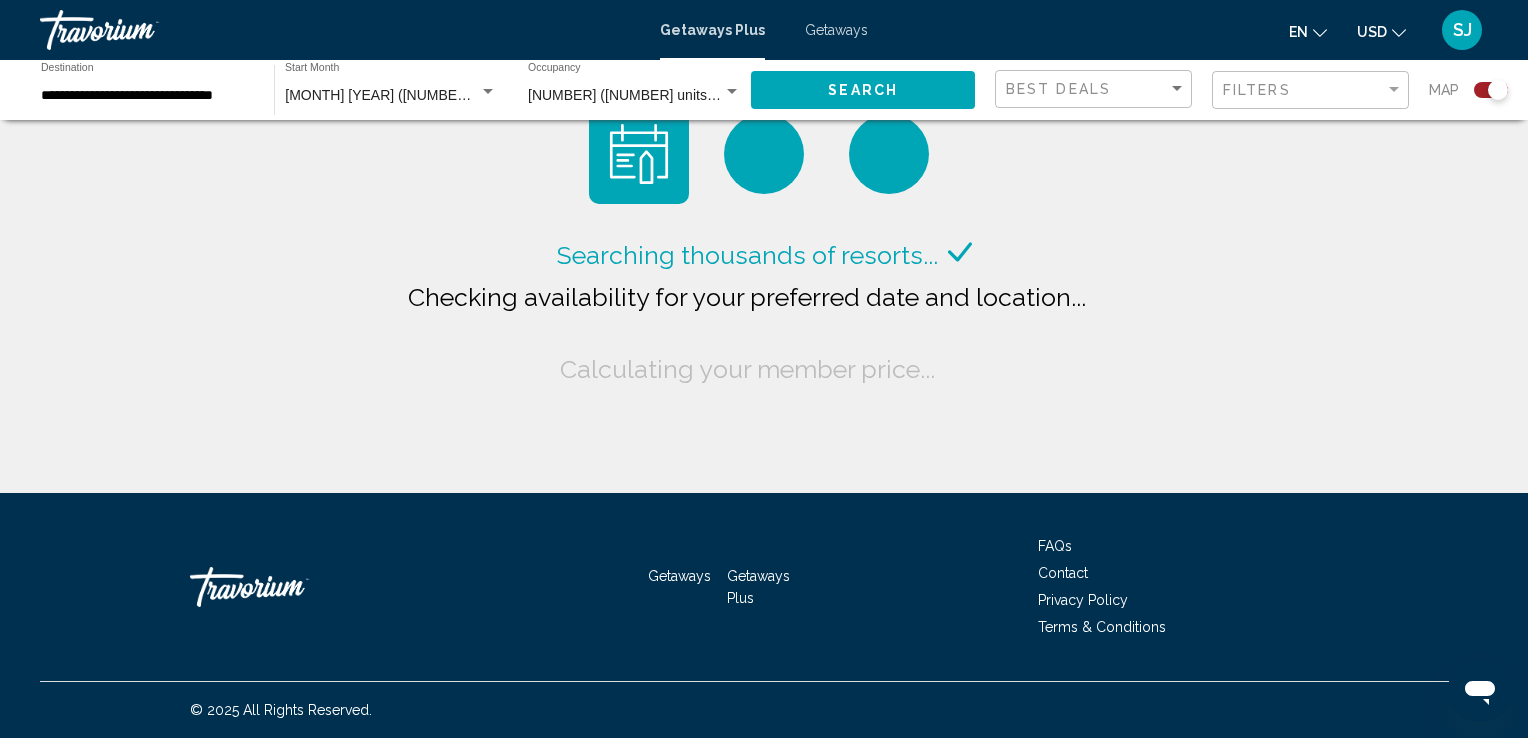 click on "**********" 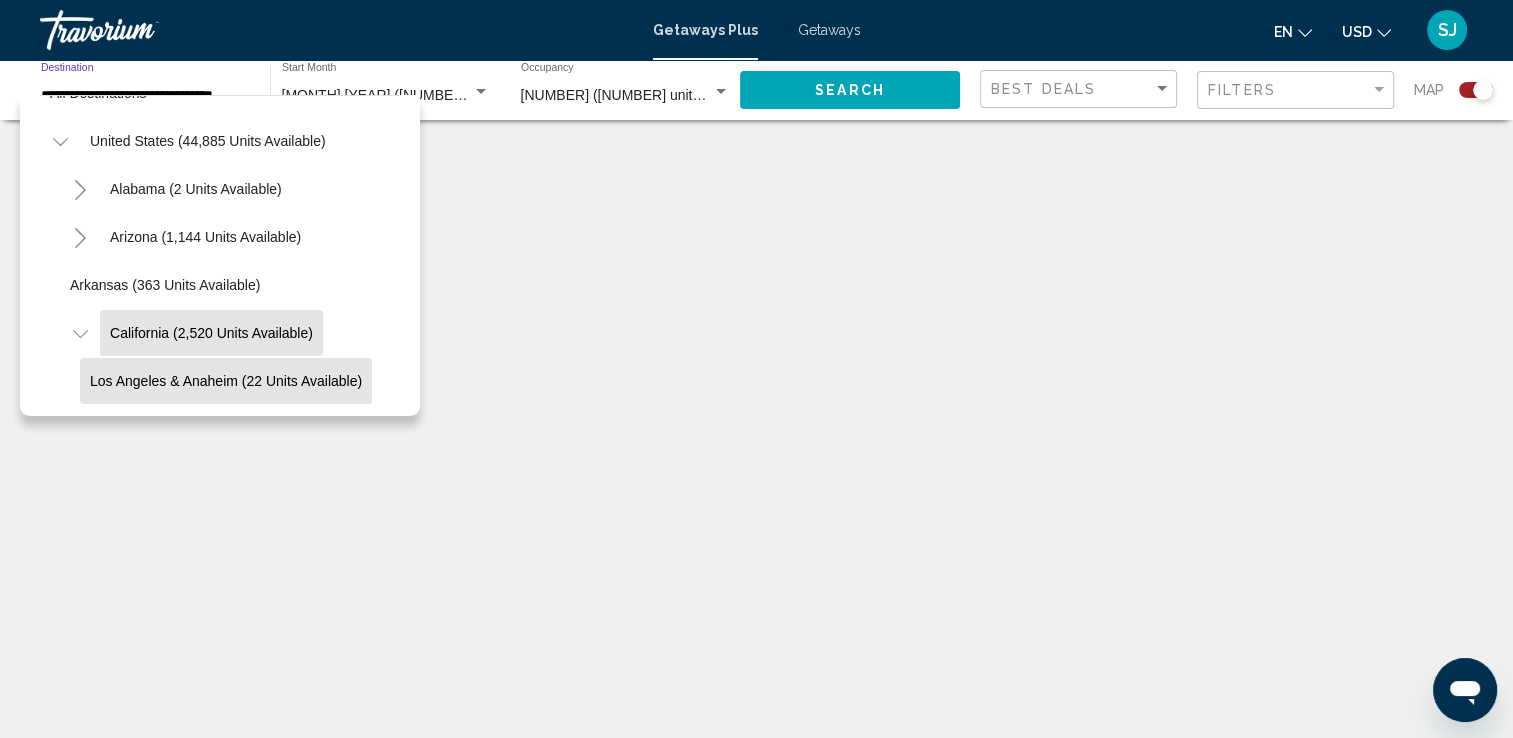 scroll, scrollTop: 0, scrollLeft: 0, axis: both 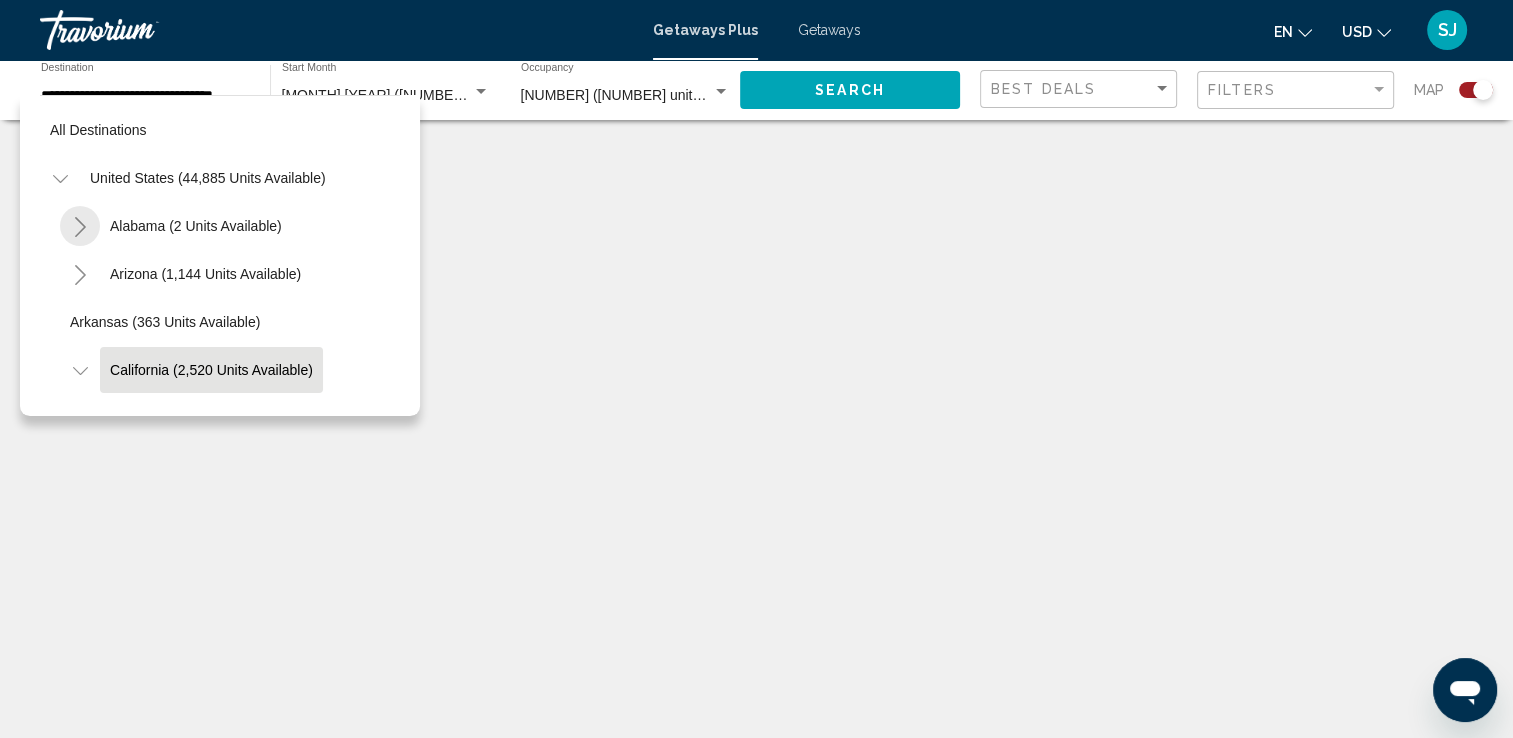 click 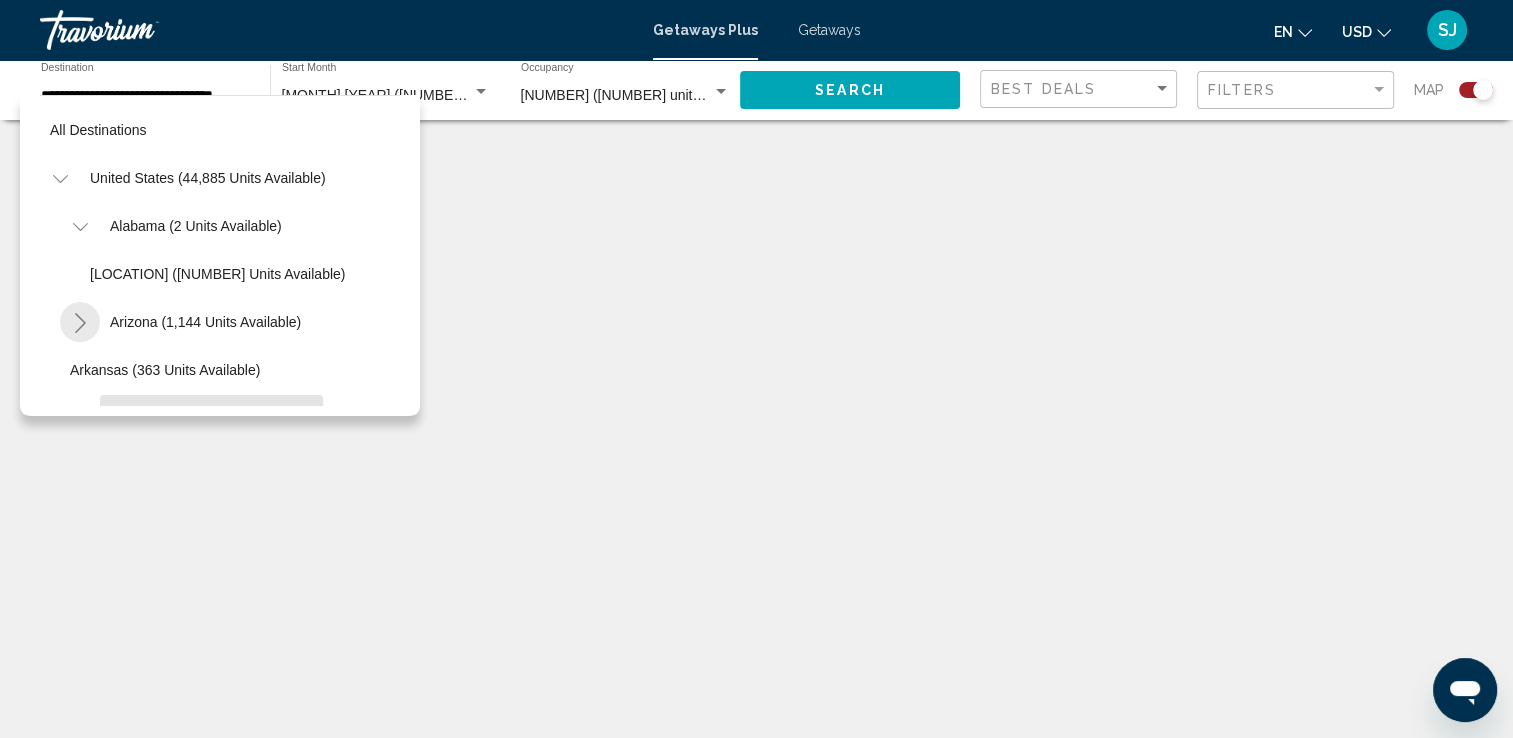 click 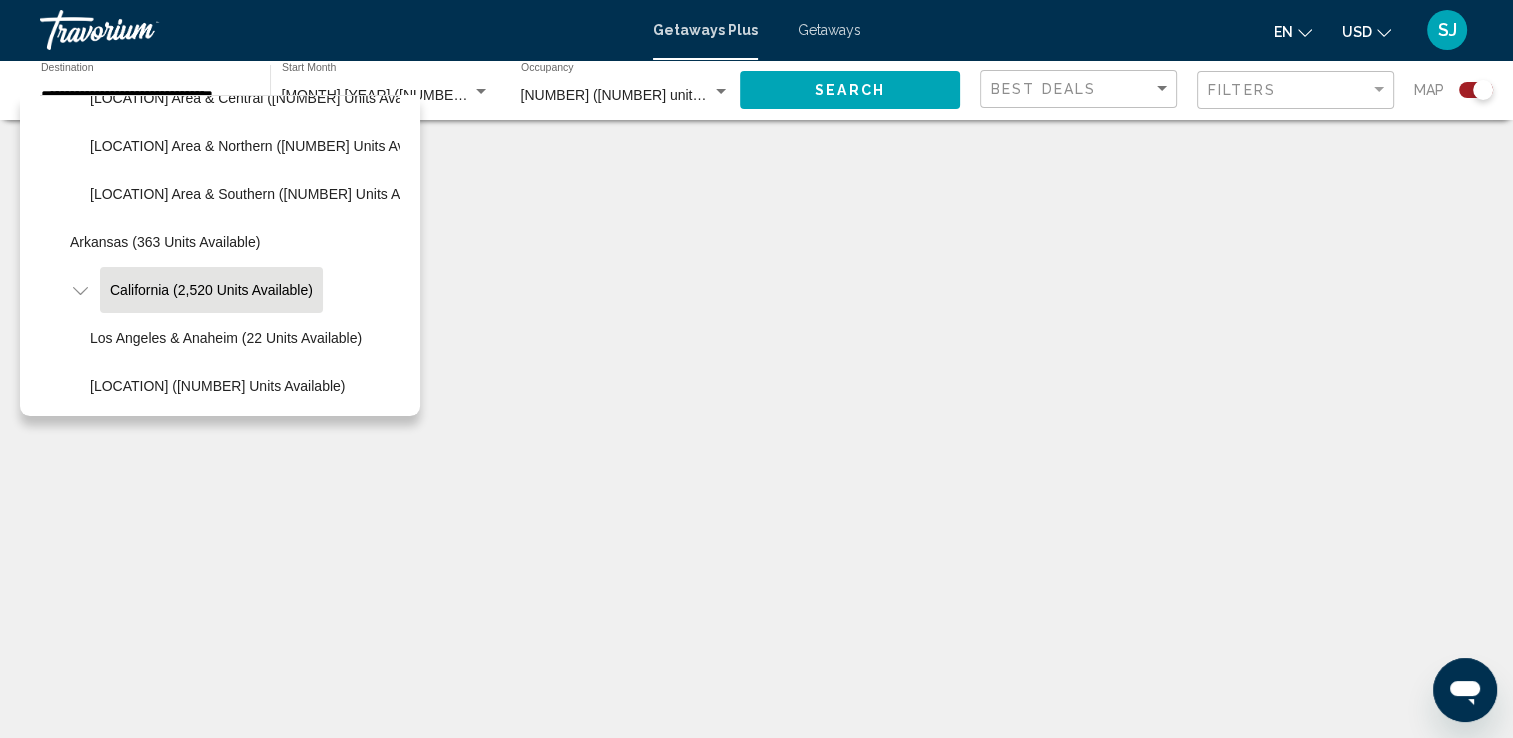 scroll, scrollTop: 360, scrollLeft: 0, axis: vertical 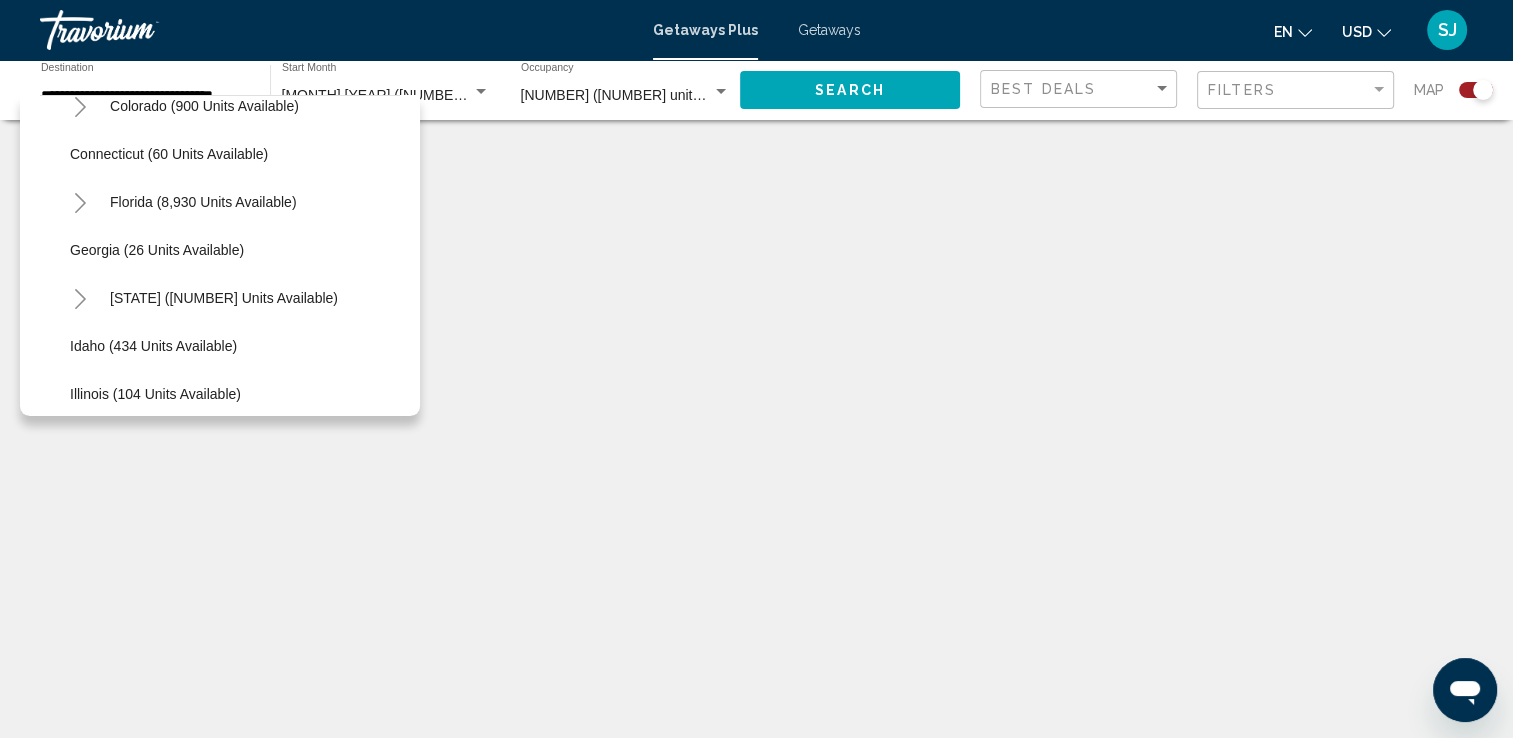 click 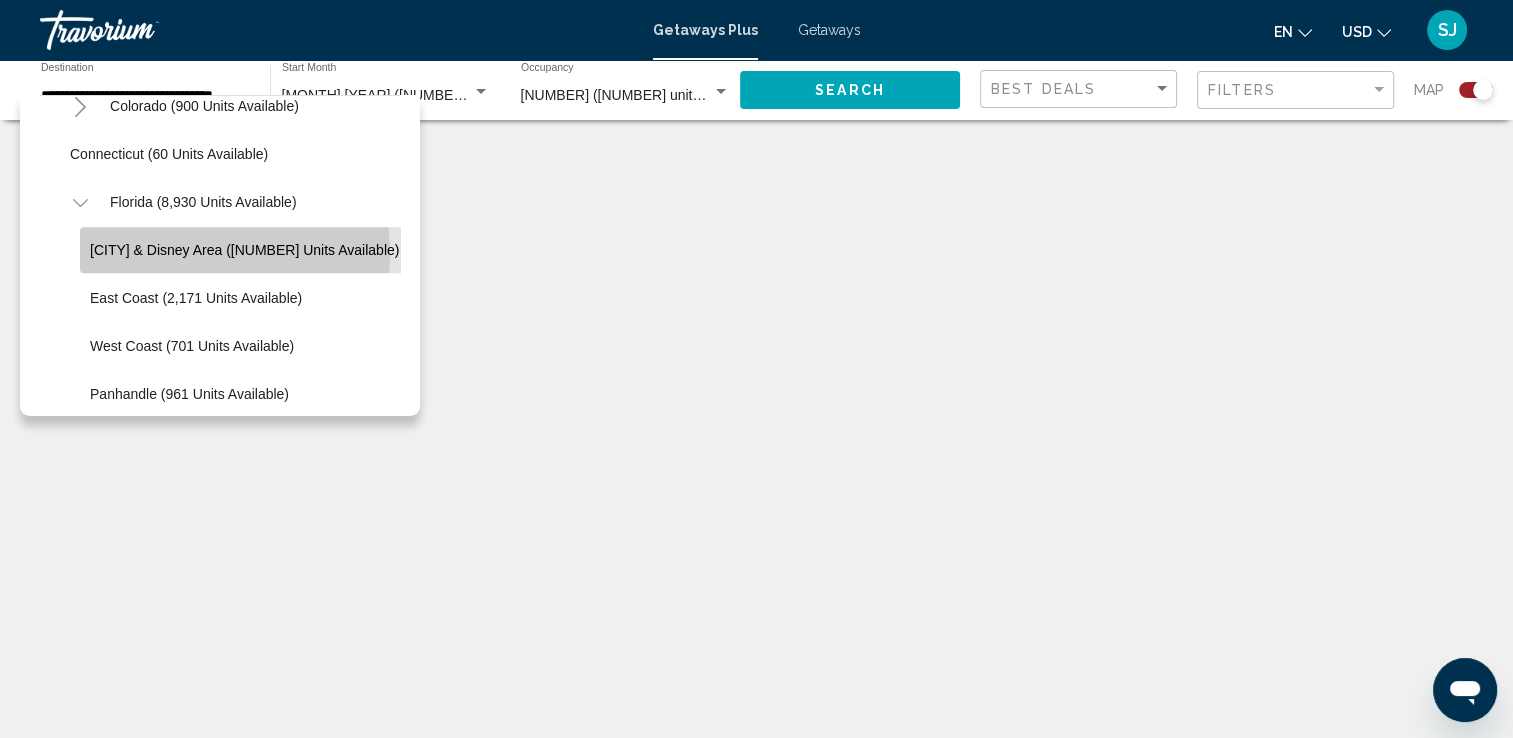 click on "[CITY] & Disney Area ([NUMBER] units available)" 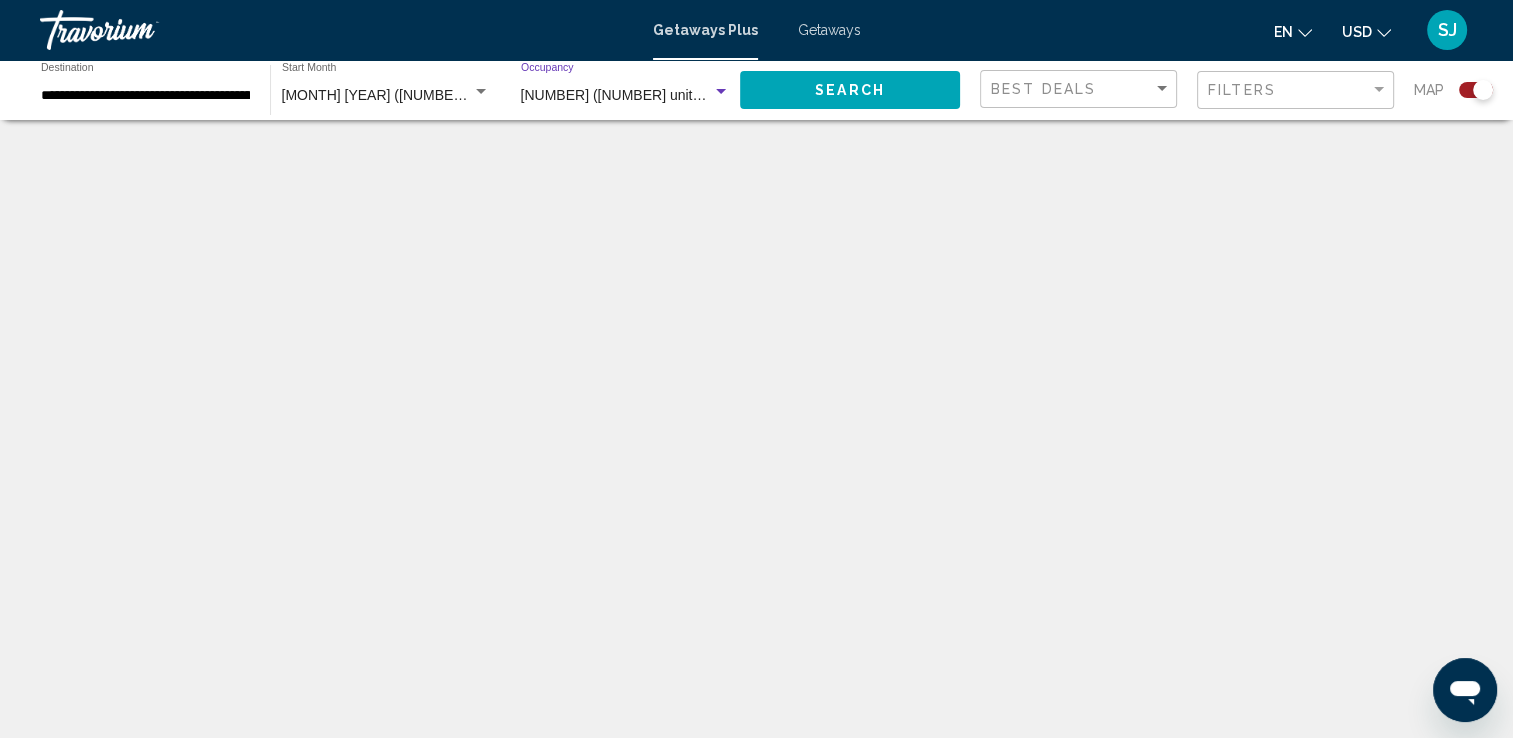 click at bounding box center [721, 92] 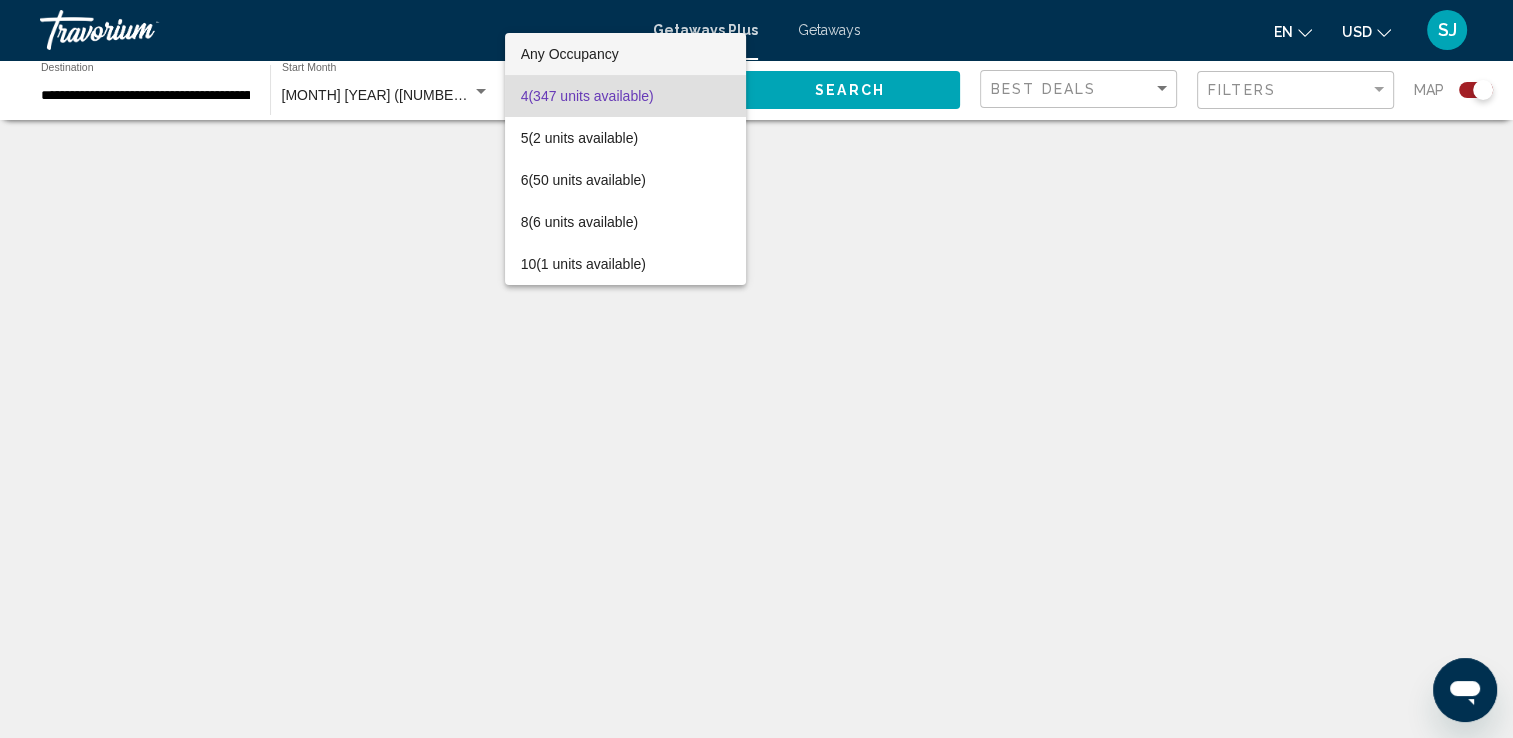 click on "Any Occupancy" at bounding box center (570, 54) 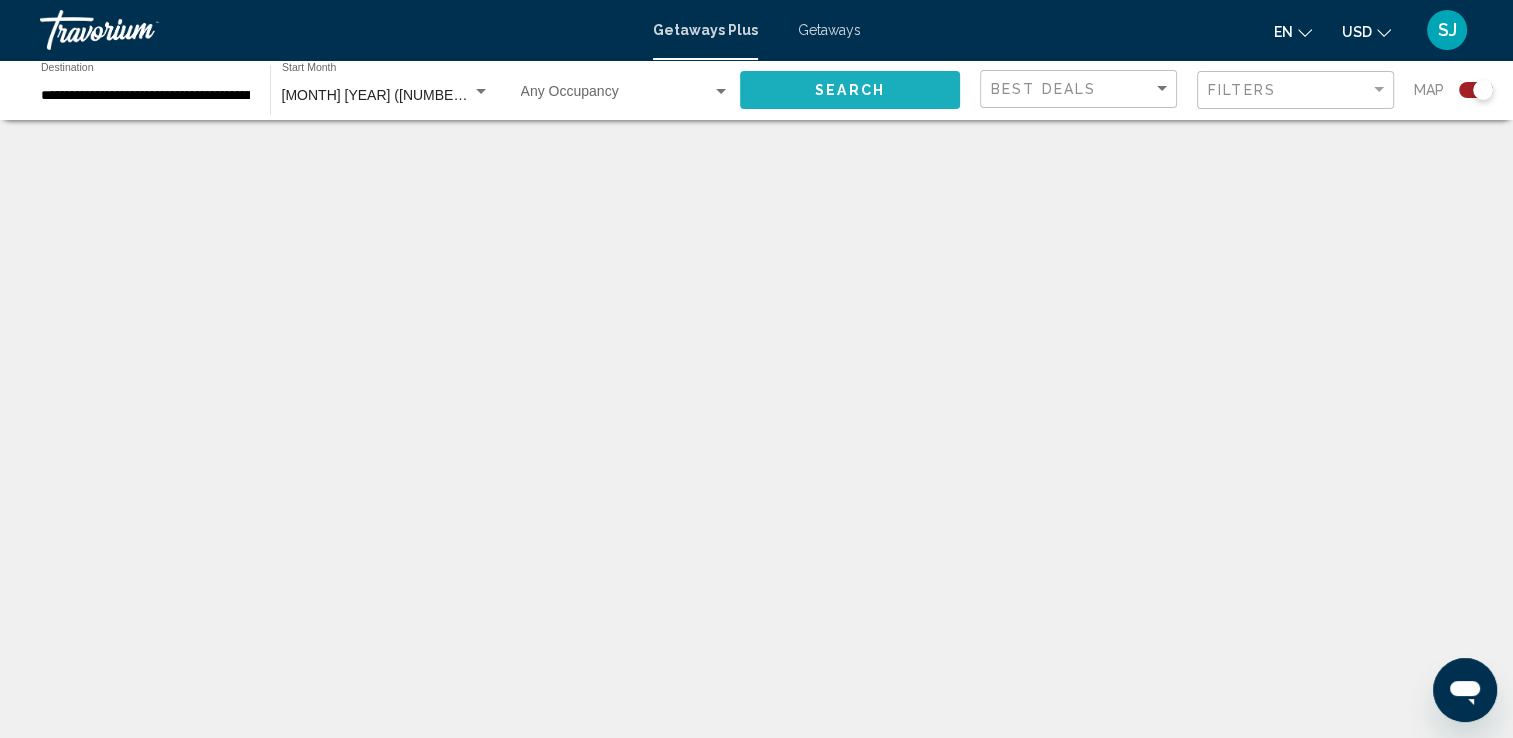 click on "Search" 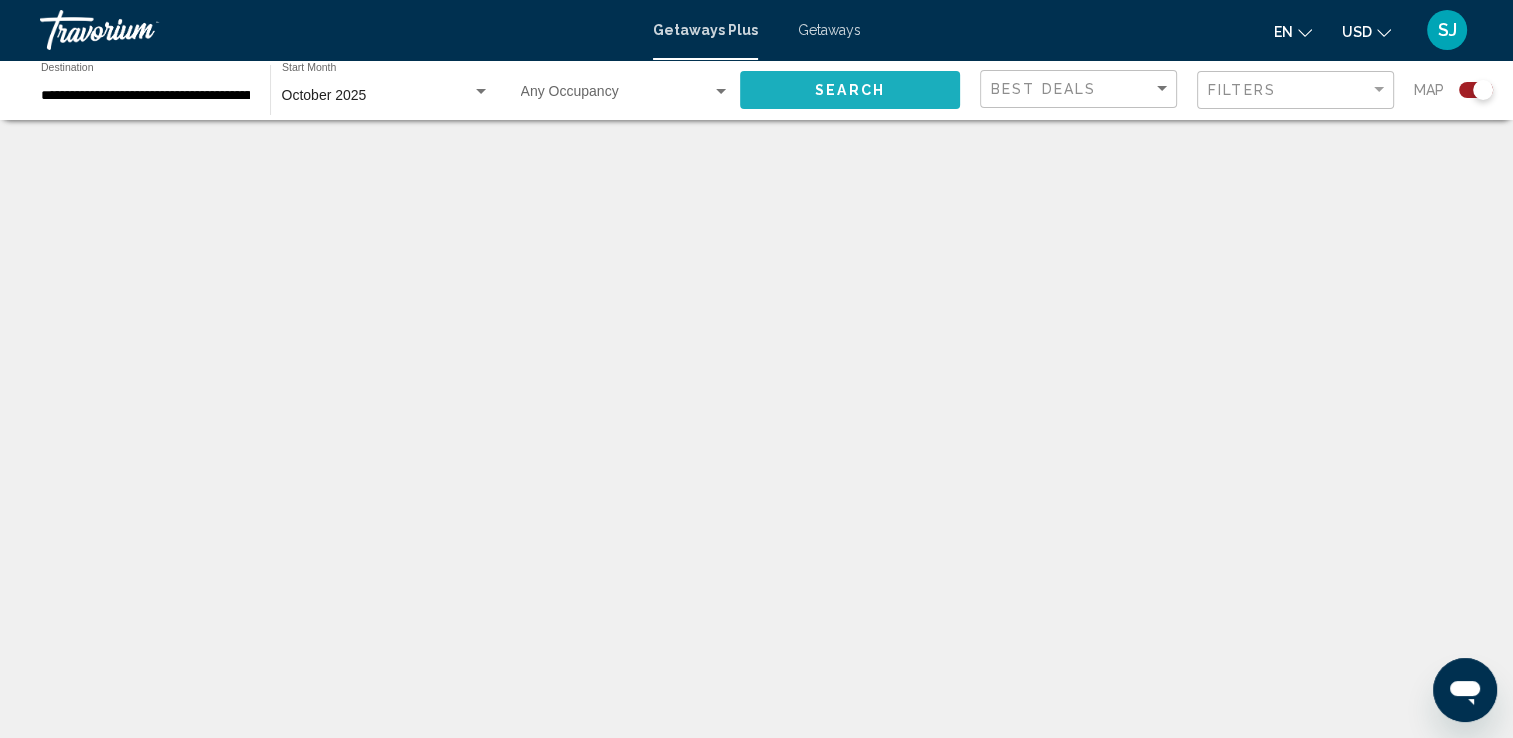 click on "Search" 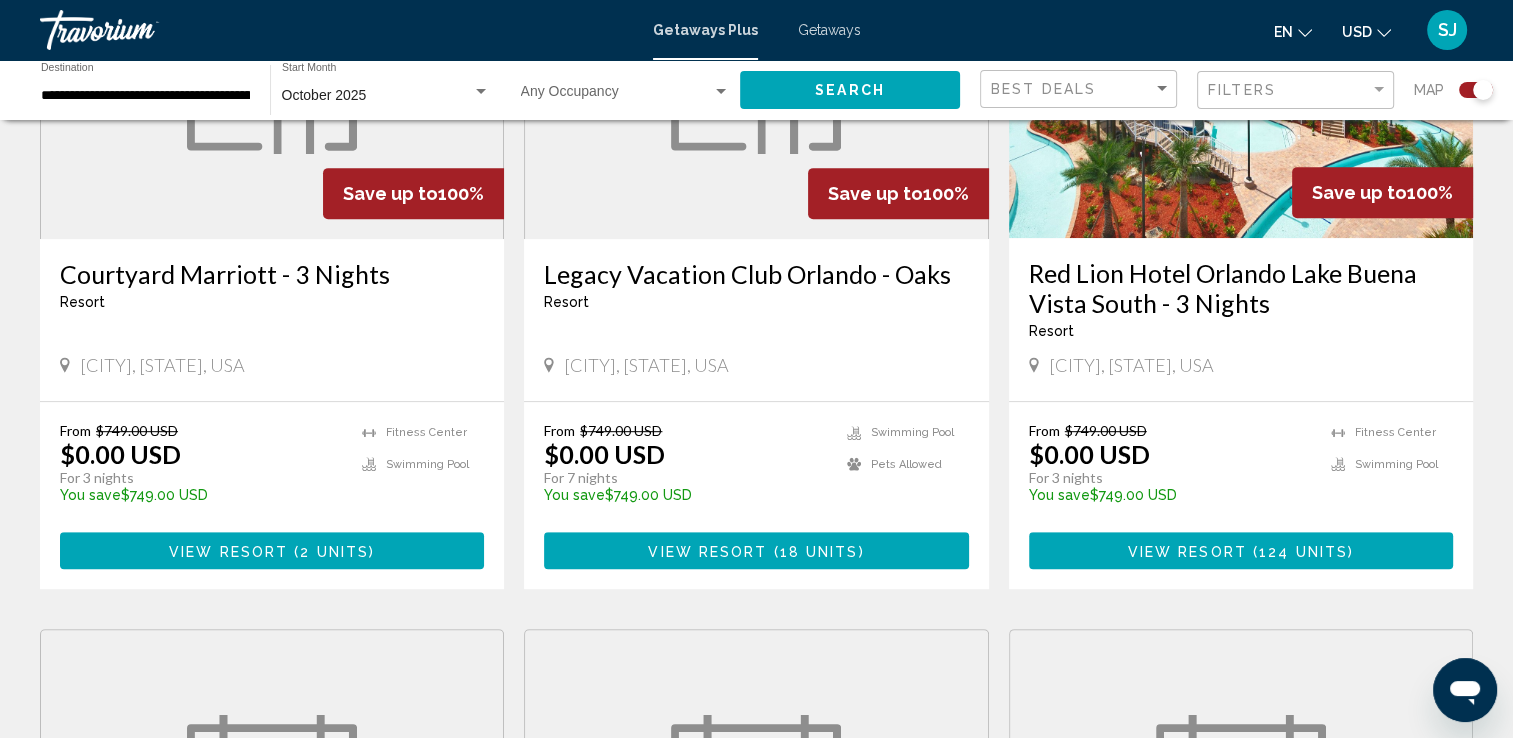 scroll, scrollTop: 1460, scrollLeft: 0, axis: vertical 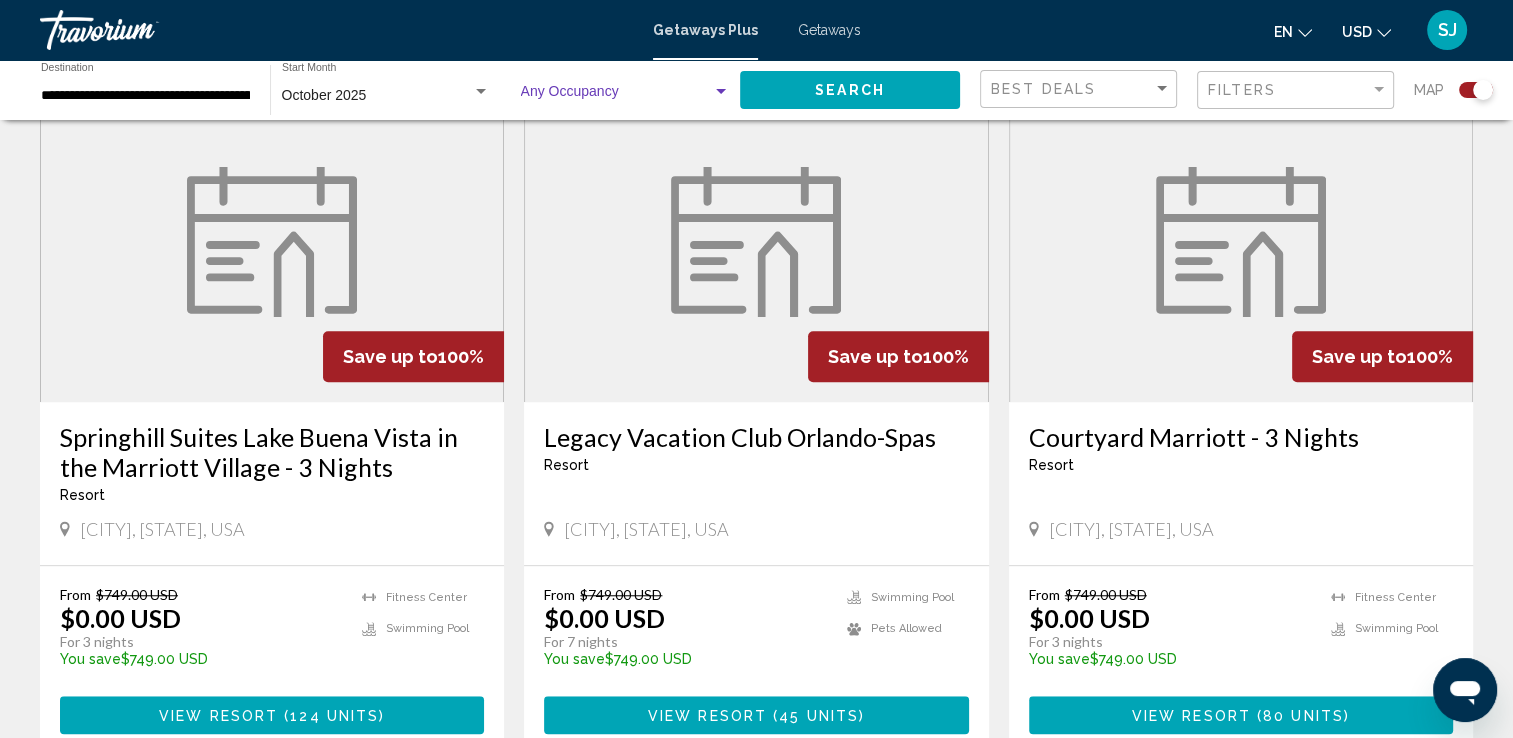 click at bounding box center (721, 91) 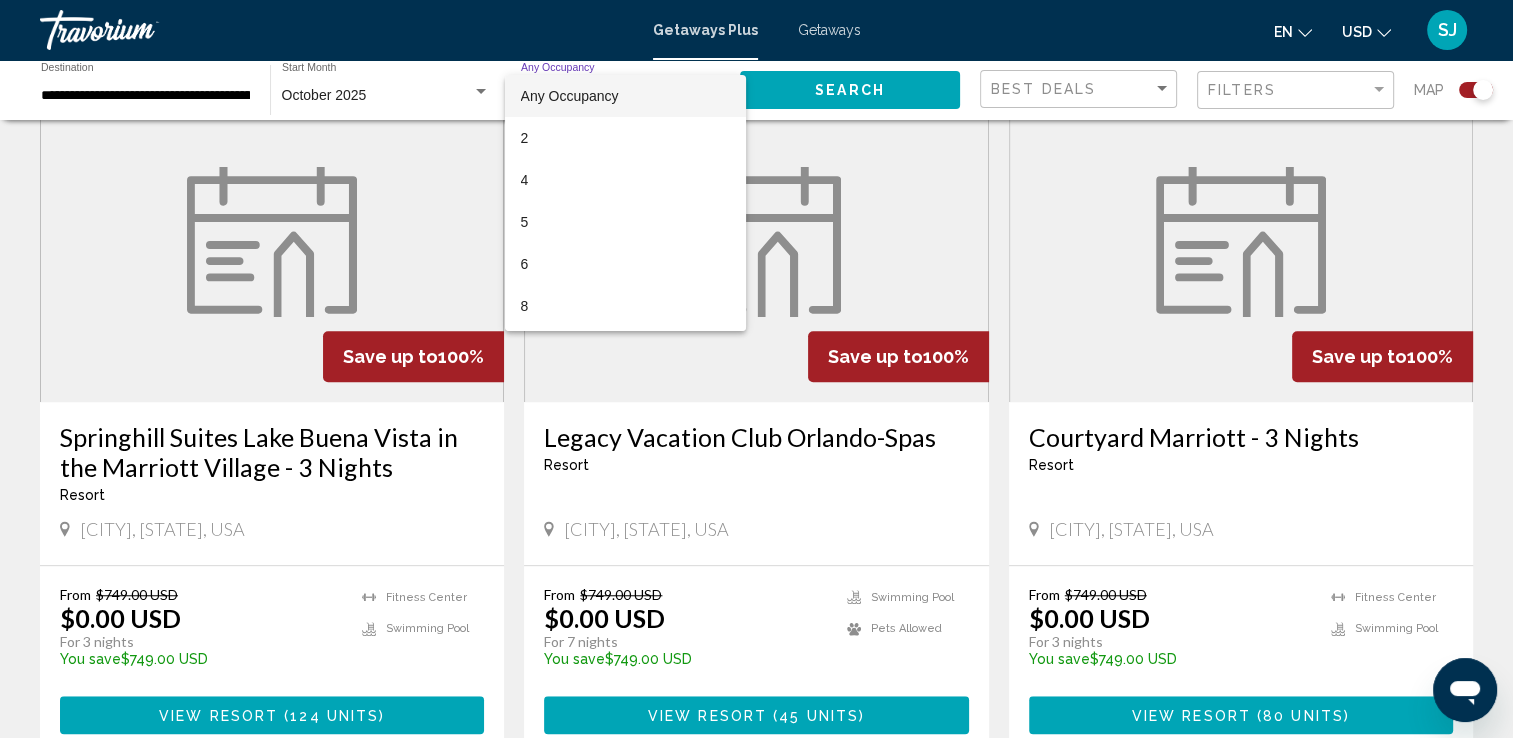 scroll, scrollTop: 37, scrollLeft: 0, axis: vertical 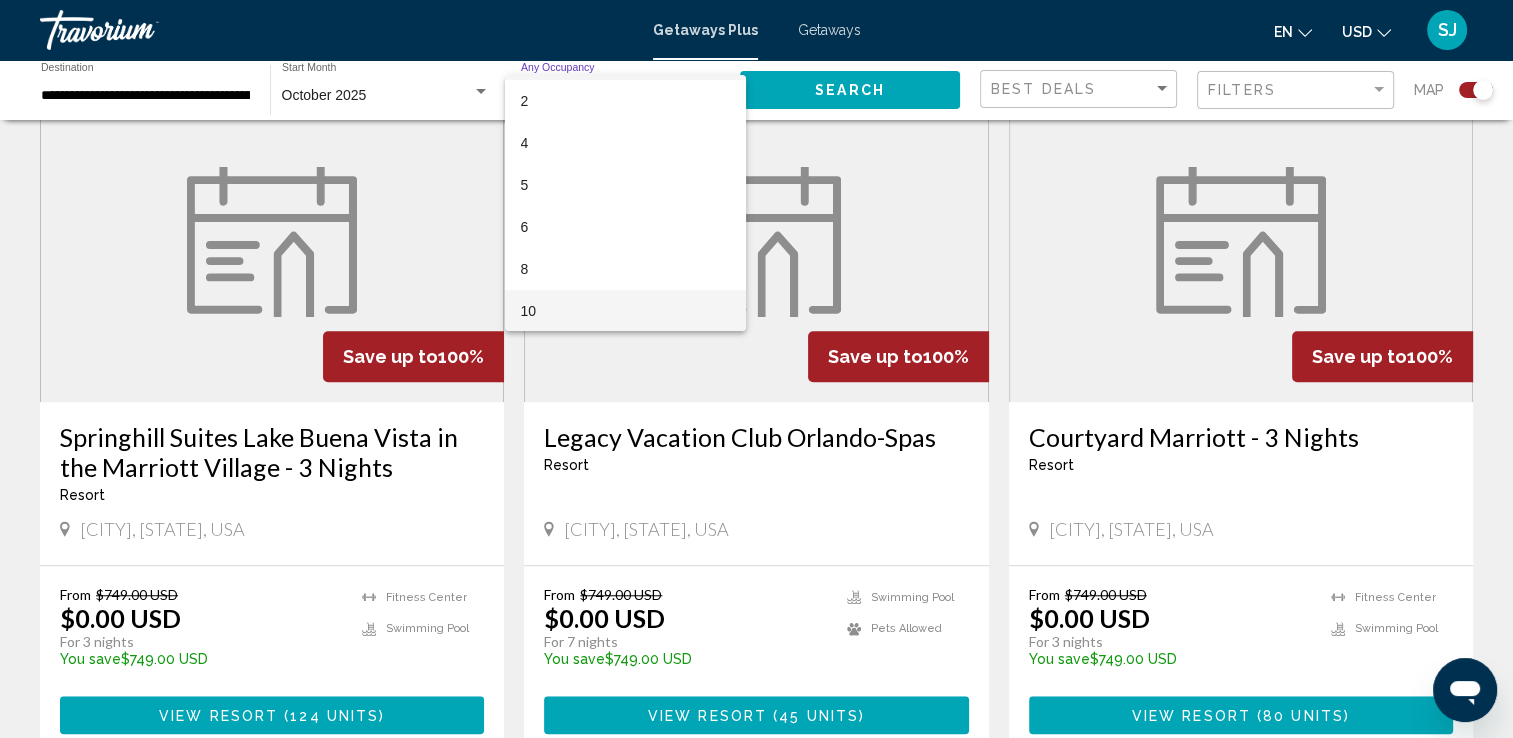 click on "10" at bounding box center (625, 311) 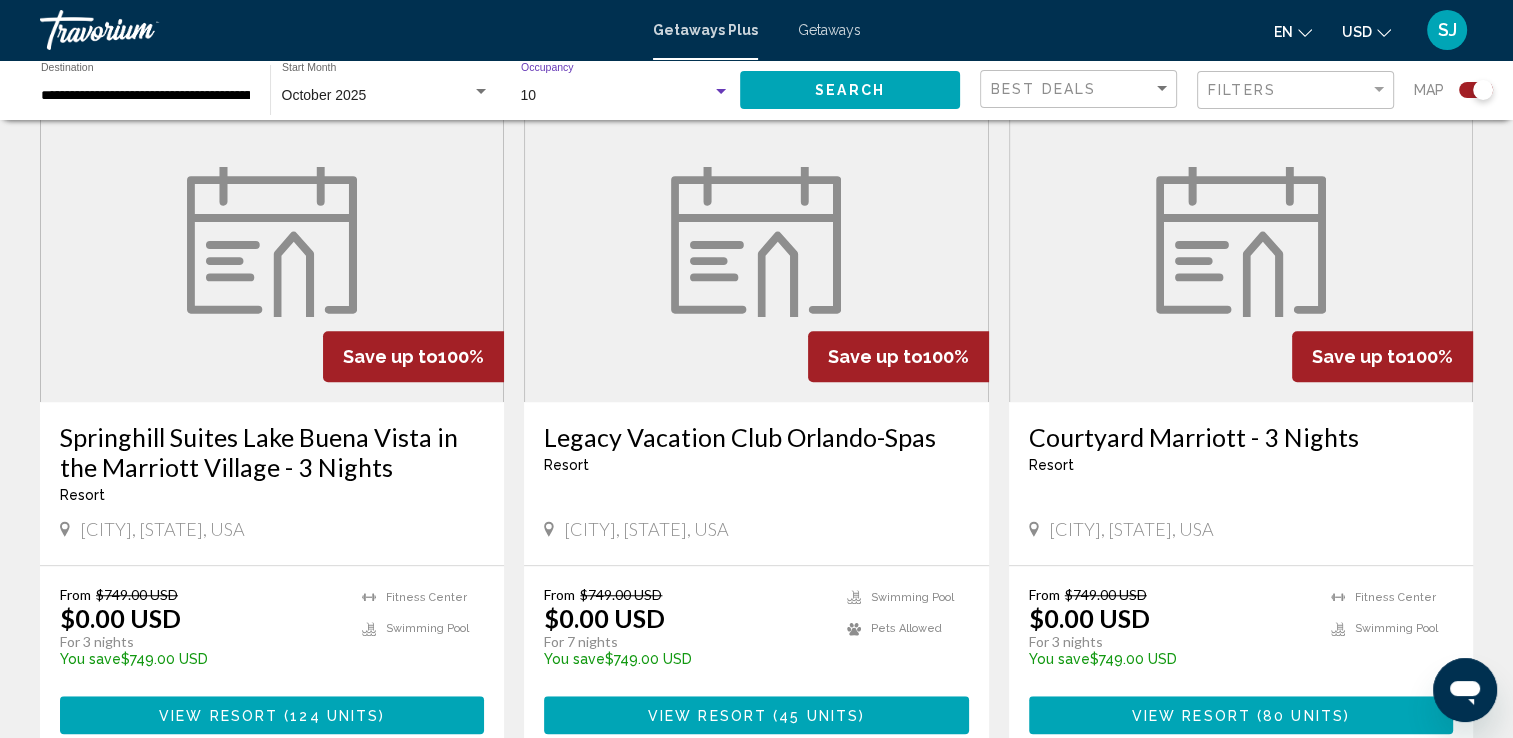 scroll, scrollTop: 38, scrollLeft: 0, axis: vertical 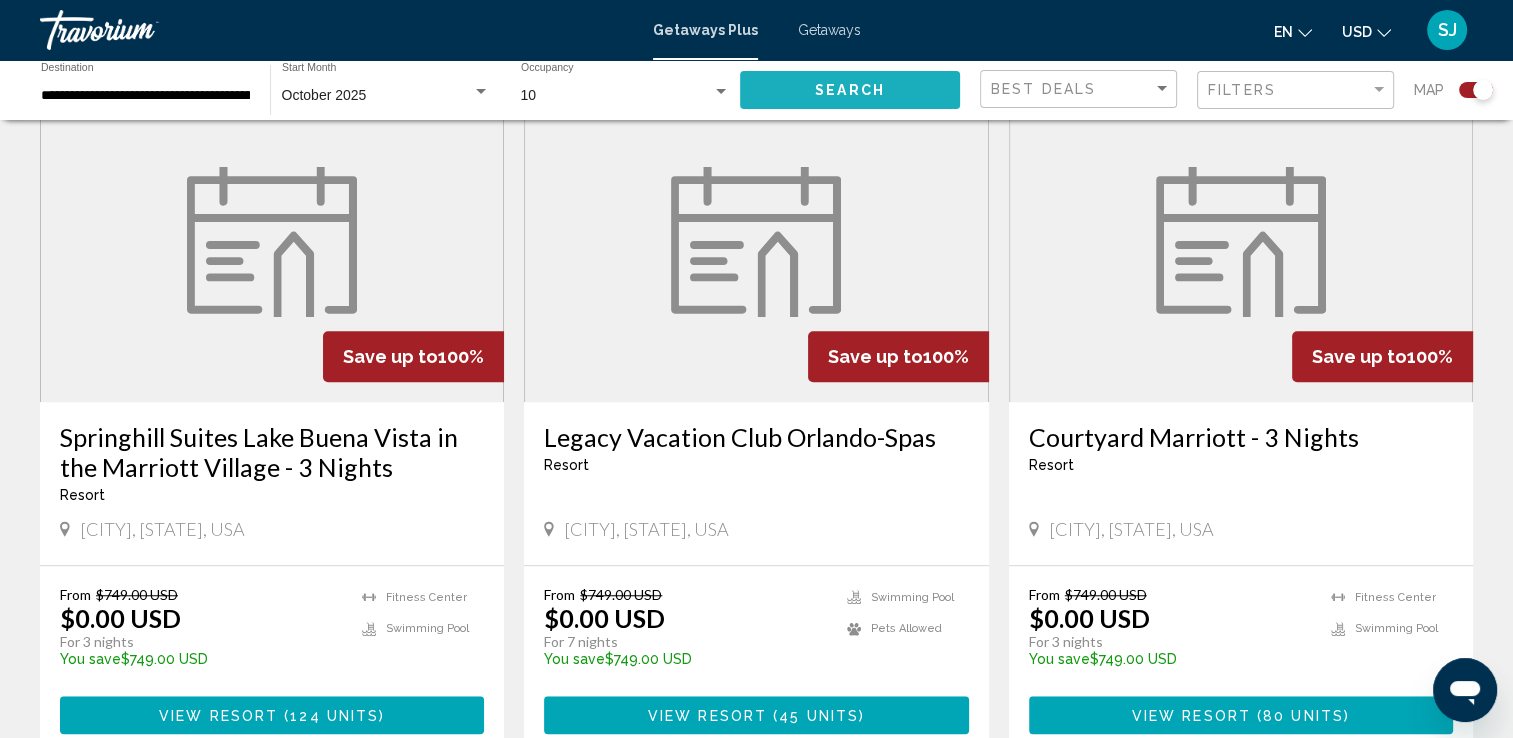 click on "Search" 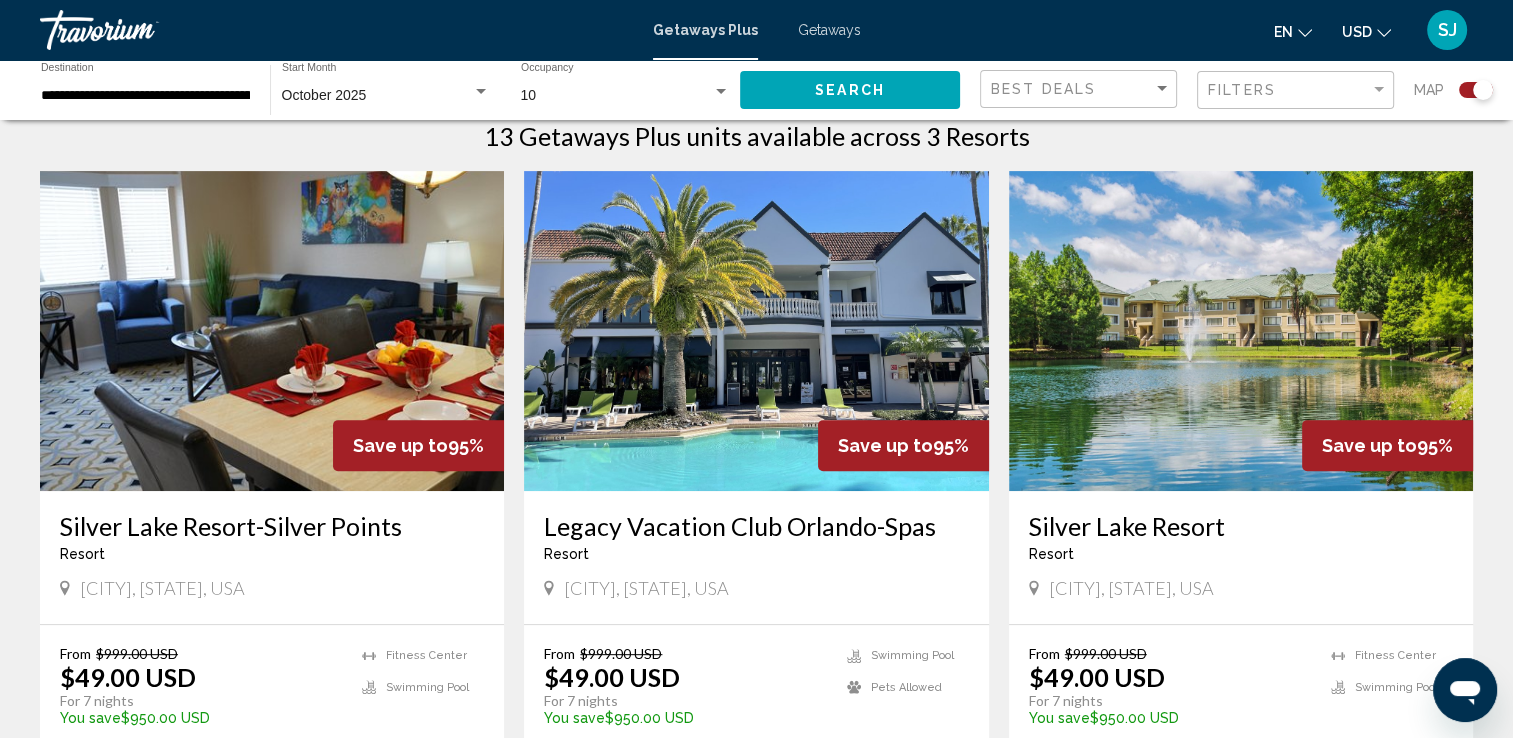 scroll, scrollTop: 686, scrollLeft: 0, axis: vertical 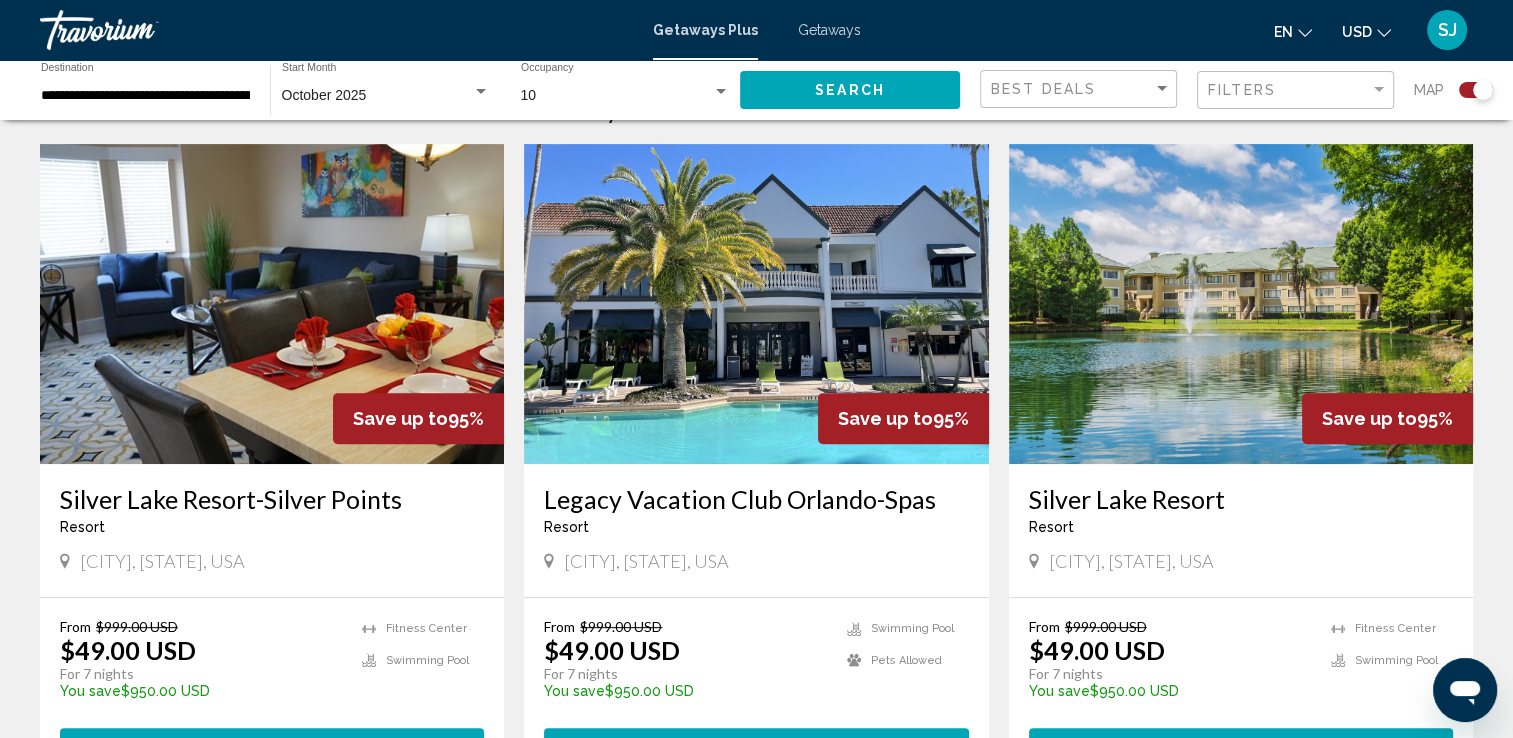 click at bounding box center (756, 304) 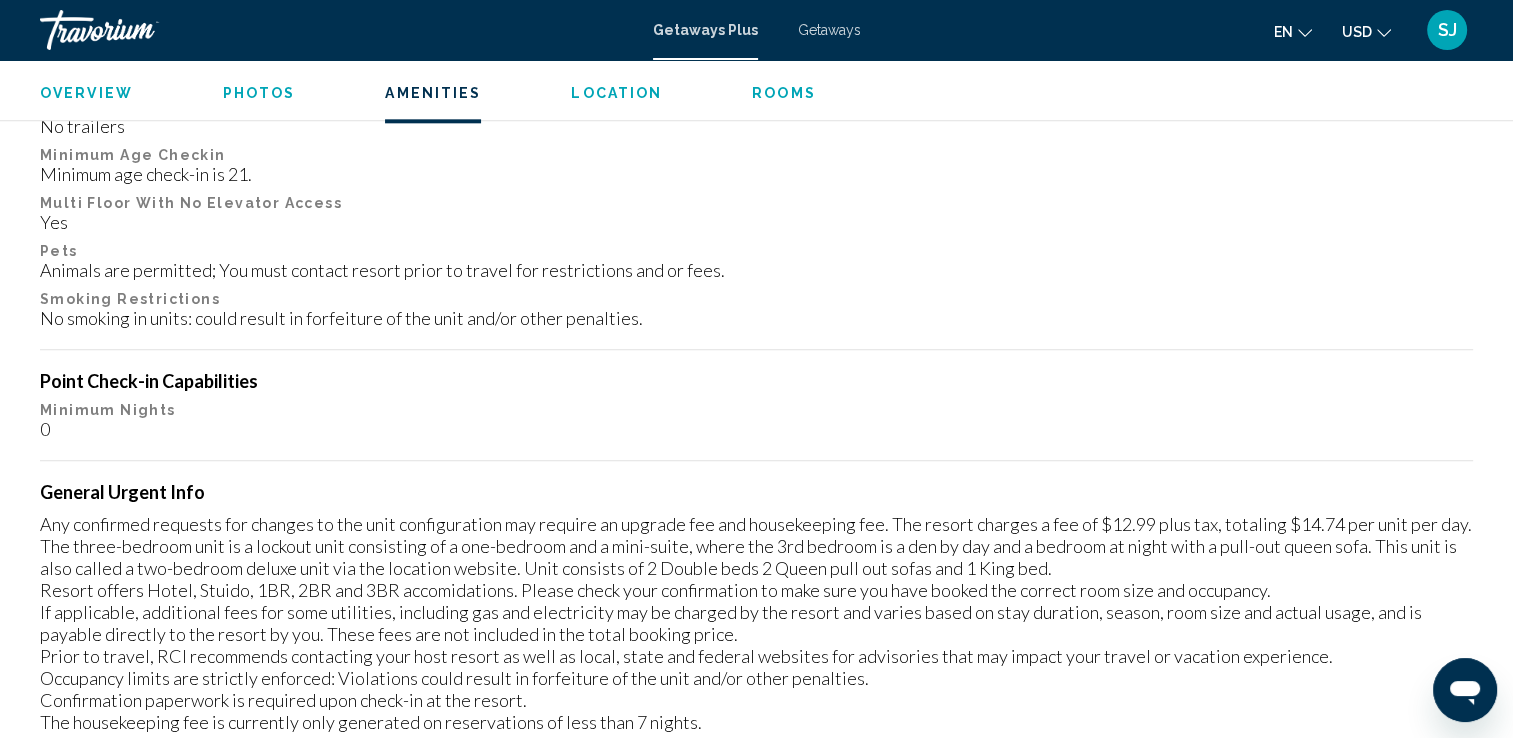 scroll, scrollTop: 2400, scrollLeft: 0, axis: vertical 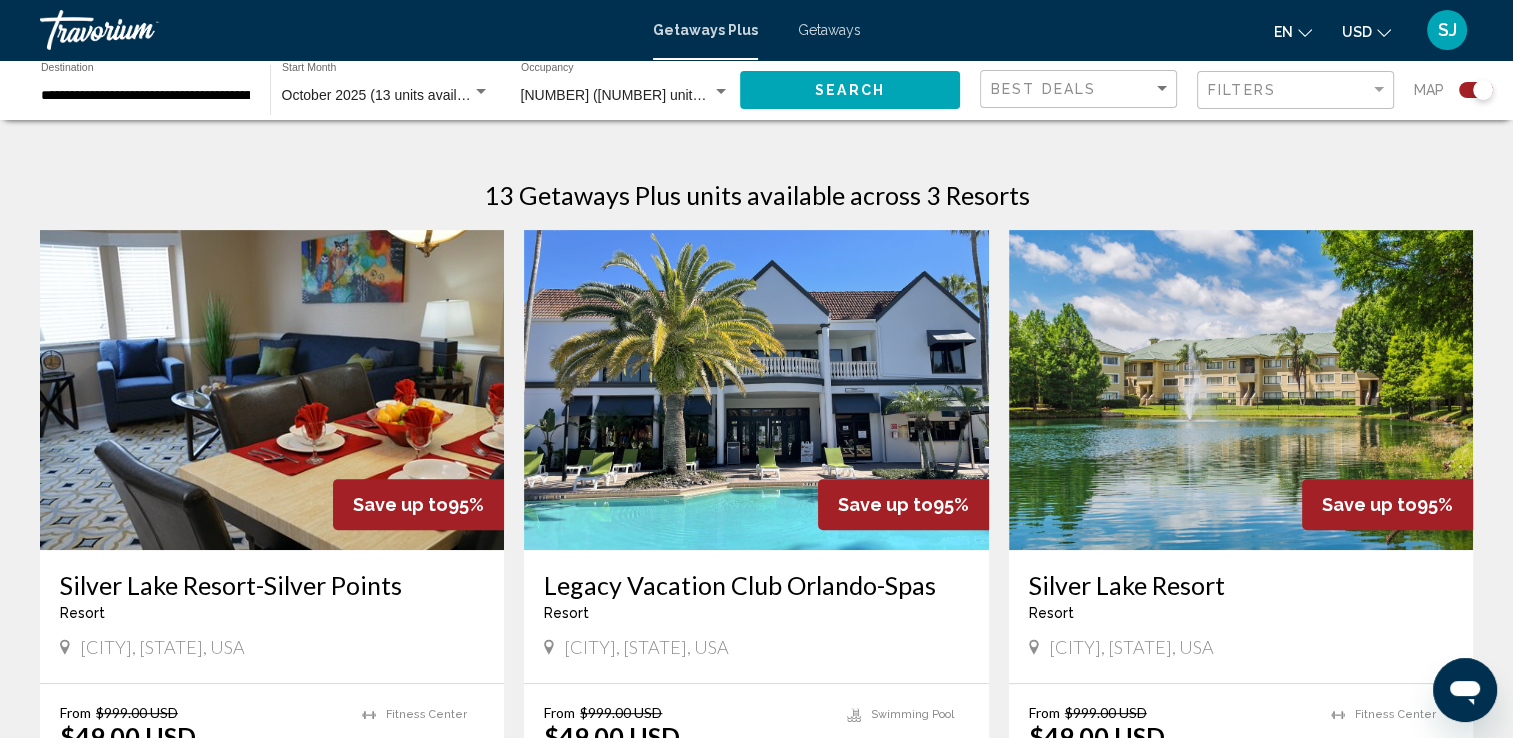 click at bounding box center [272, 390] 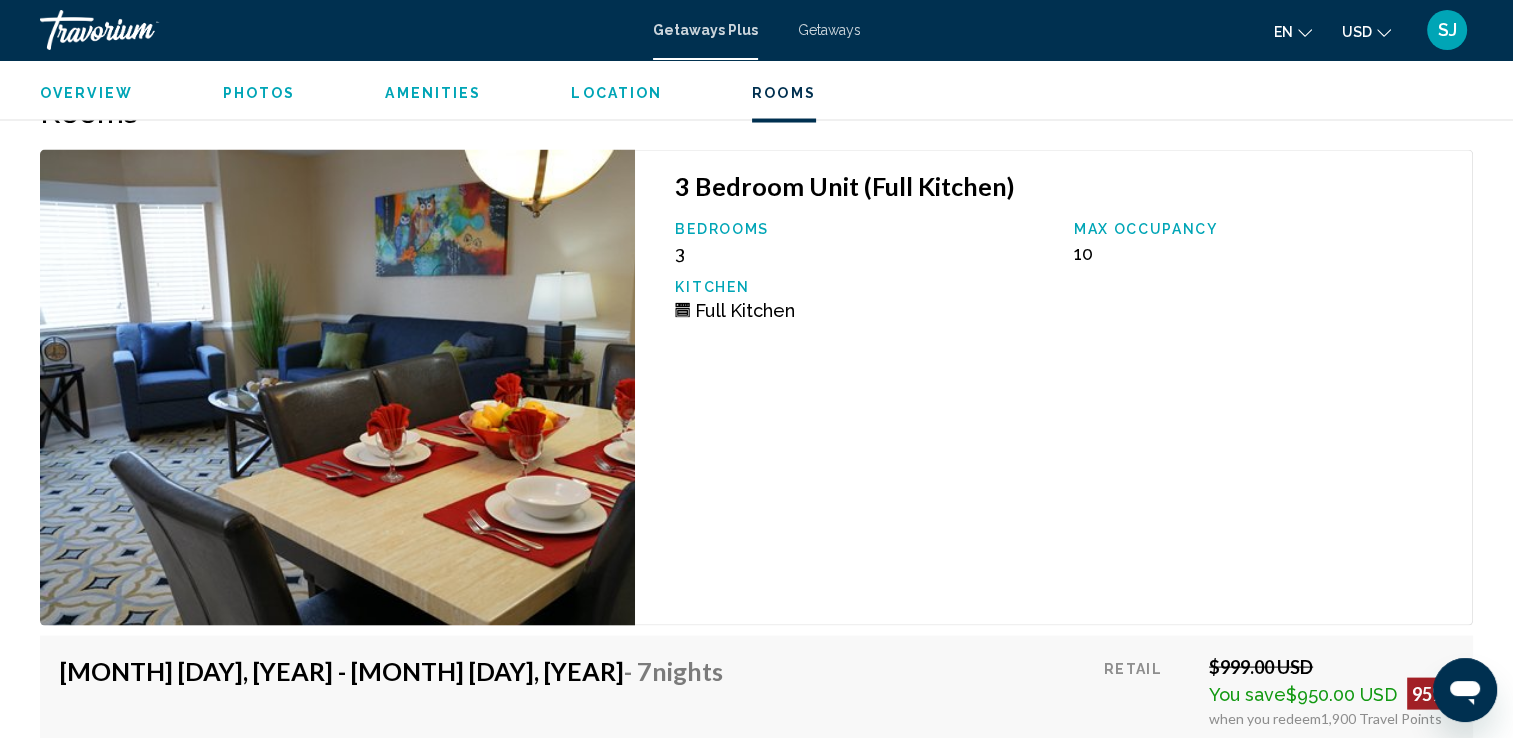 scroll, scrollTop: 3900, scrollLeft: 0, axis: vertical 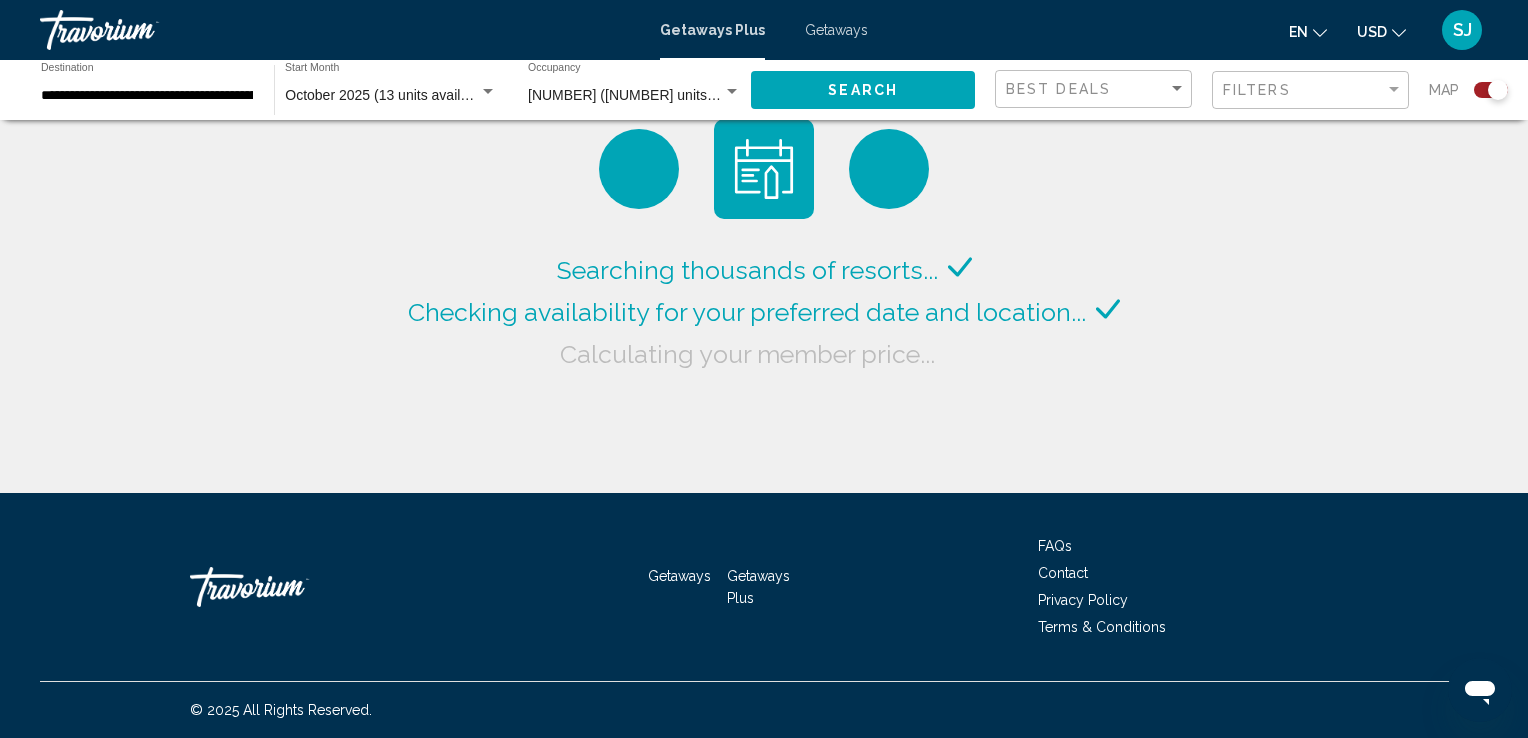 click on "[NUMBER] ([NUMBER] units available)" at bounding box center [625, 96] 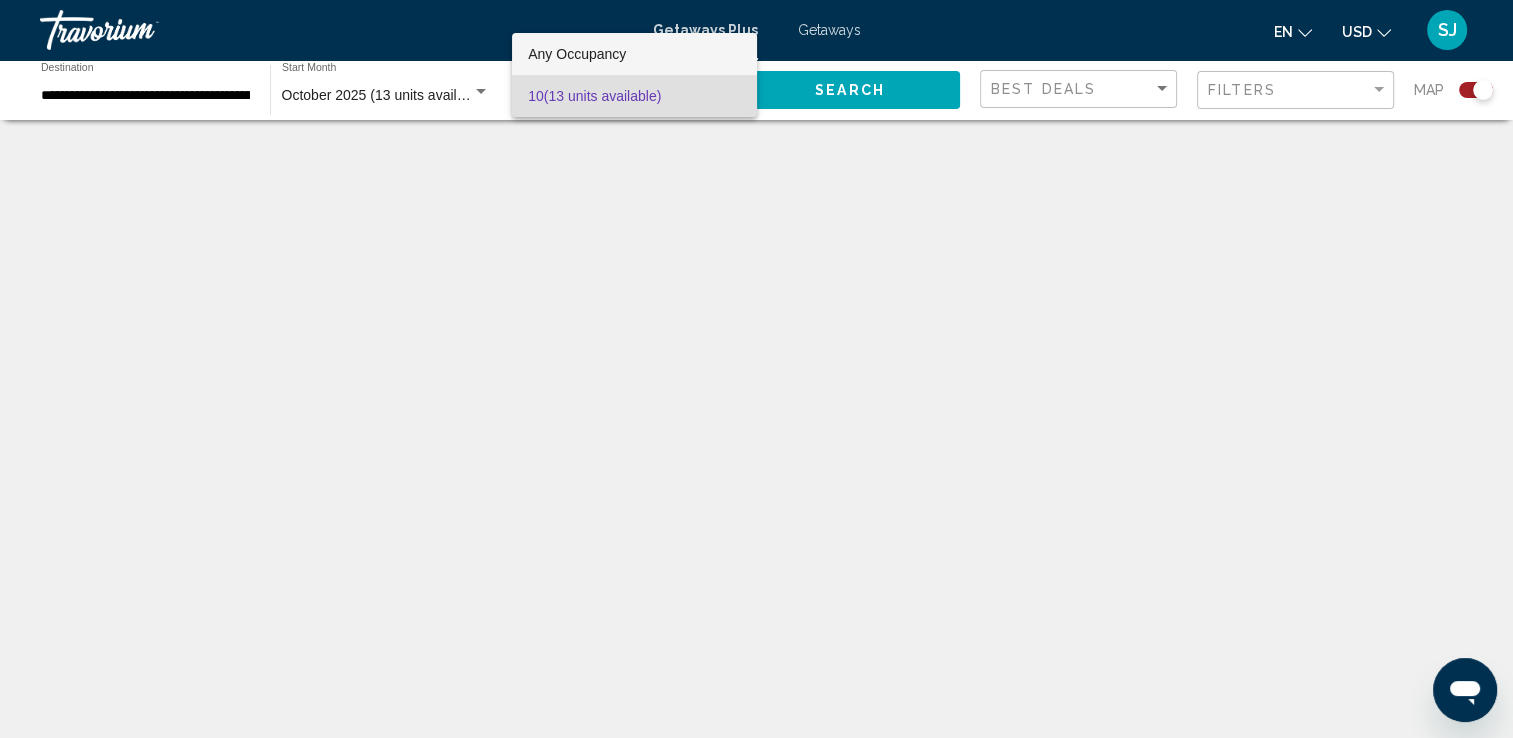 click on "Any Occupancy" at bounding box center (577, 54) 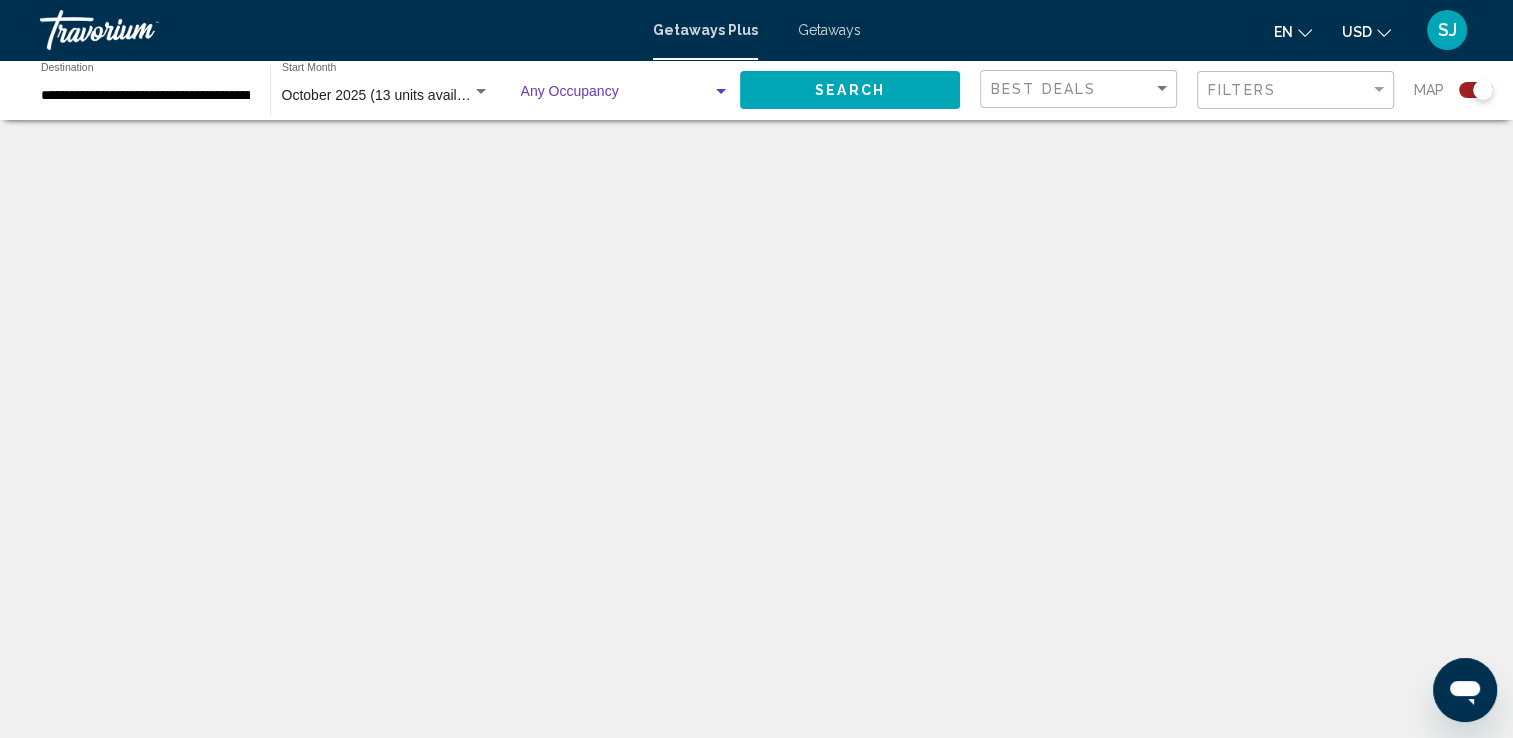 click at bounding box center (721, 92) 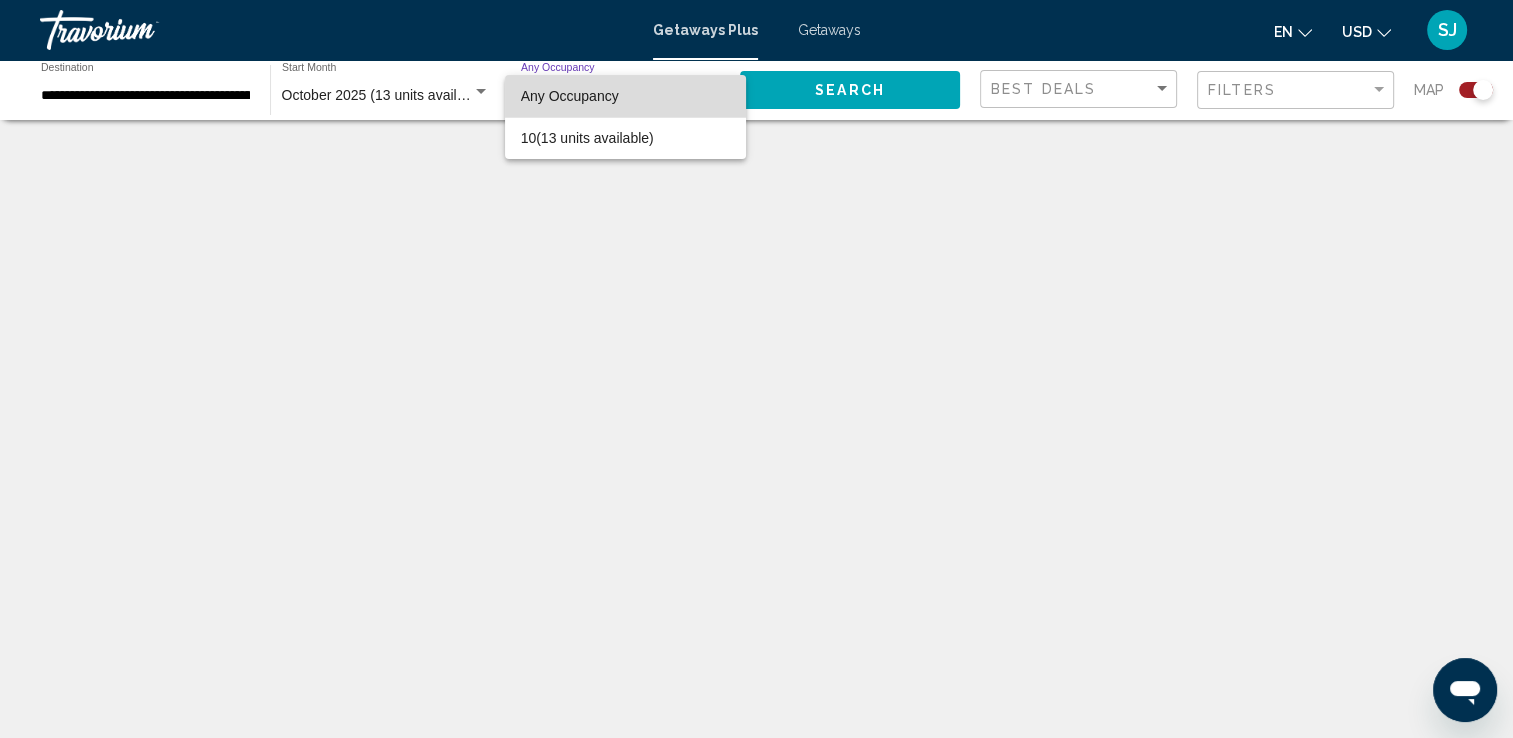 click on "Any Occupancy" at bounding box center [570, 96] 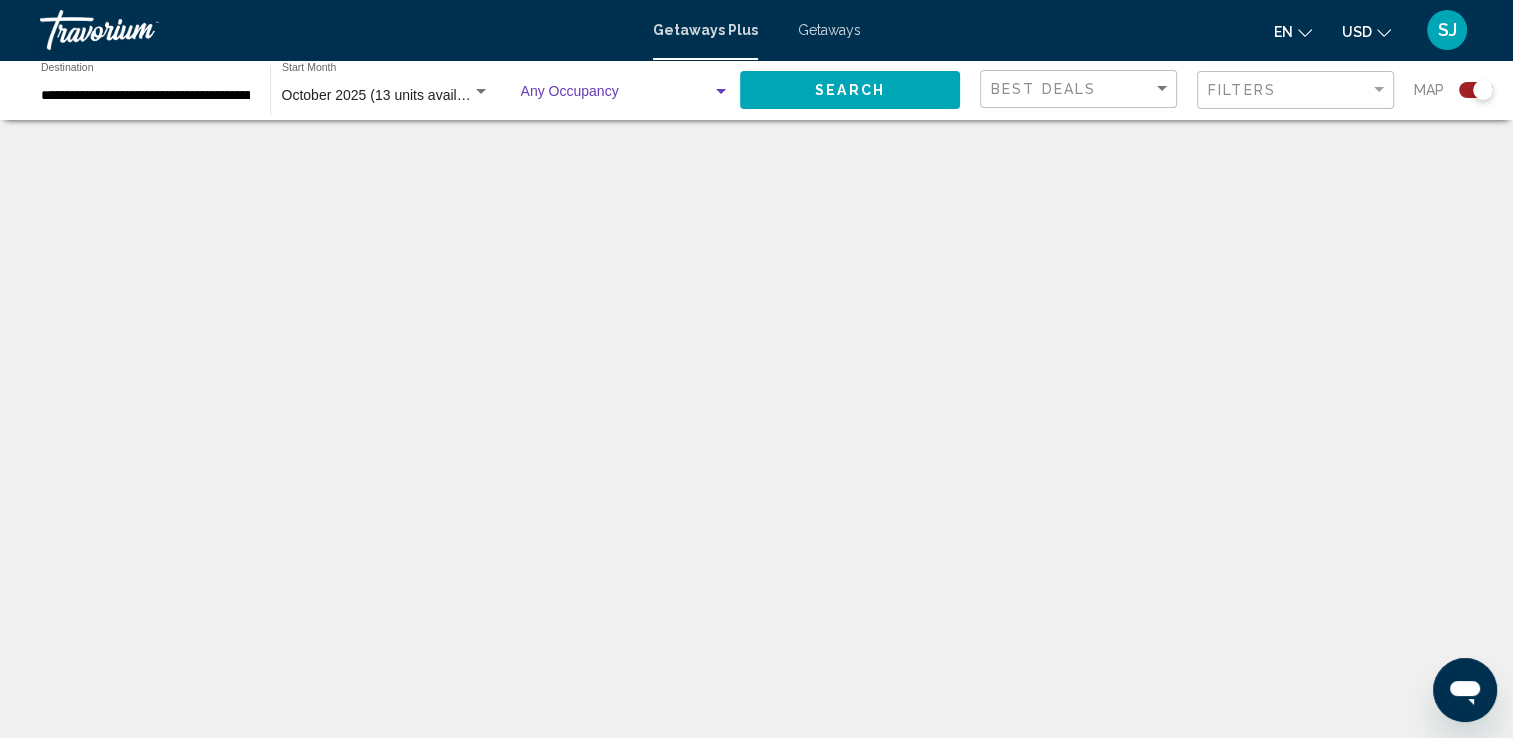 click at bounding box center [721, 92] 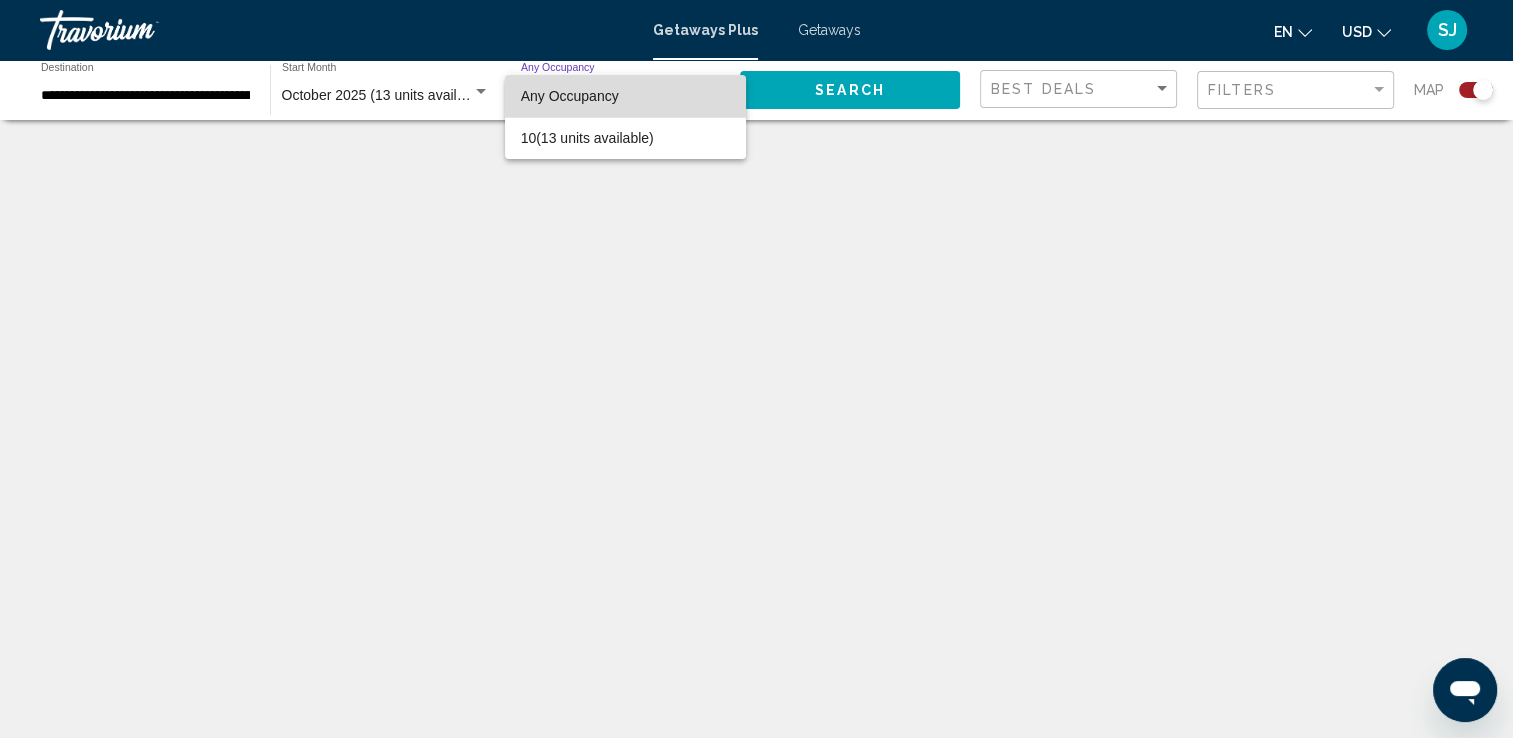 click on "Any Occupancy" at bounding box center [625, 96] 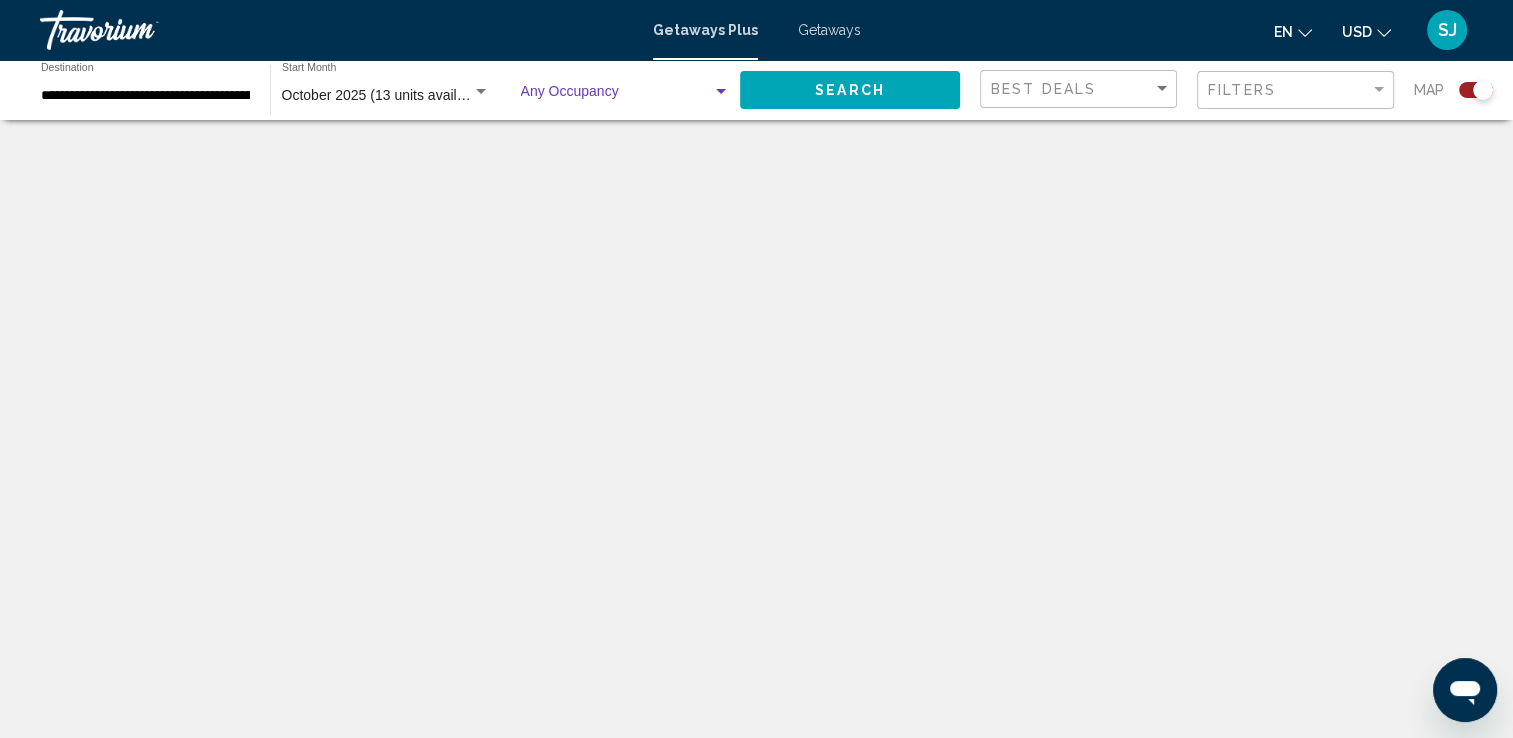 click on "October 2025 (13 units available)" at bounding box center [385, 95] 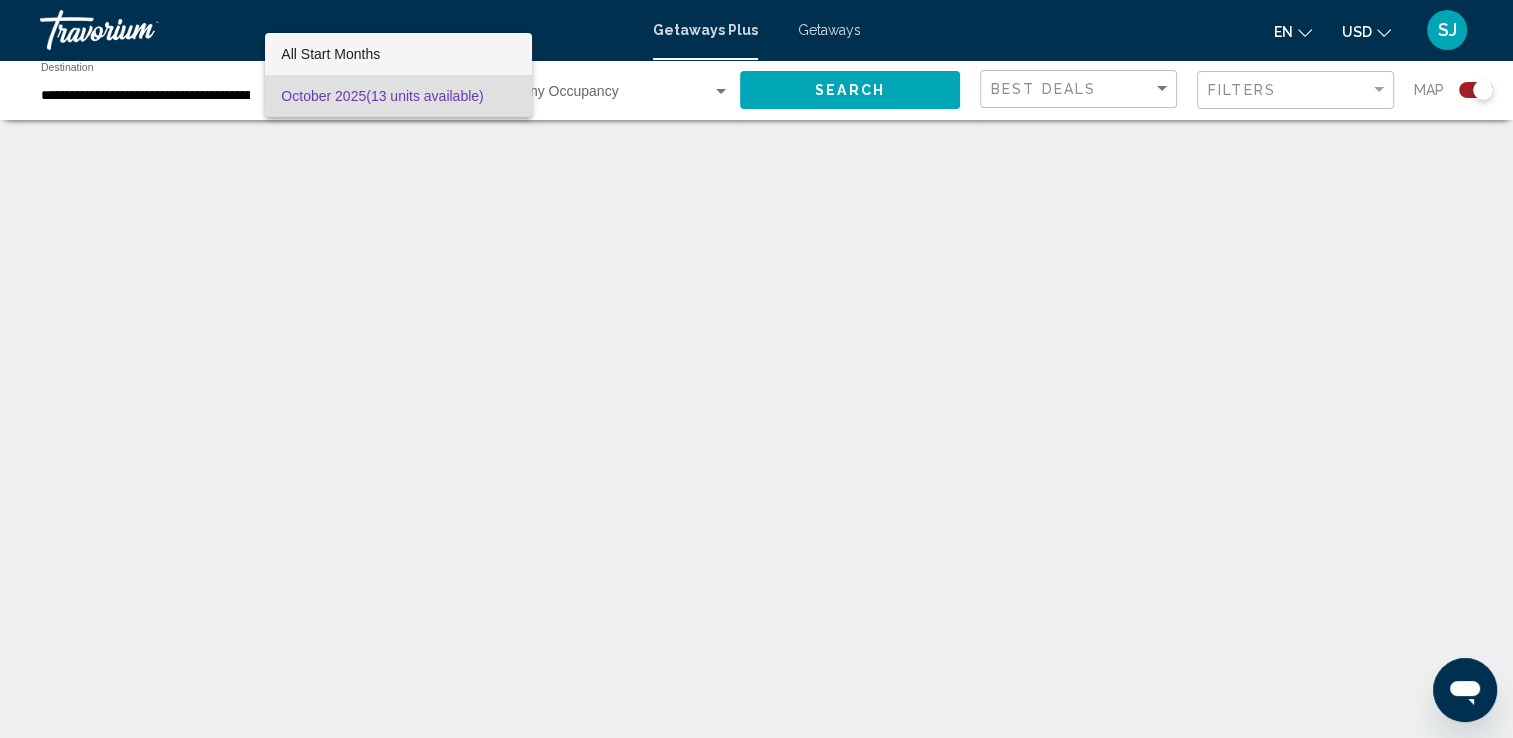 click on "All Start Months" at bounding box center (330, 54) 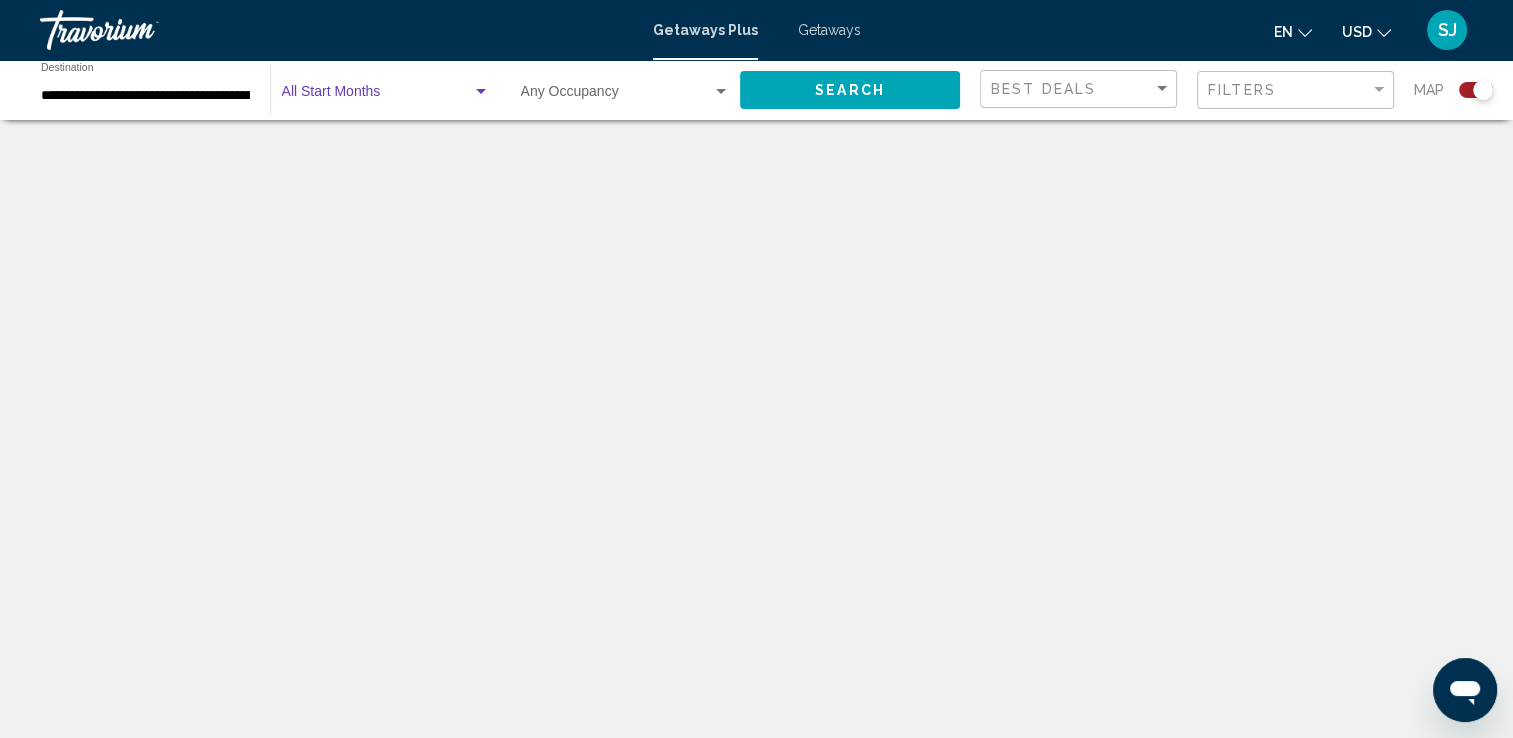 click at bounding box center (377, 96) 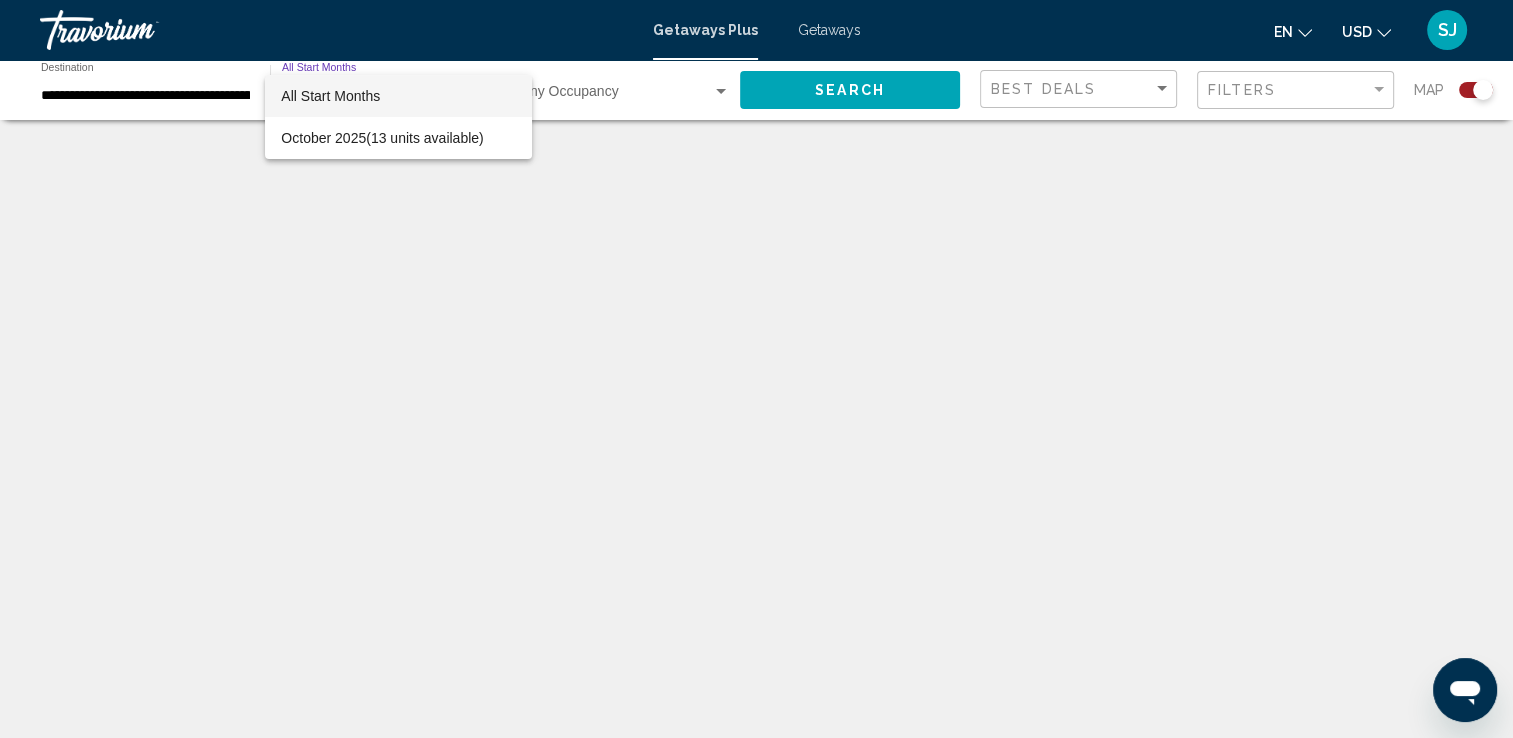 click on "All Start Months" at bounding box center [398, 96] 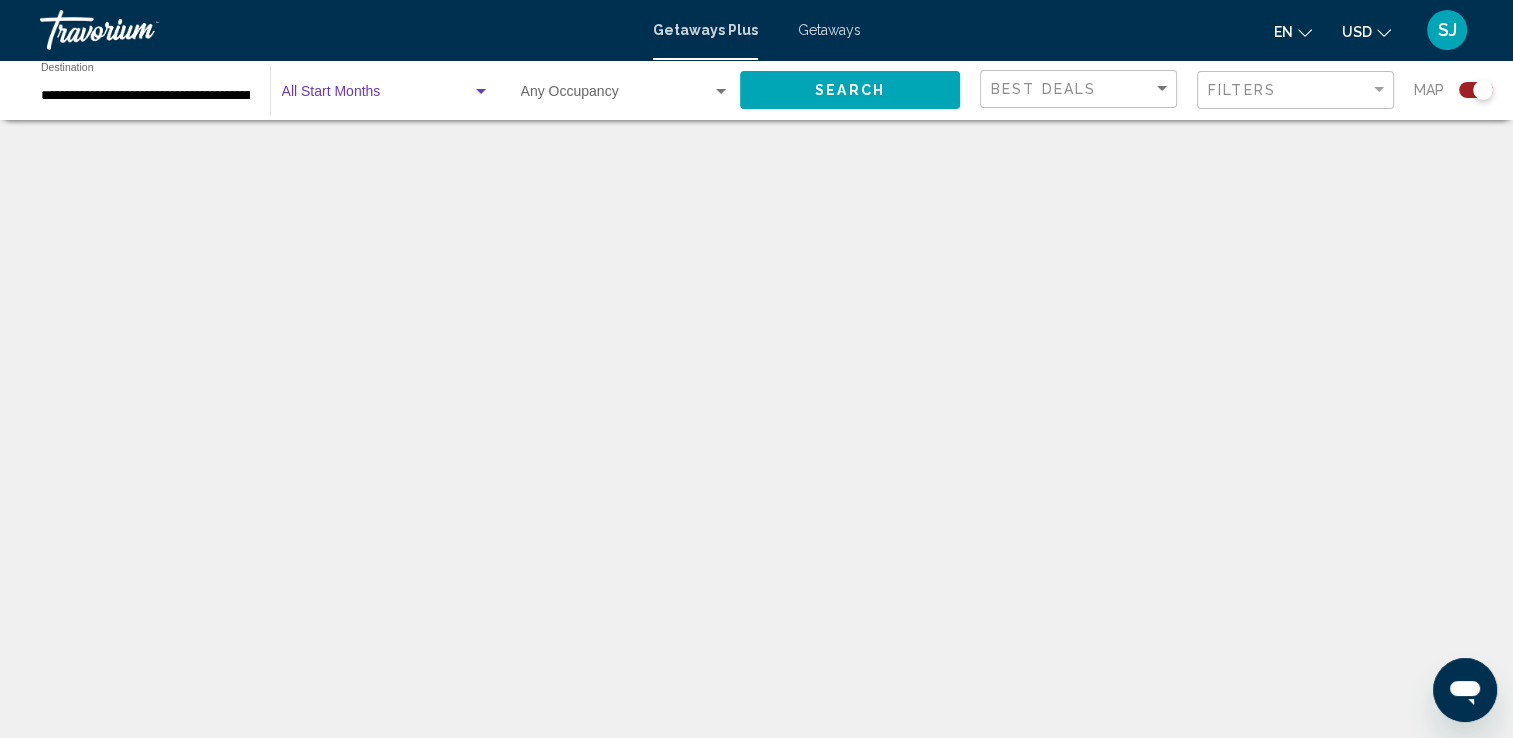 click at bounding box center [481, 92] 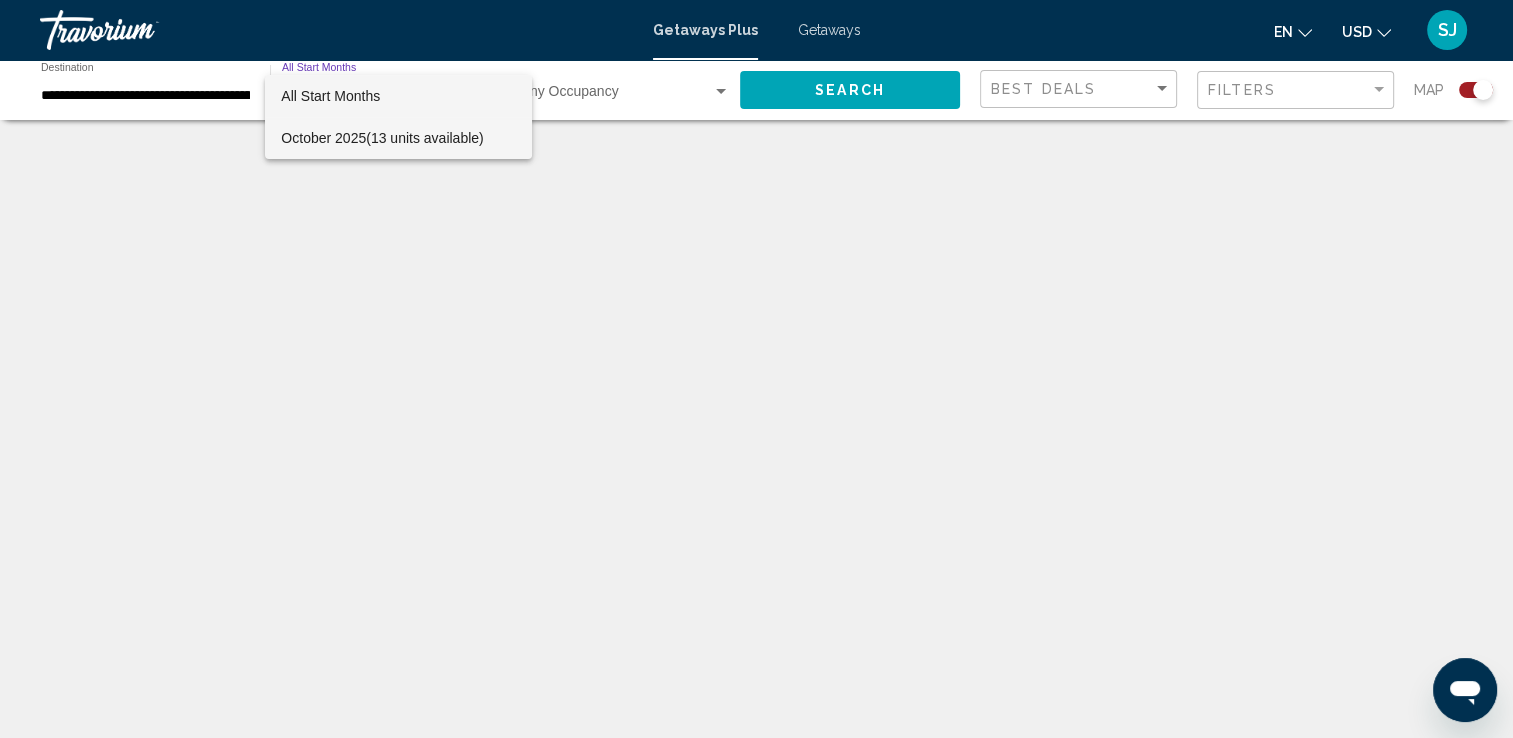 click on "[MONTH] [YEAR] ([NUMBER] units available)" at bounding box center [398, 138] 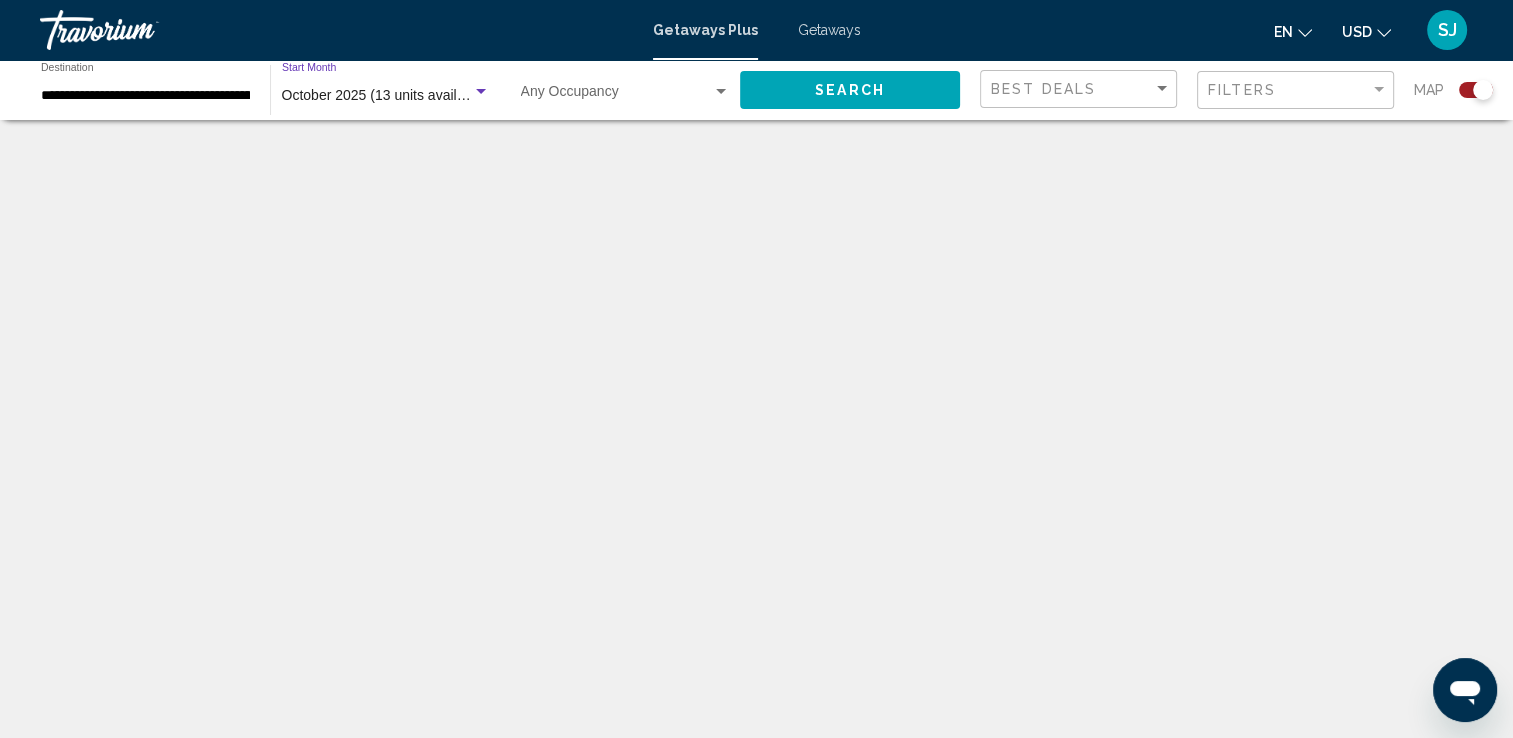 click on "October 2025 (13 units available)" at bounding box center [385, 95] 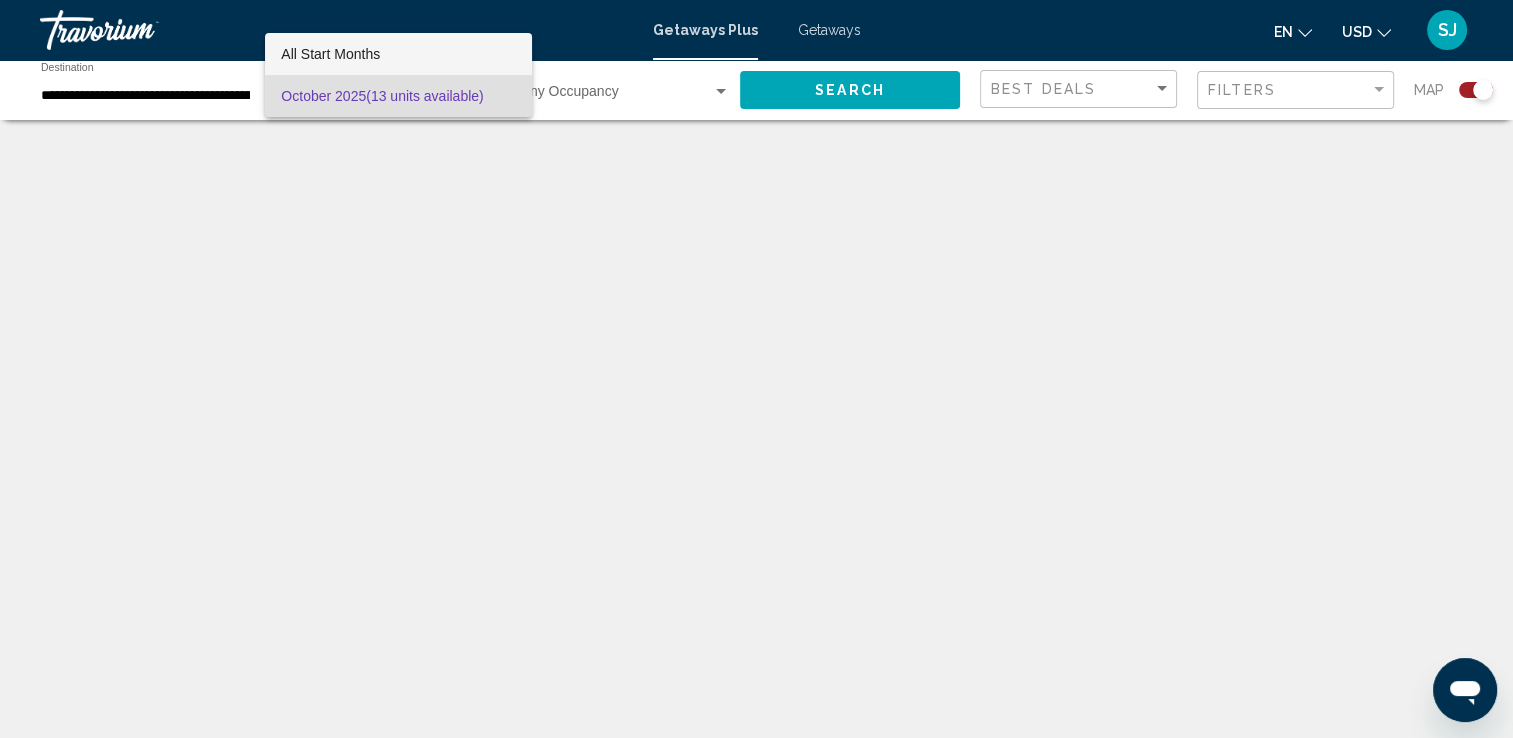 click on "All Start Months" at bounding box center [398, 54] 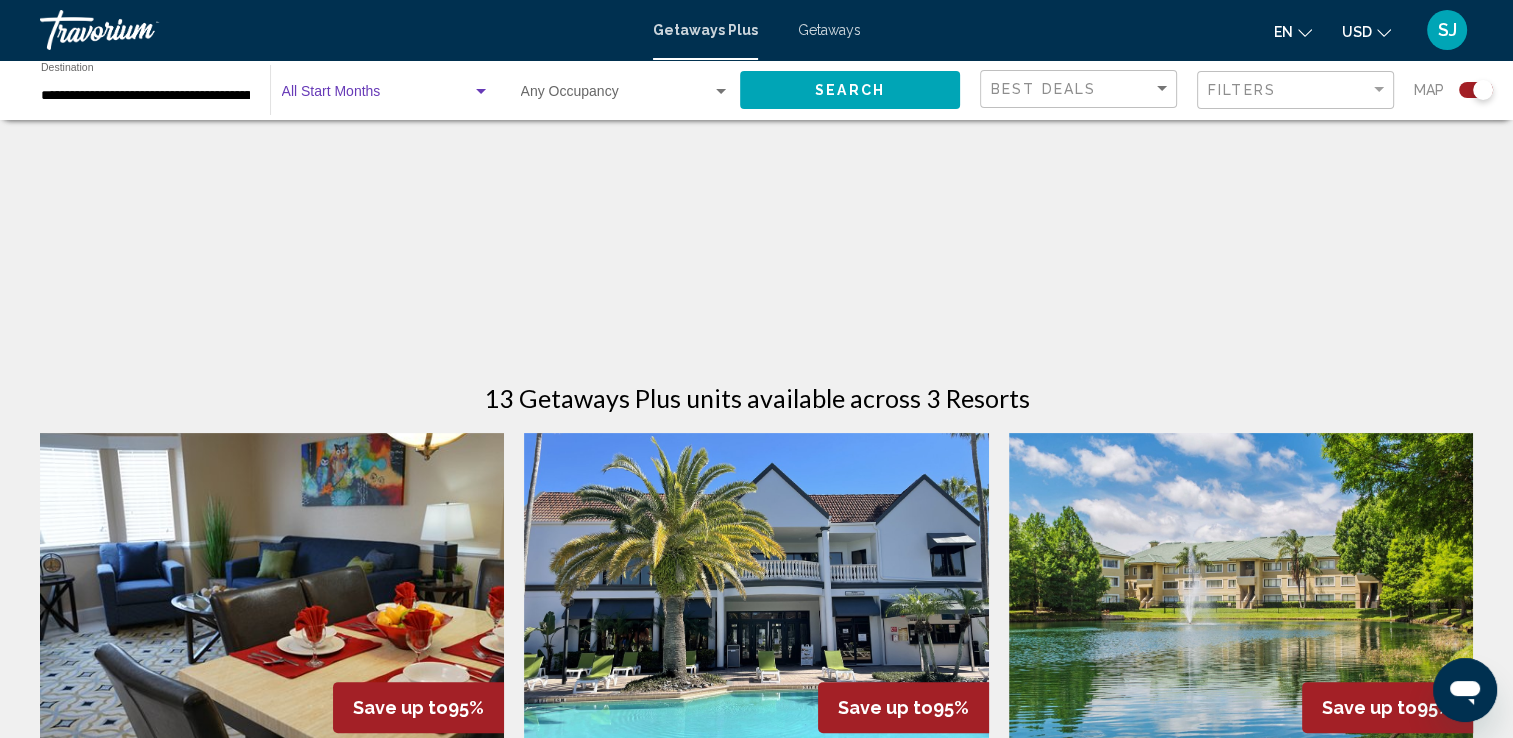 scroll, scrollTop: 500, scrollLeft: 0, axis: vertical 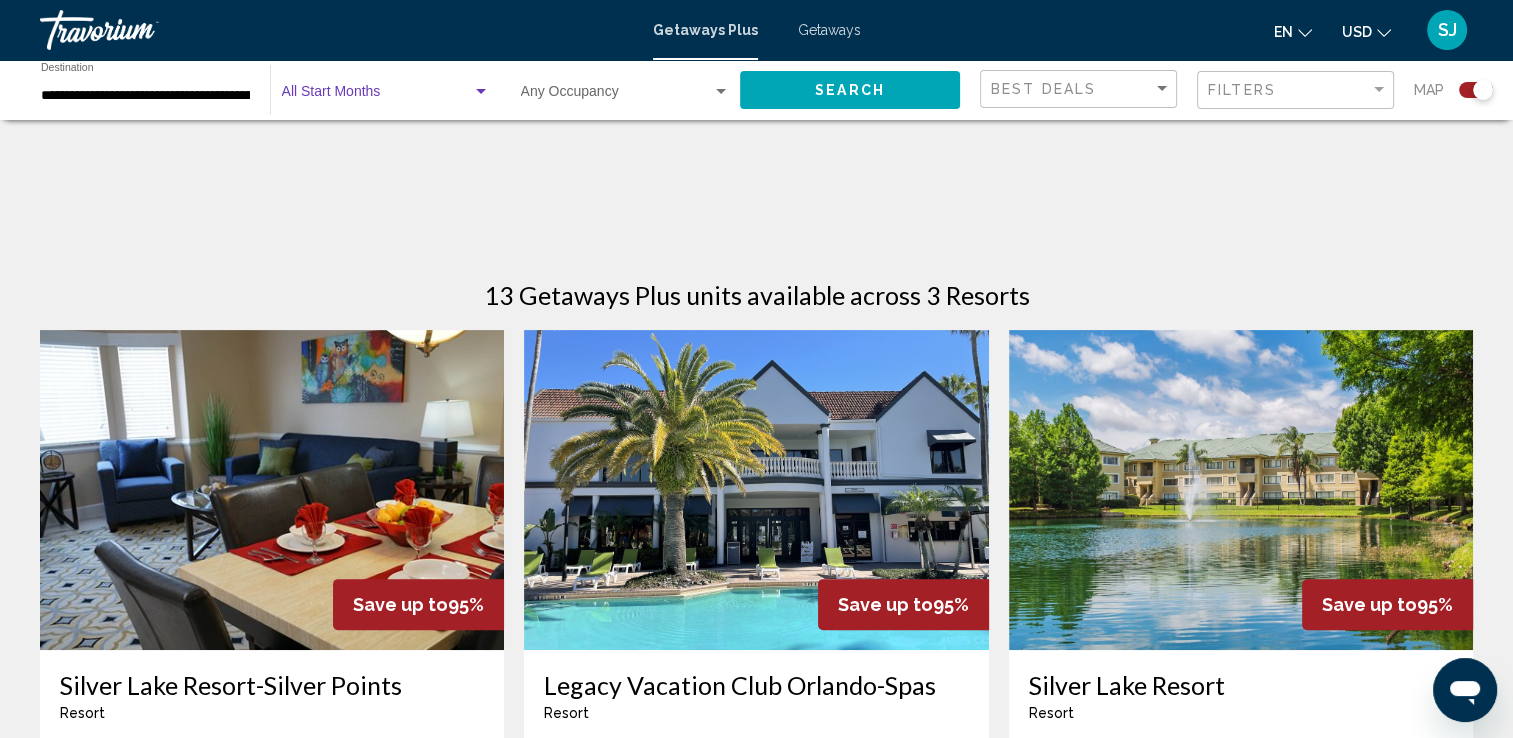 click at bounding box center (481, 92) 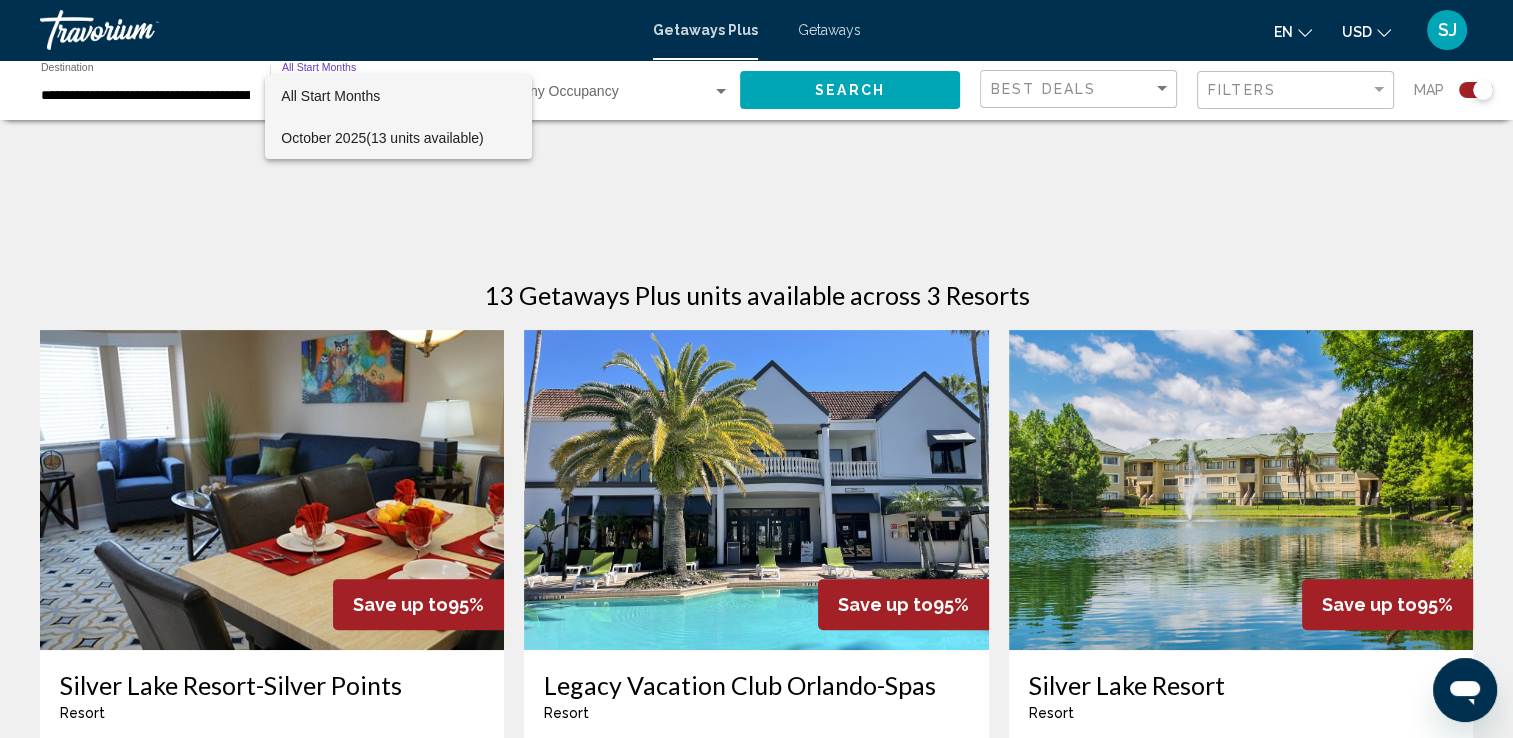 click on "[MONTH] [YEAR] ([NUMBER] units available)" at bounding box center [398, 138] 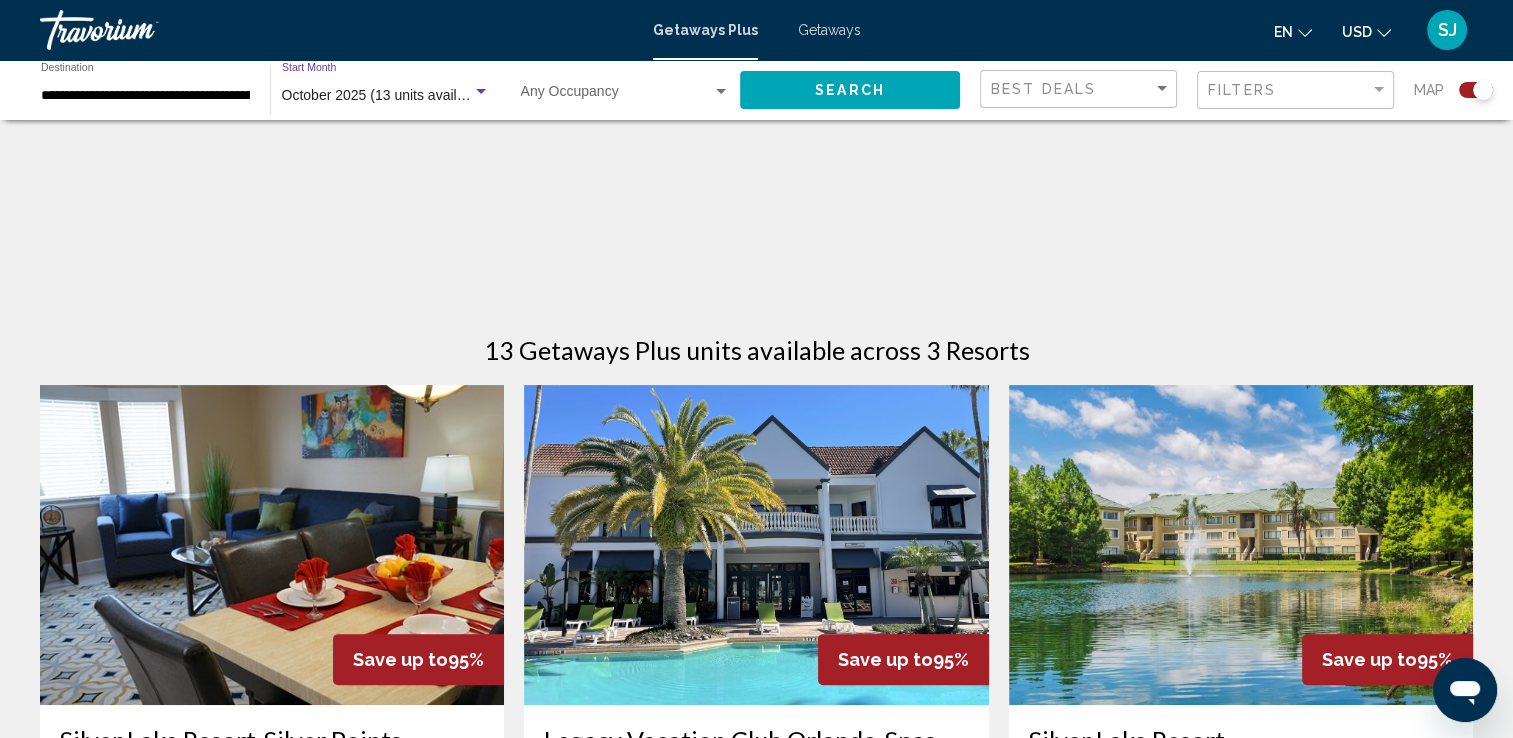 scroll, scrollTop: 400, scrollLeft: 0, axis: vertical 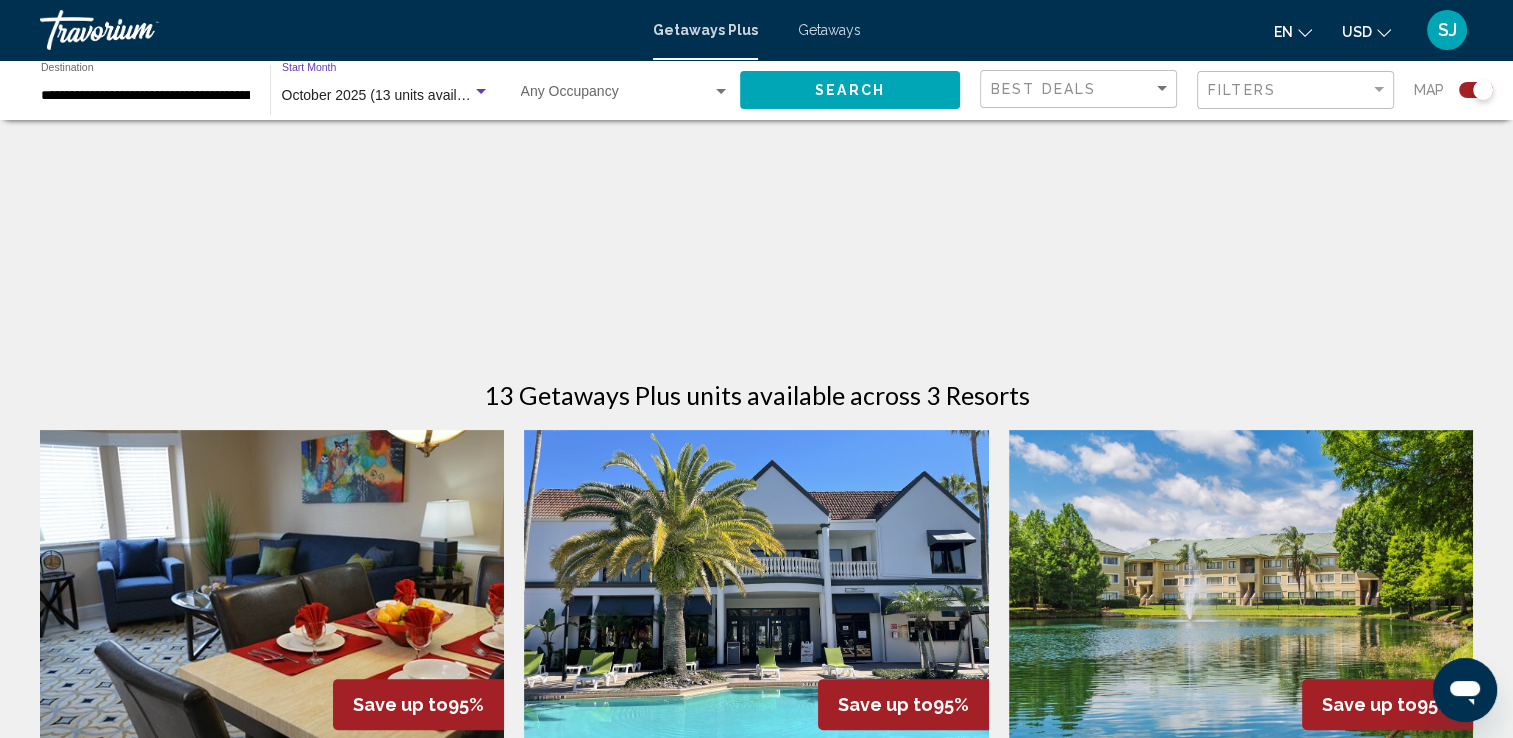 click at bounding box center (616, 96) 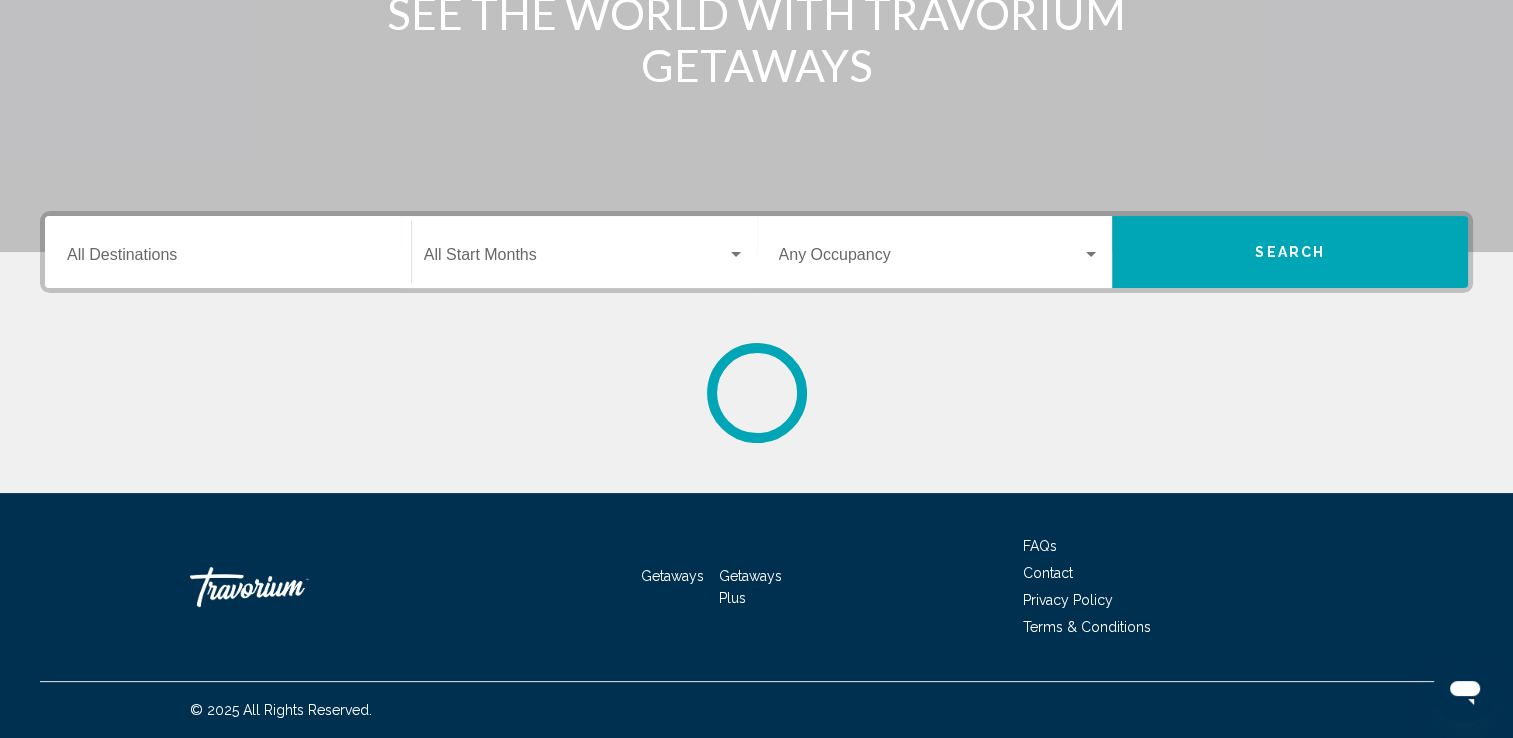 scroll, scrollTop: 0, scrollLeft: 0, axis: both 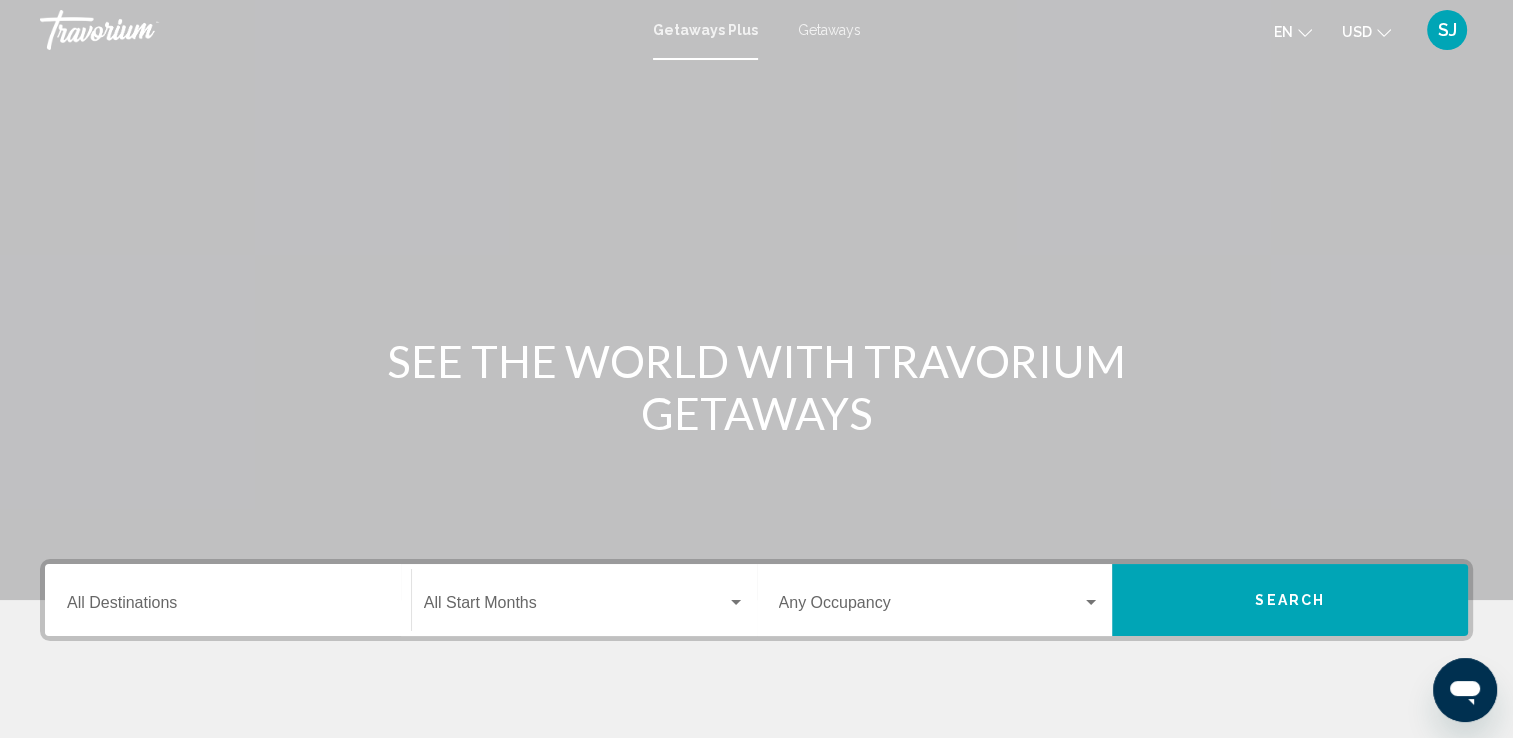 click on "Destination All Destinations" at bounding box center [228, 607] 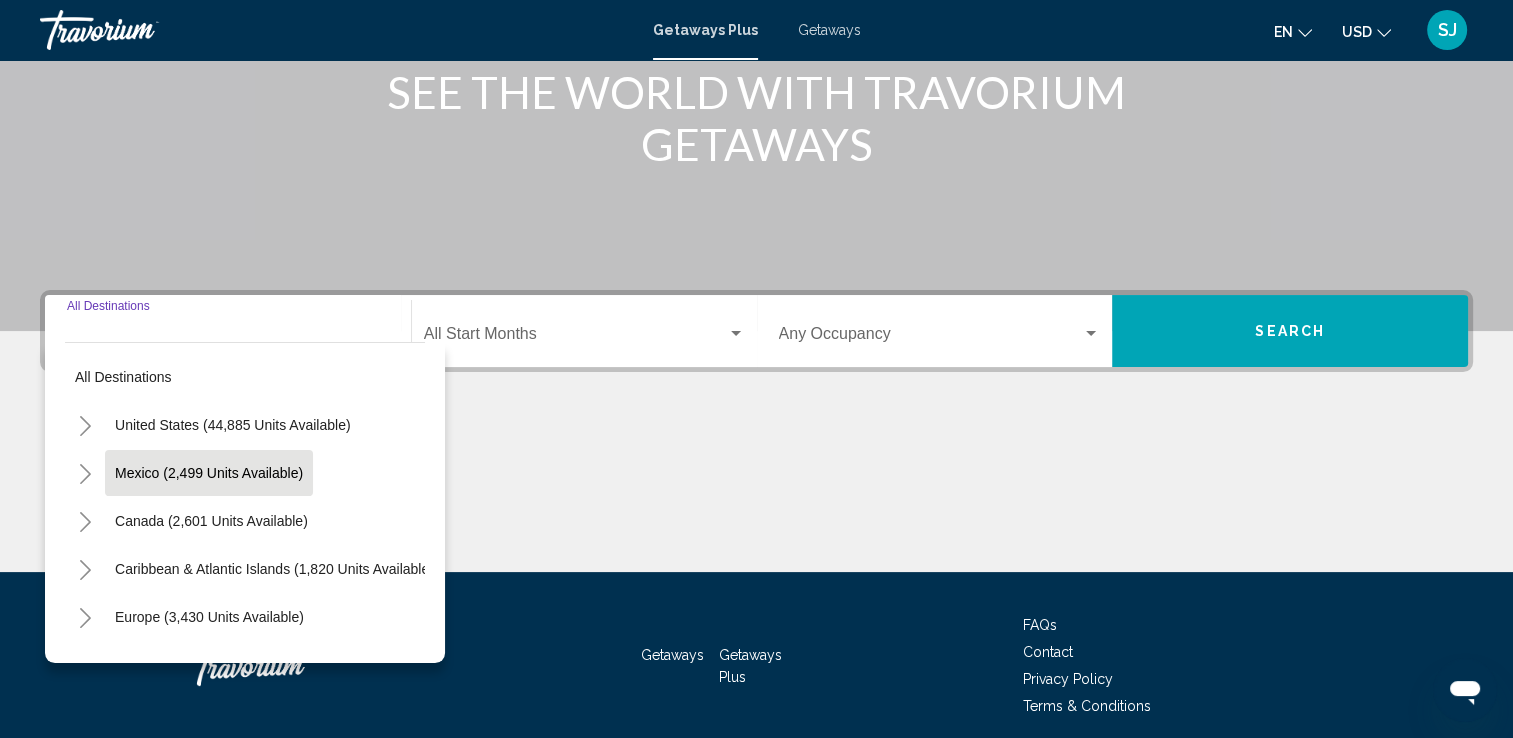 scroll, scrollTop: 347, scrollLeft: 0, axis: vertical 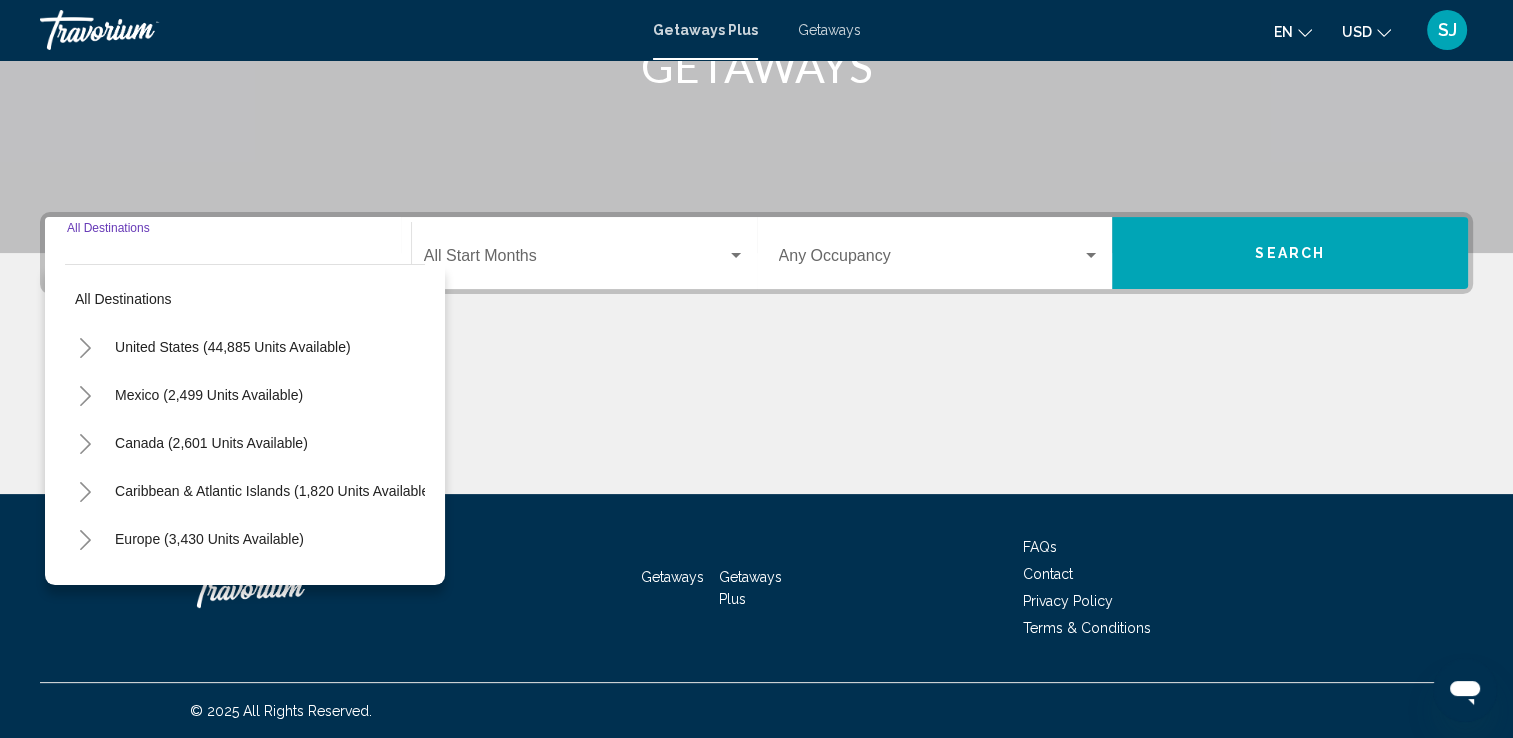 click 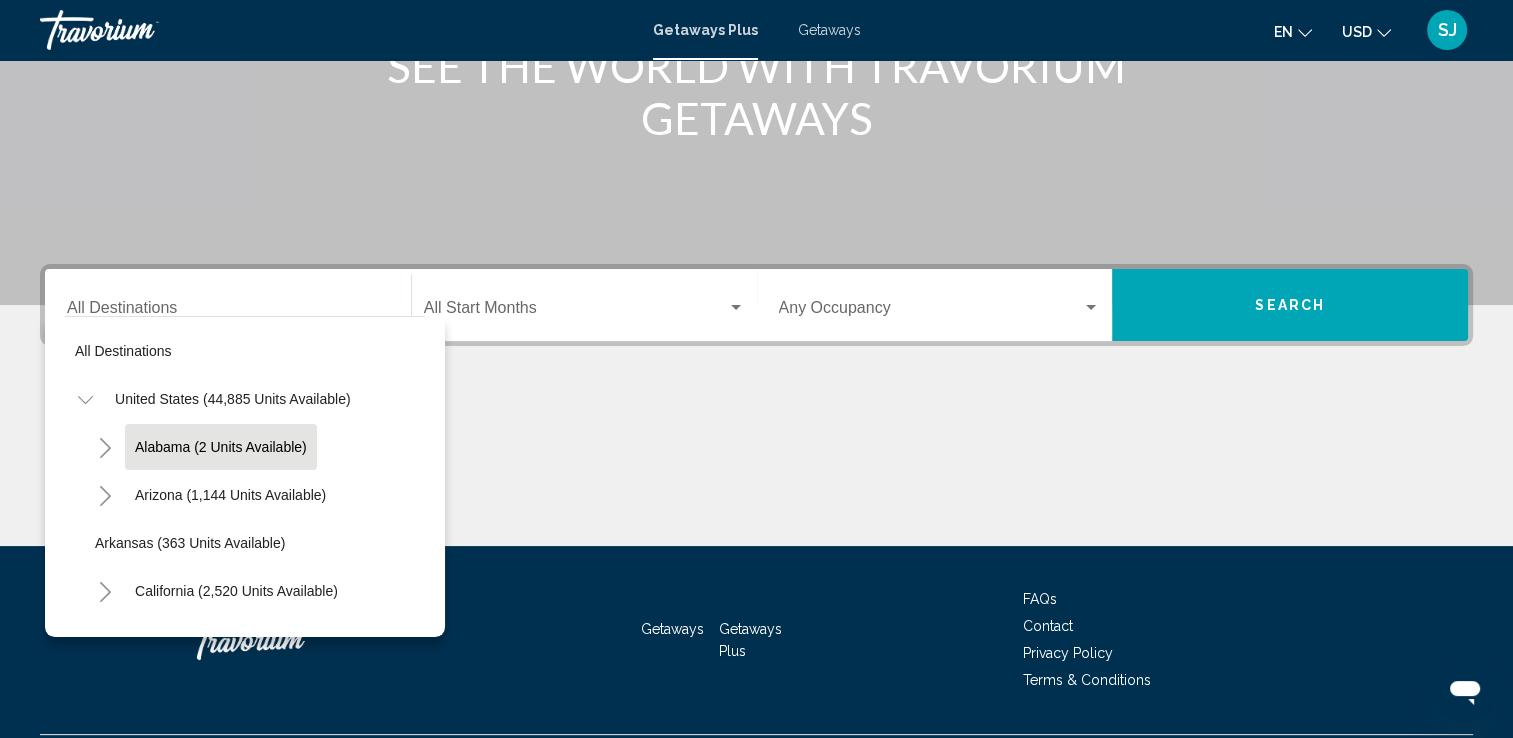 scroll, scrollTop: 247, scrollLeft: 0, axis: vertical 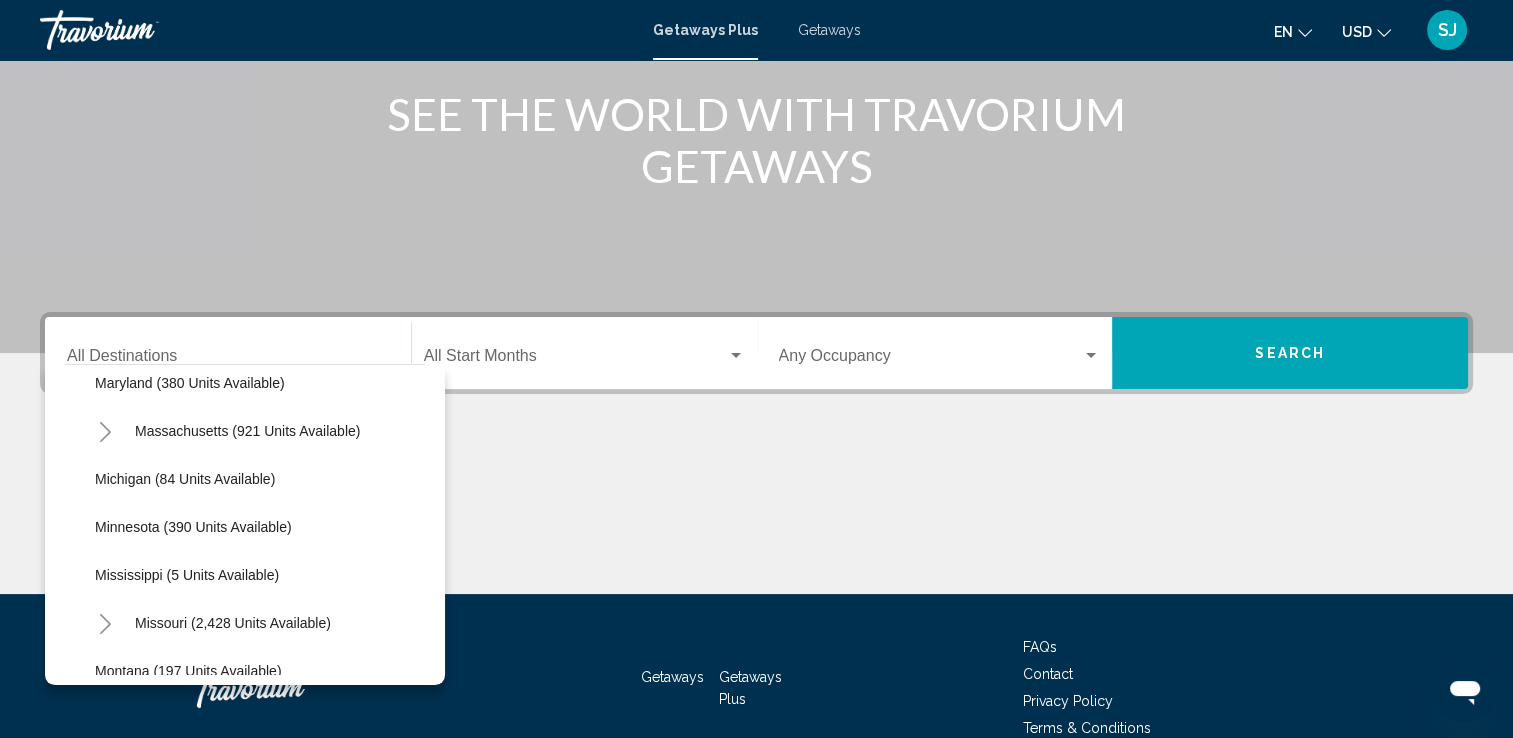 click 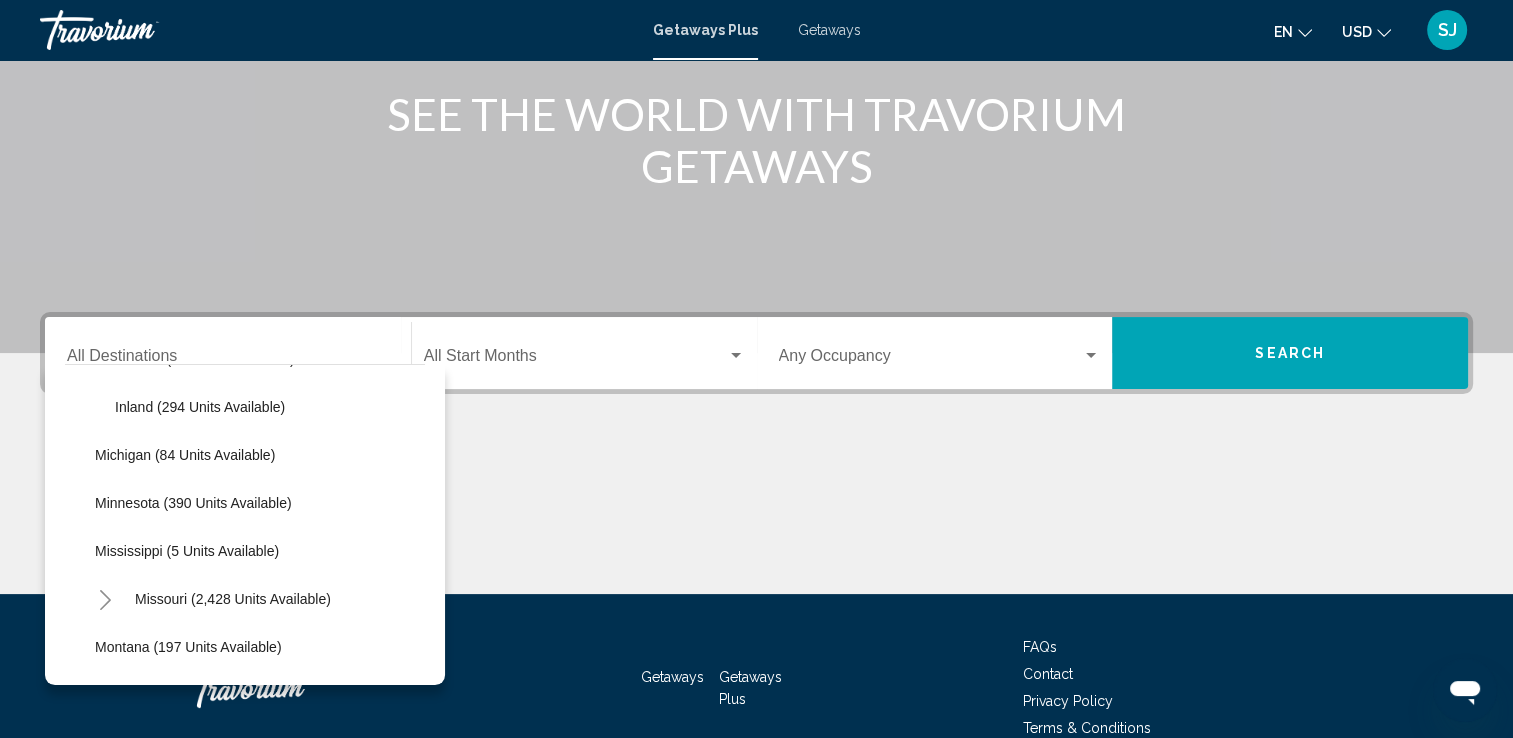 scroll, scrollTop: 1040, scrollLeft: 0, axis: vertical 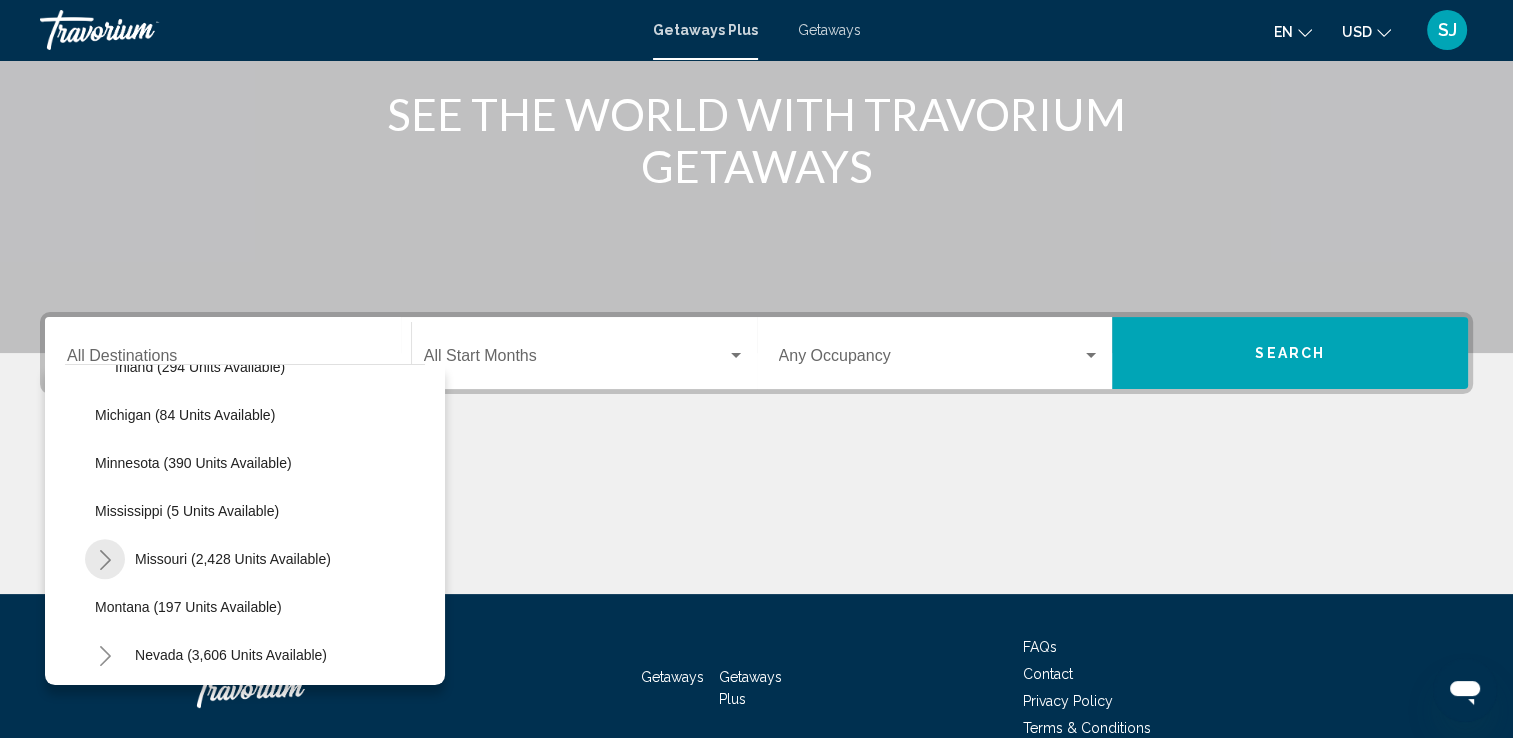 click 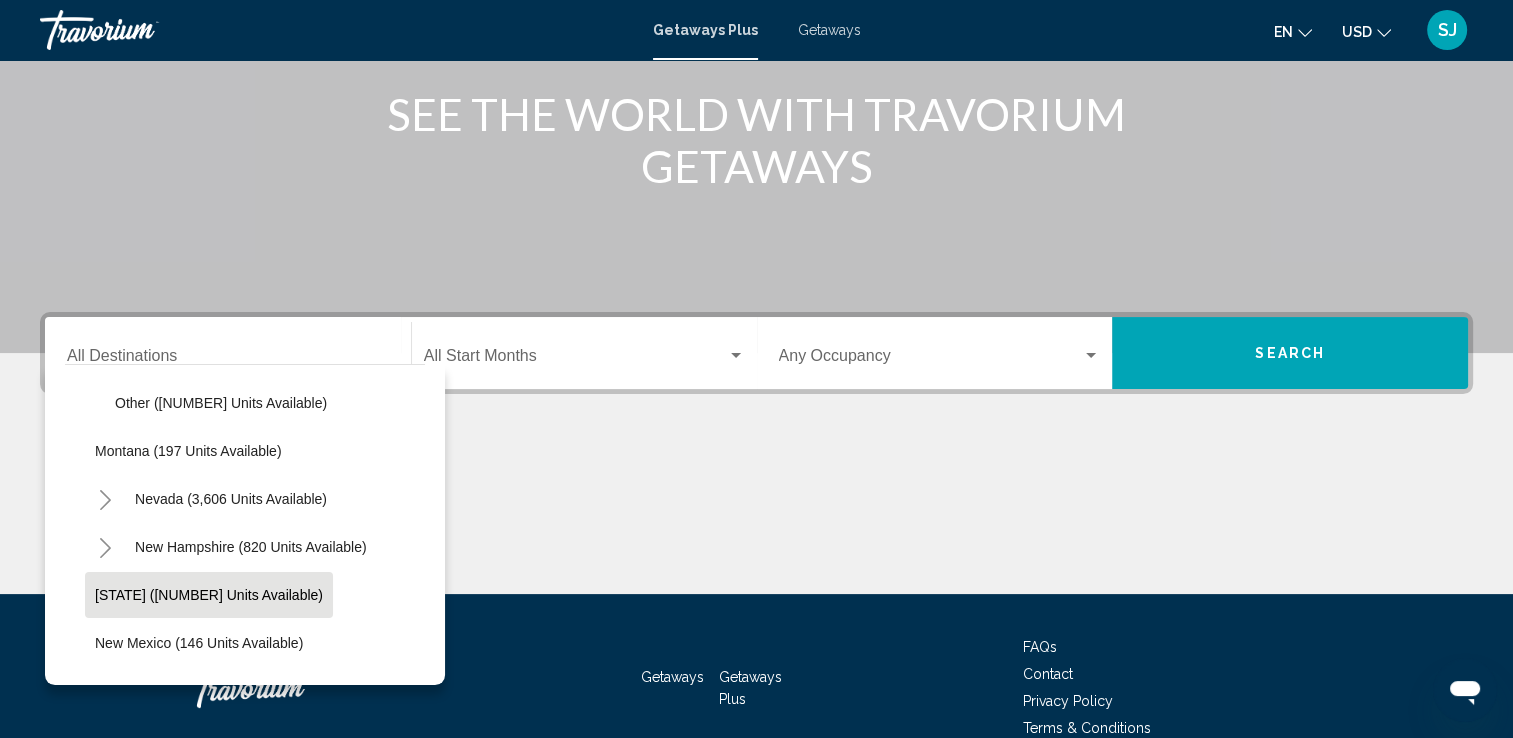 scroll, scrollTop: 1440, scrollLeft: 0, axis: vertical 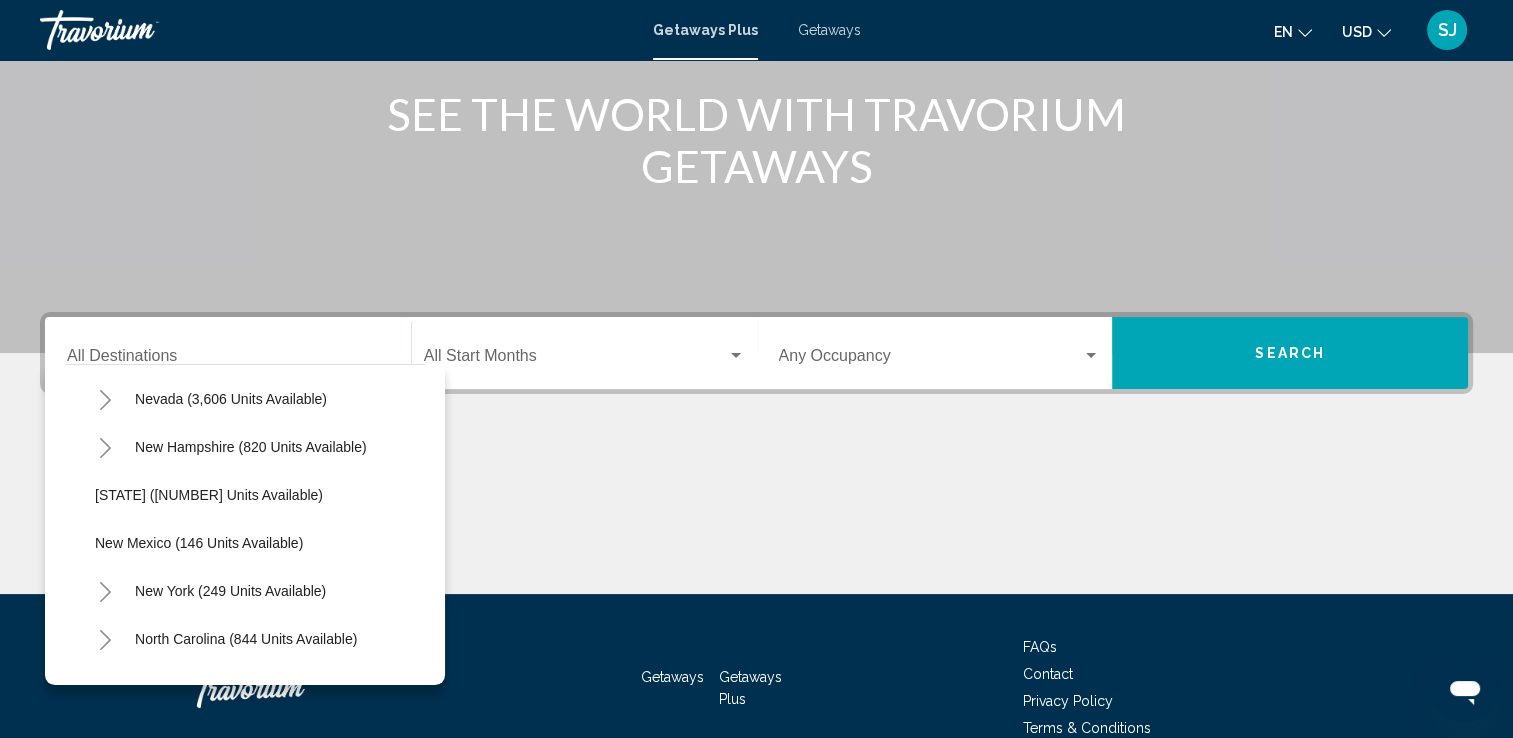 click 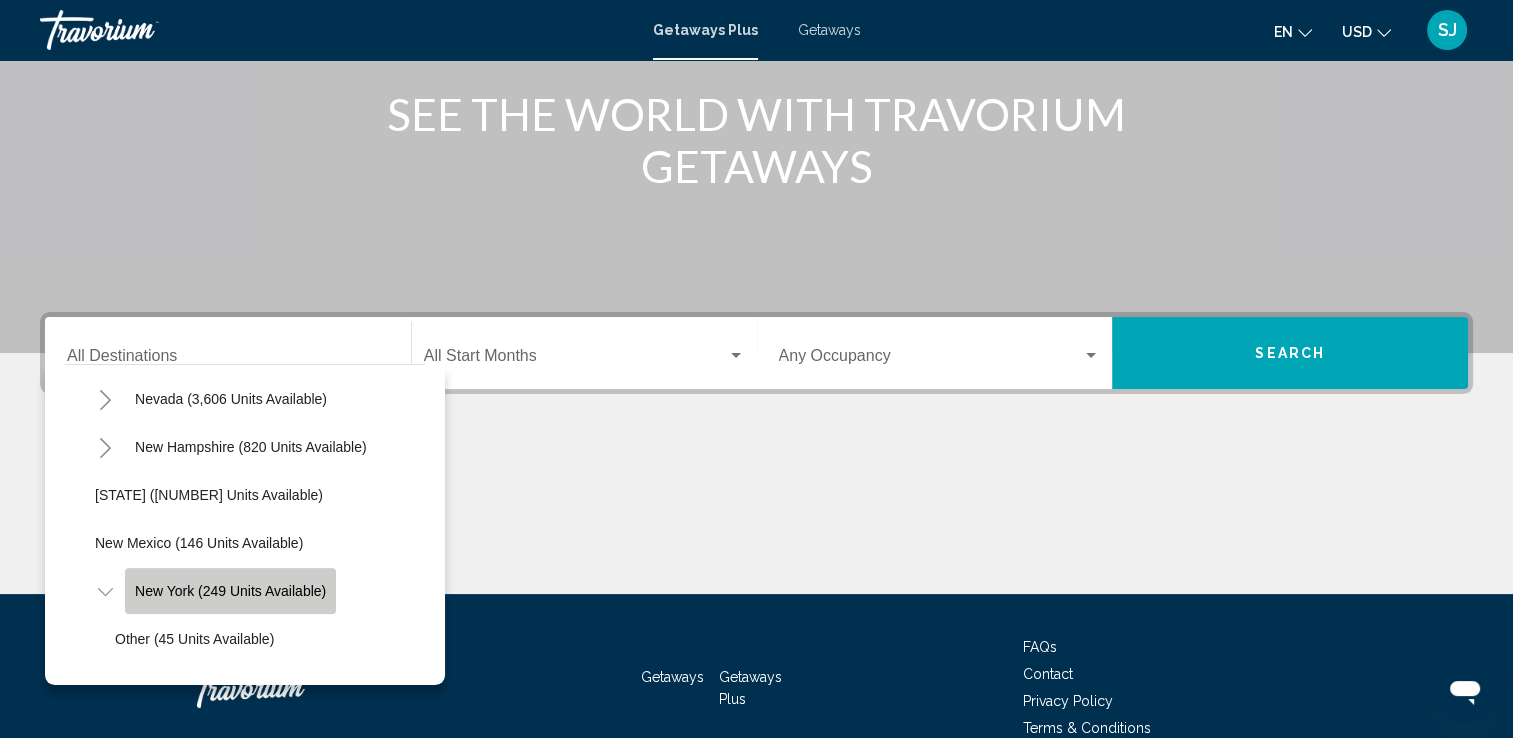 click on "New York (249 units available)" 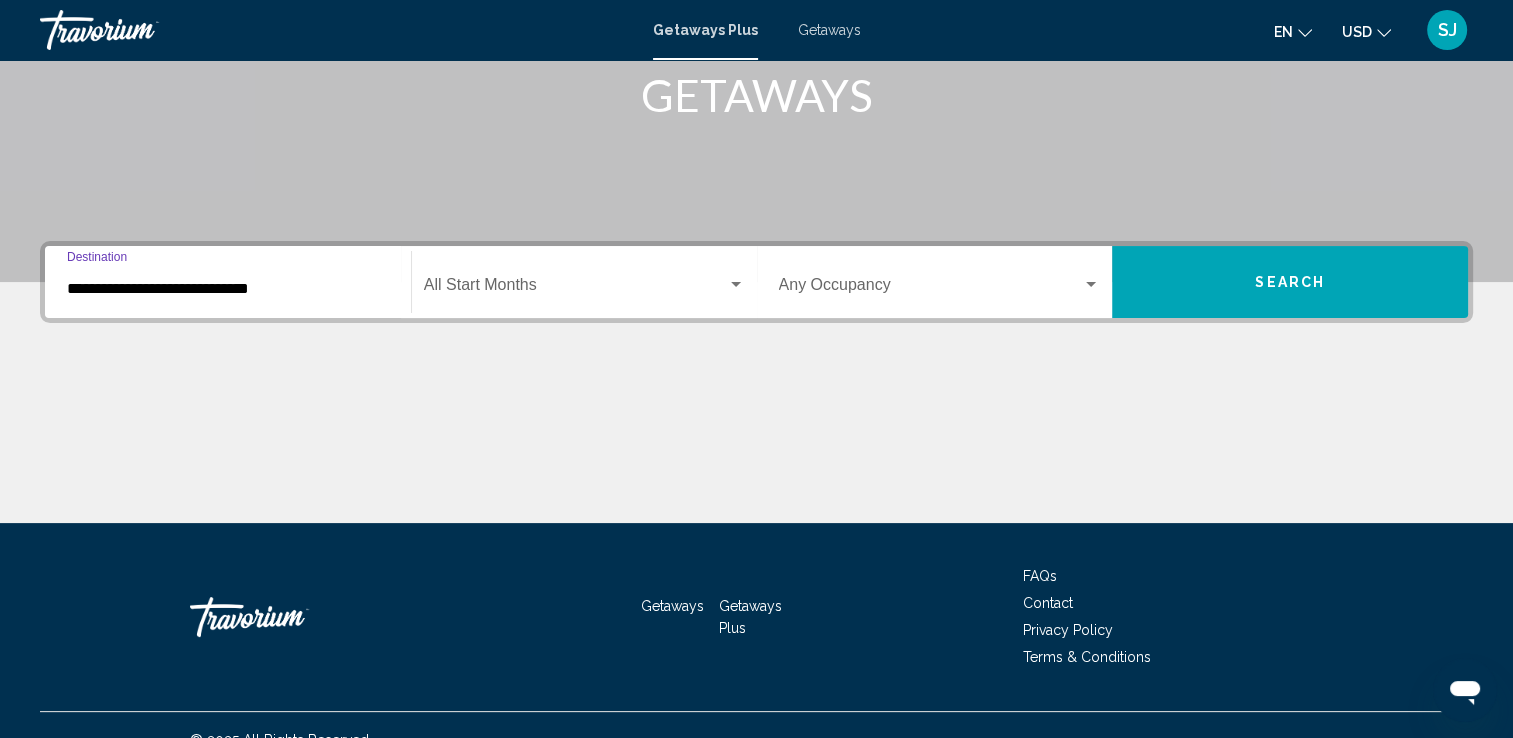 scroll, scrollTop: 347, scrollLeft: 0, axis: vertical 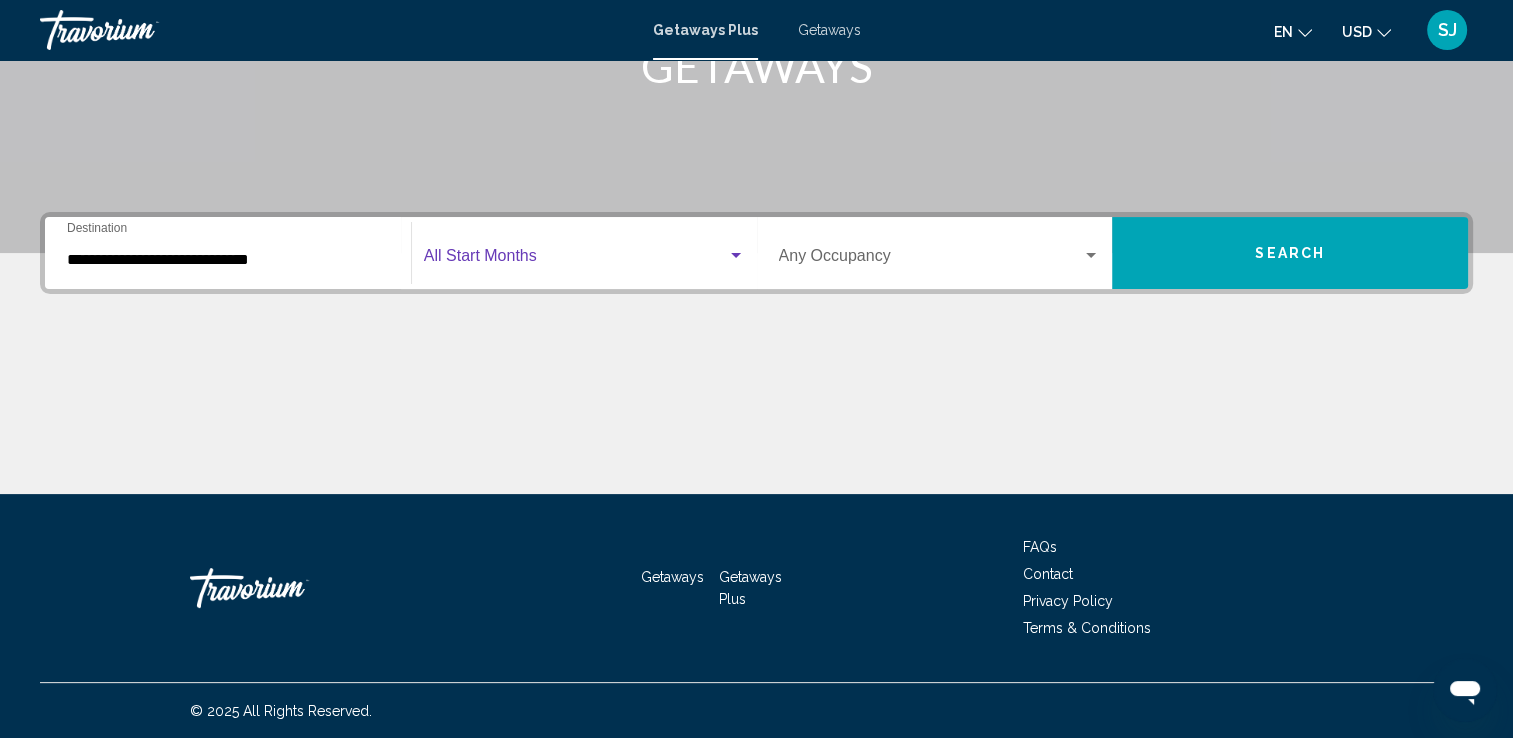 click at bounding box center (736, 256) 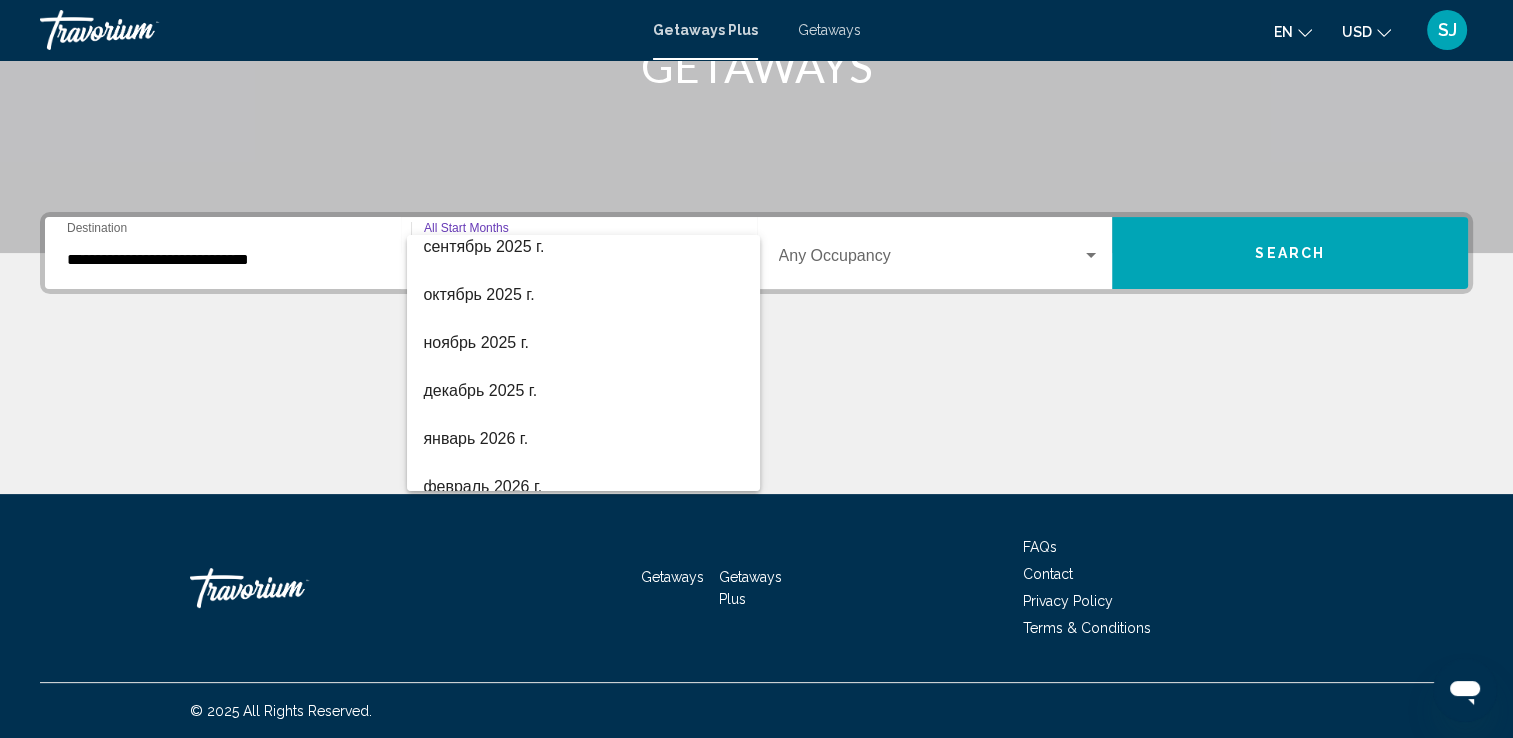 scroll, scrollTop: 120, scrollLeft: 0, axis: vertical 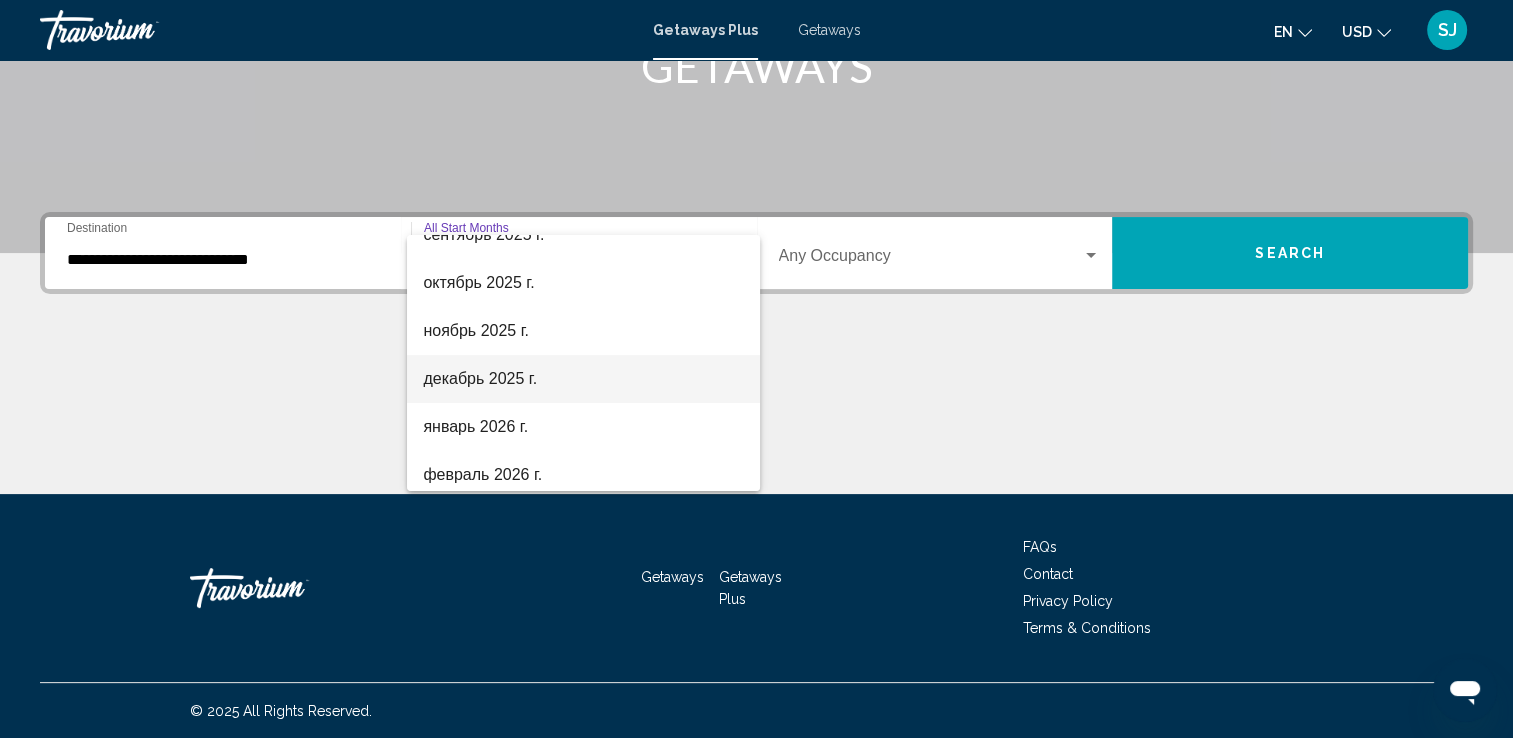 click on "декабрь 2025 г." at bounding box center (583, 379) 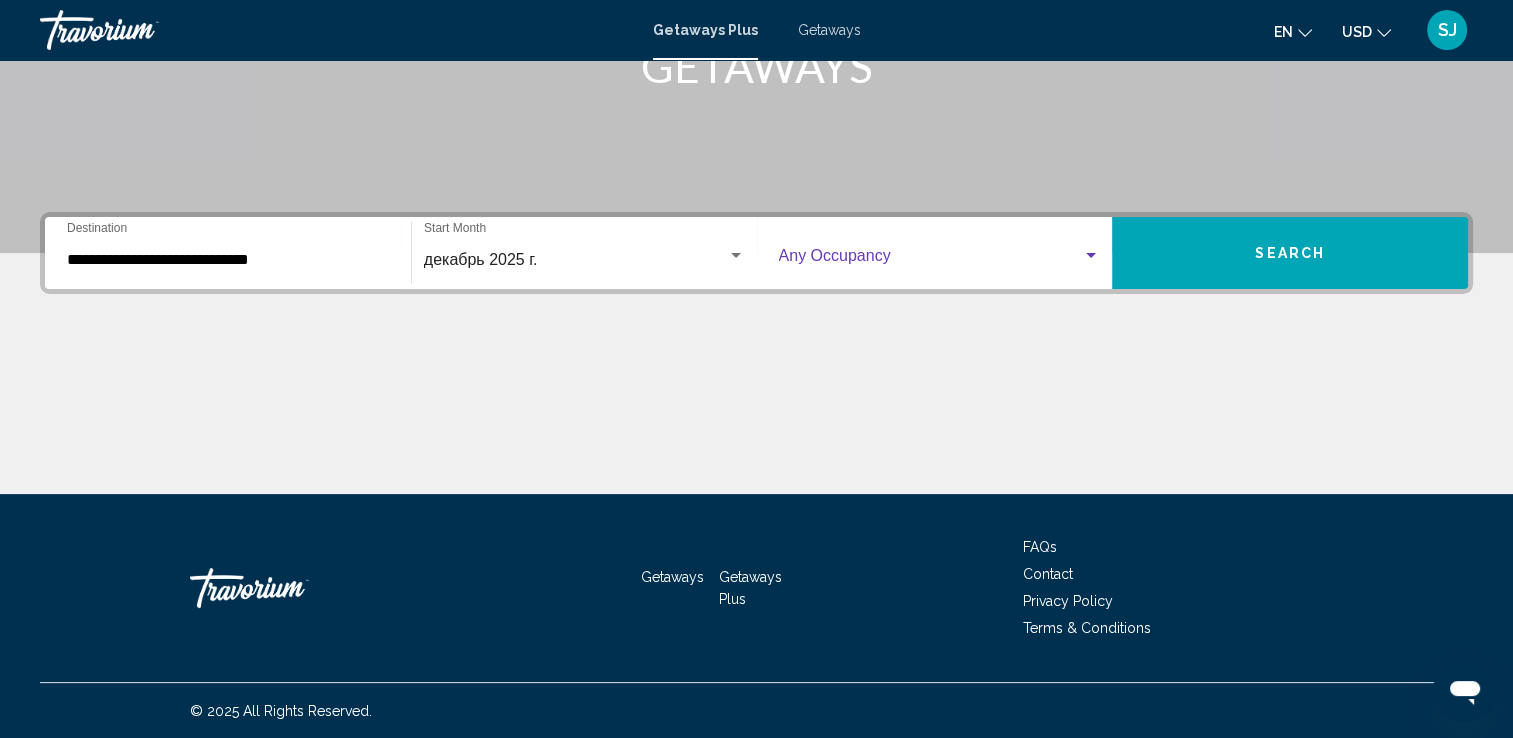 click at bounding box center [1091, 256] 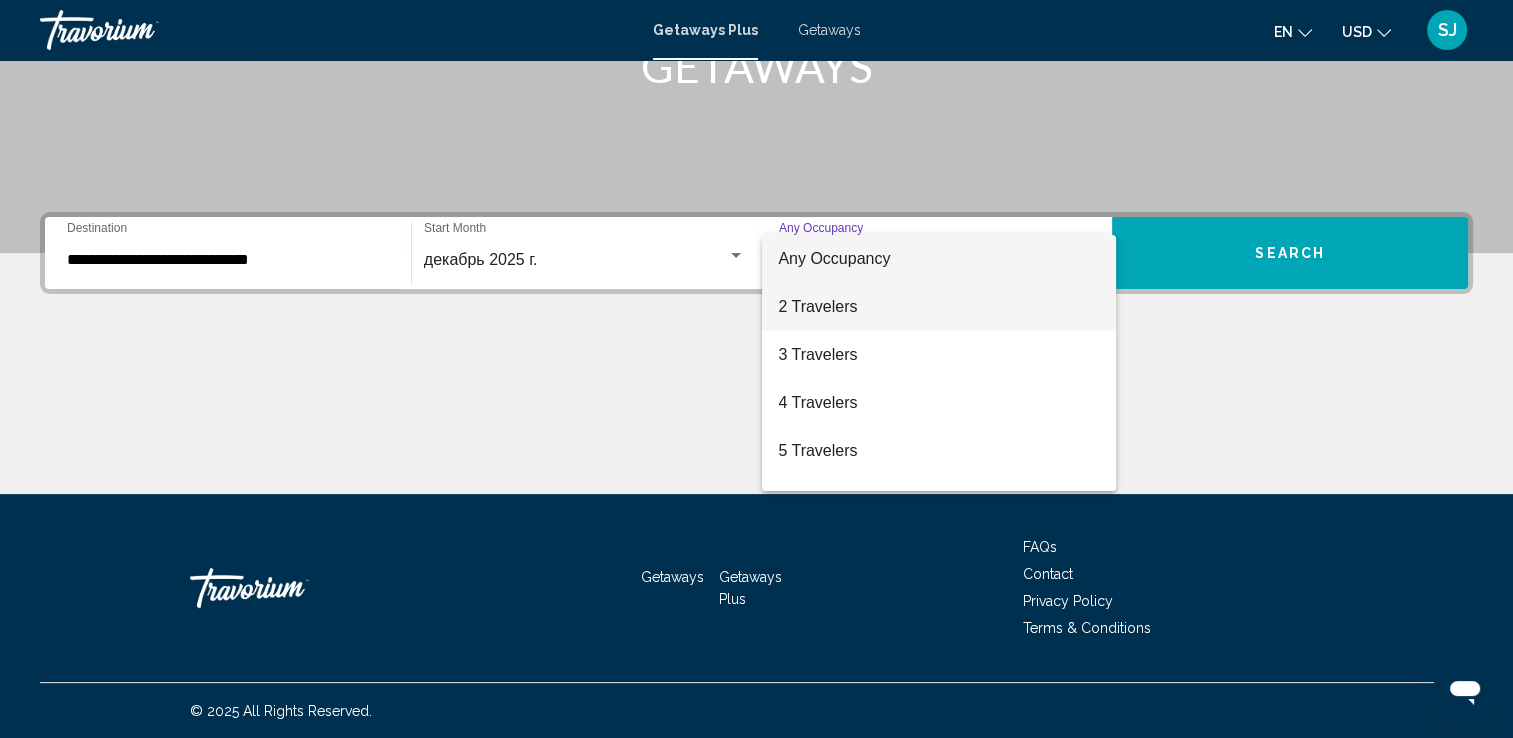 click on "2 Travelers" at bounding box center (939, 307) 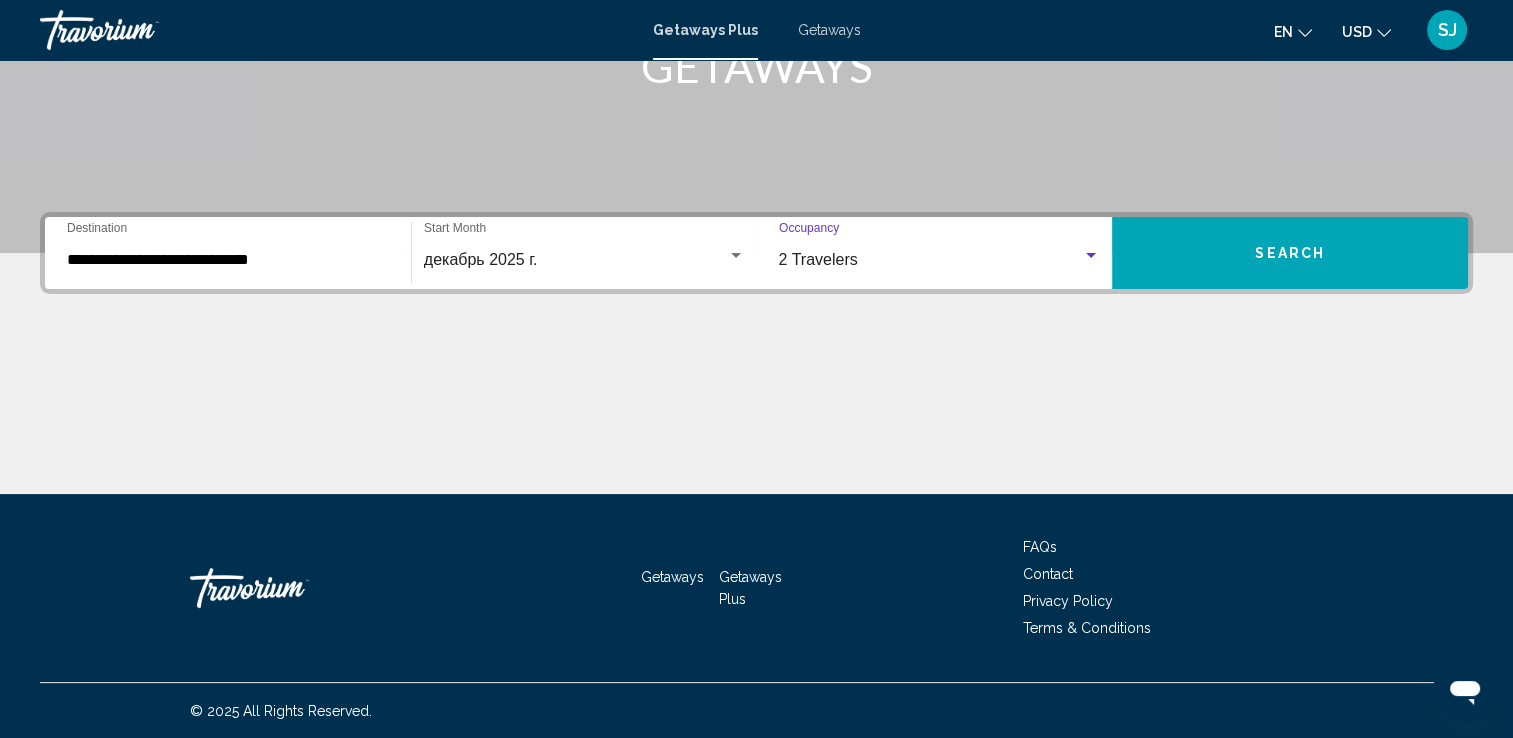 click on "Search" at bounding box center (1290, 253) 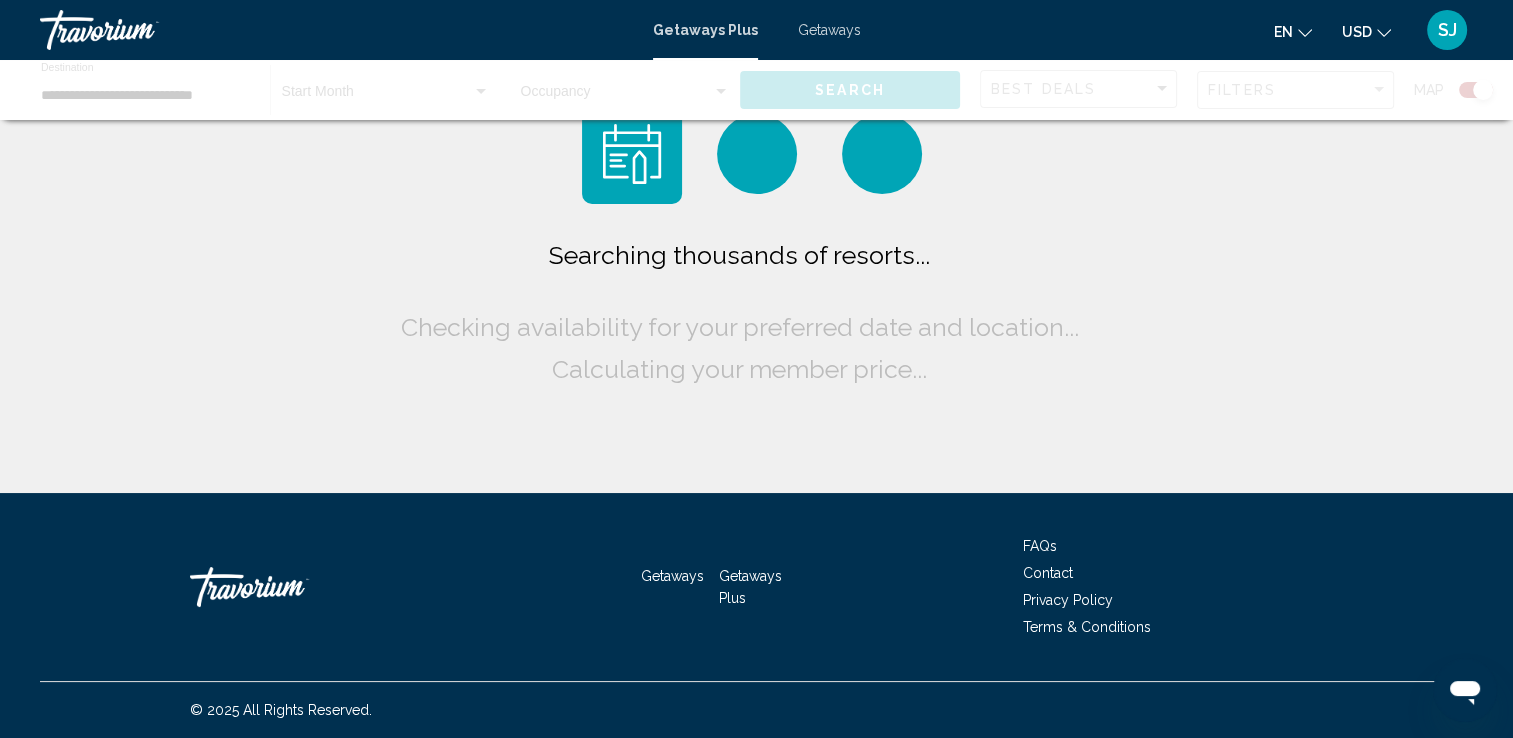 scroll, scrollTop: 0, scrollLeft: 0, axis: both 